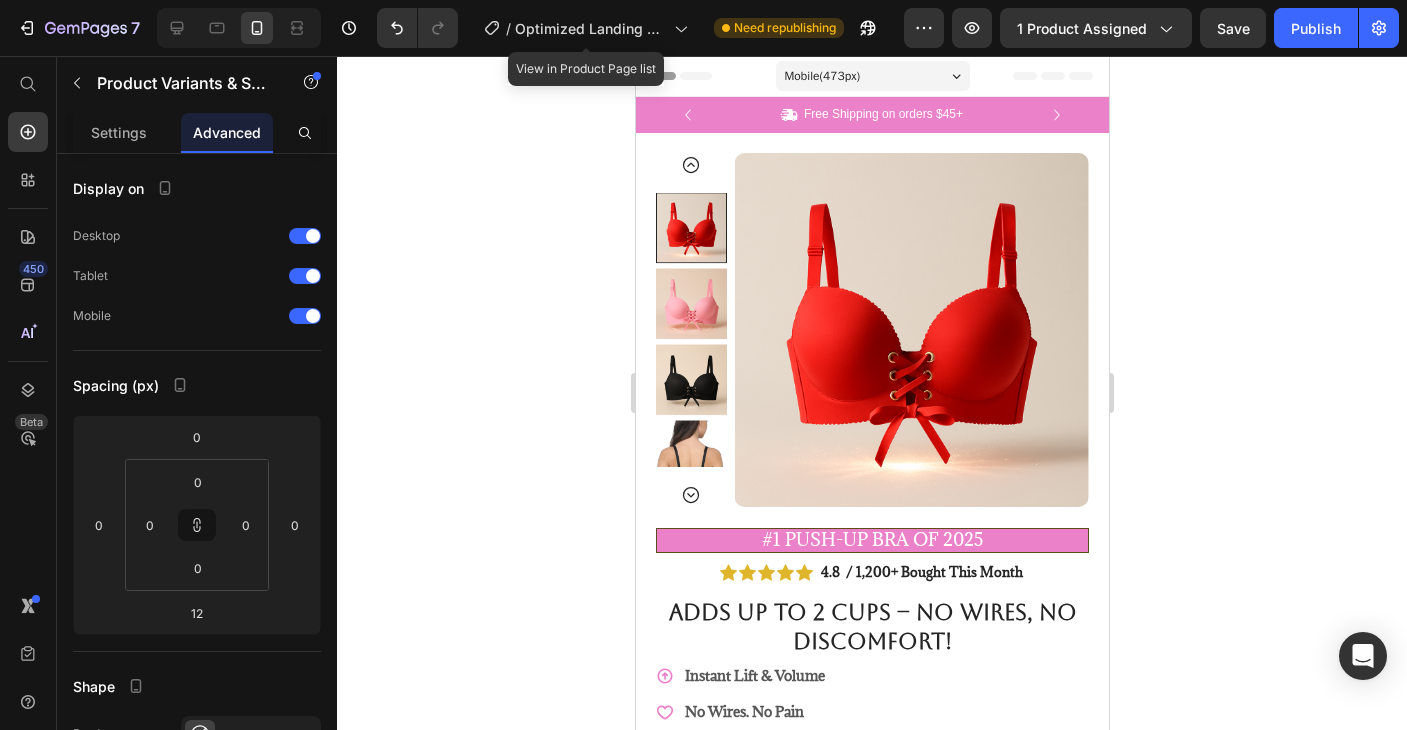 scroll, scrollTop: 350, scrollLeft: 0, axis: vertical 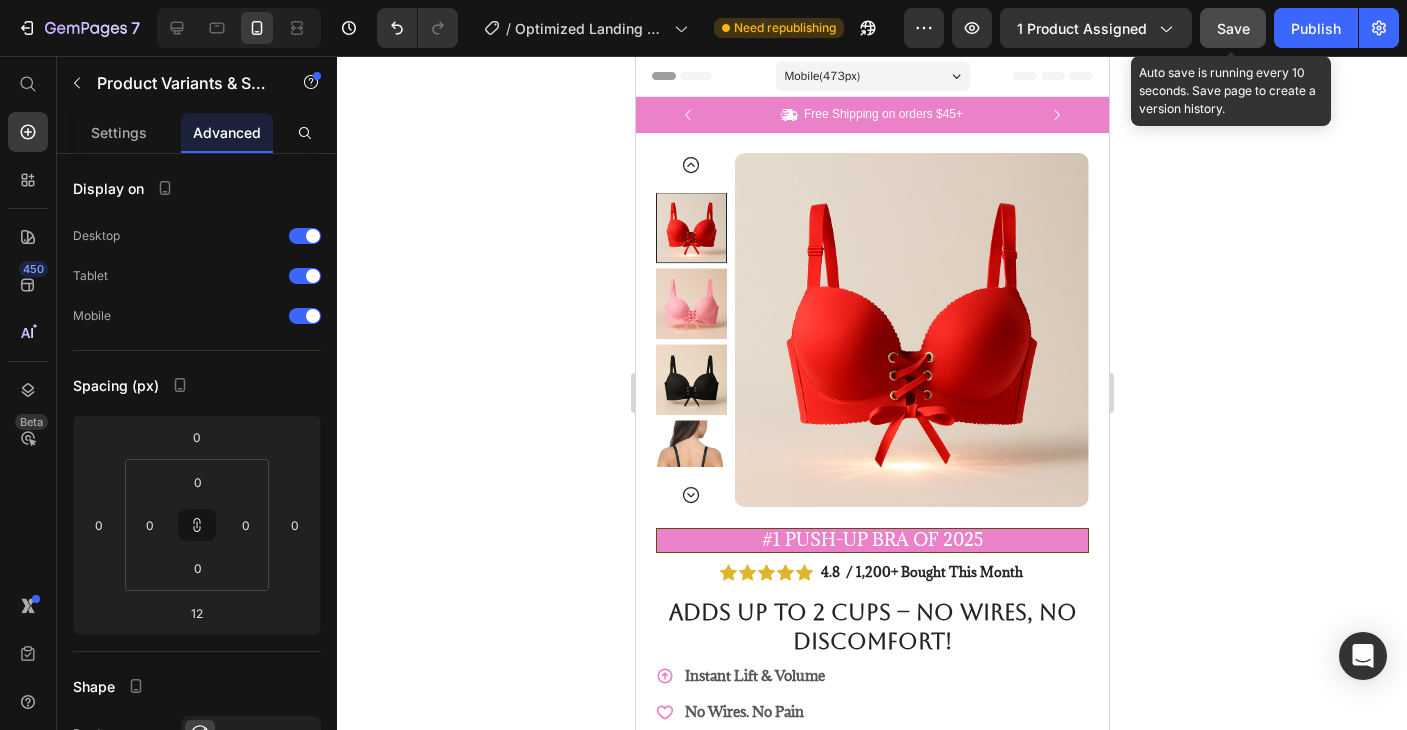 click on "Save" at bounding box center [1233, 28] 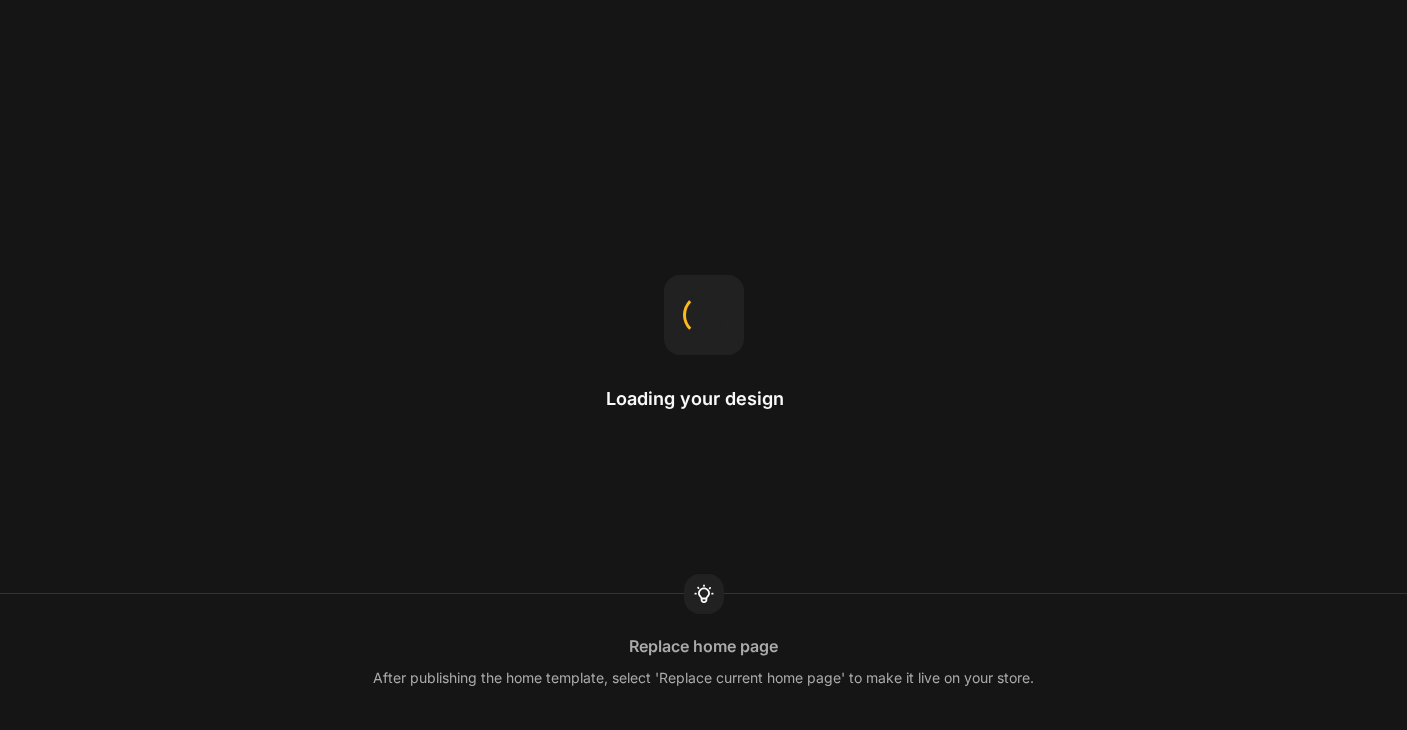 scroll, scrollTop: 0, scrollLeft: 0, axis: both 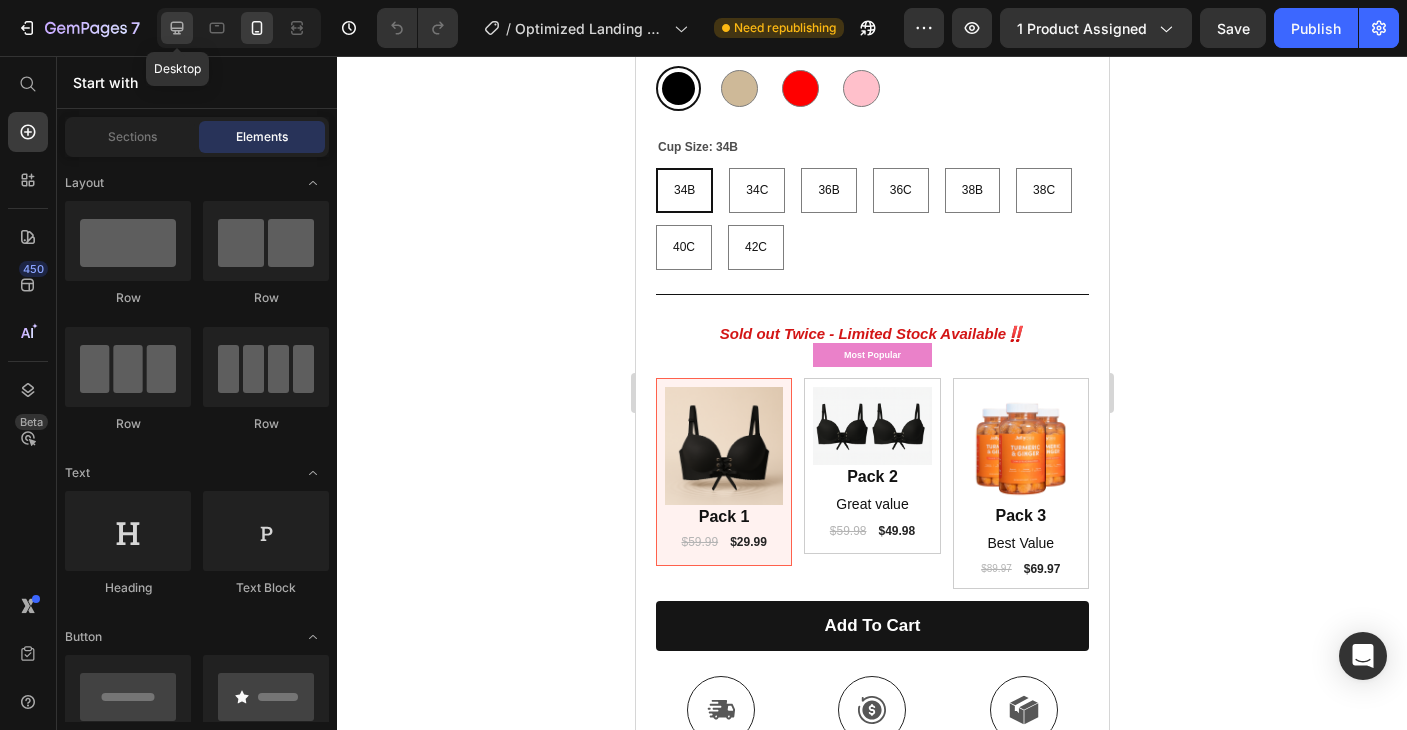 click 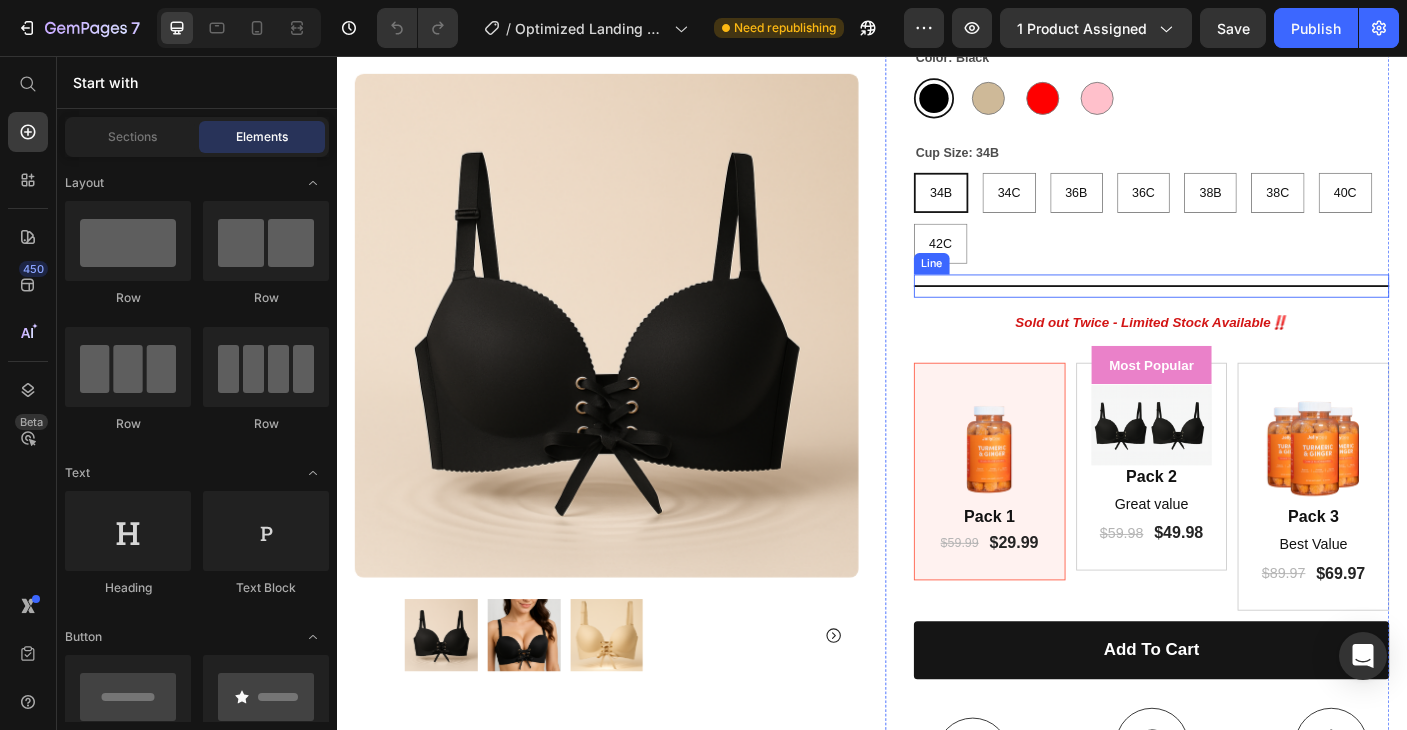 scroll, scrollTop: 444, scrollLeft: 0, axis: vertical 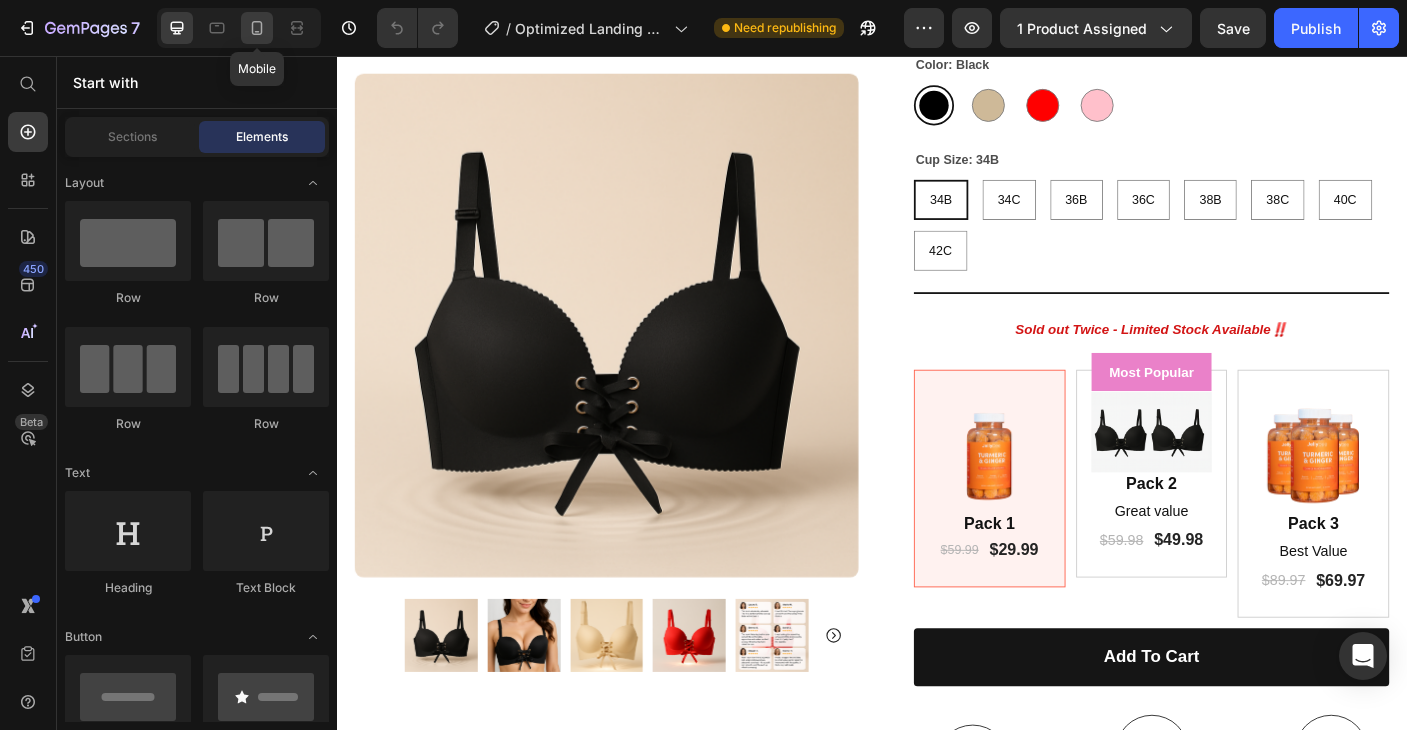 click 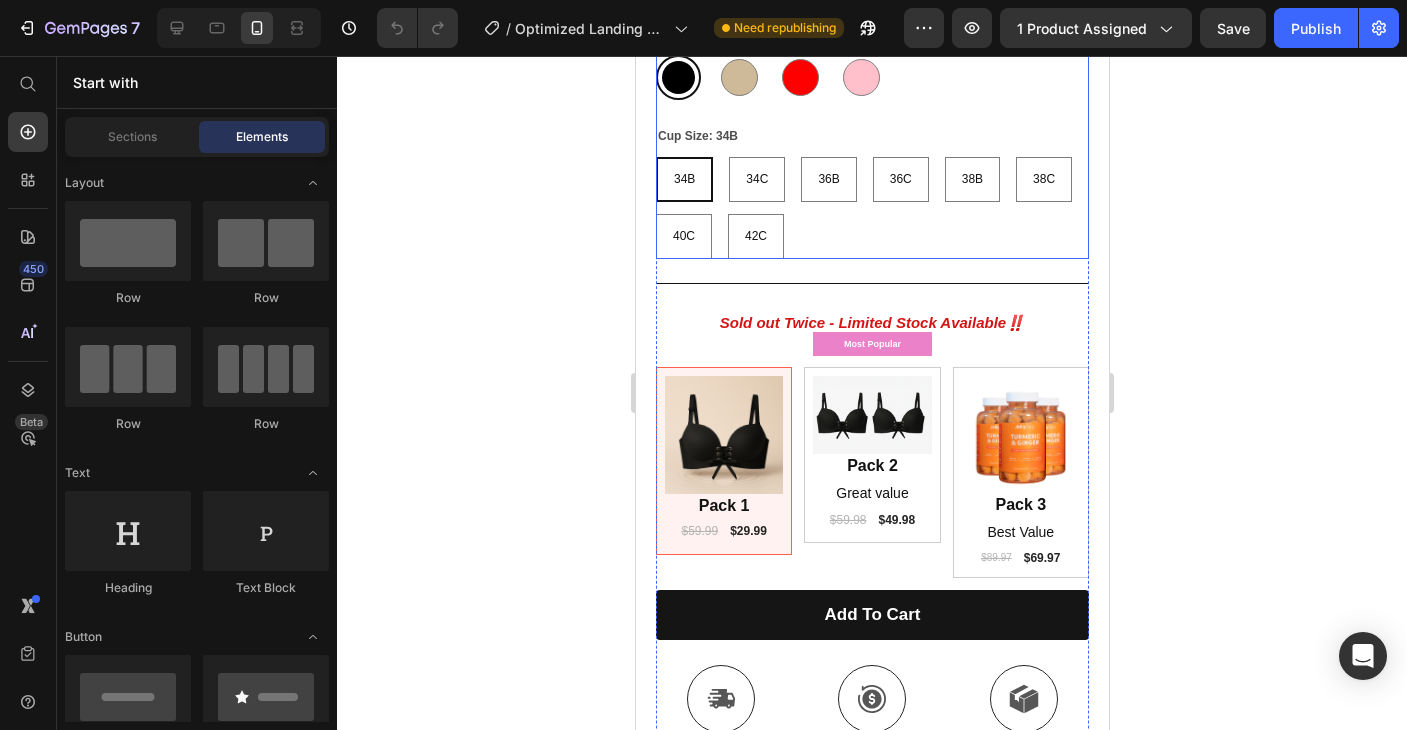 scroll, scrollTop: 846, scrollLeft: 0, axis: vertical 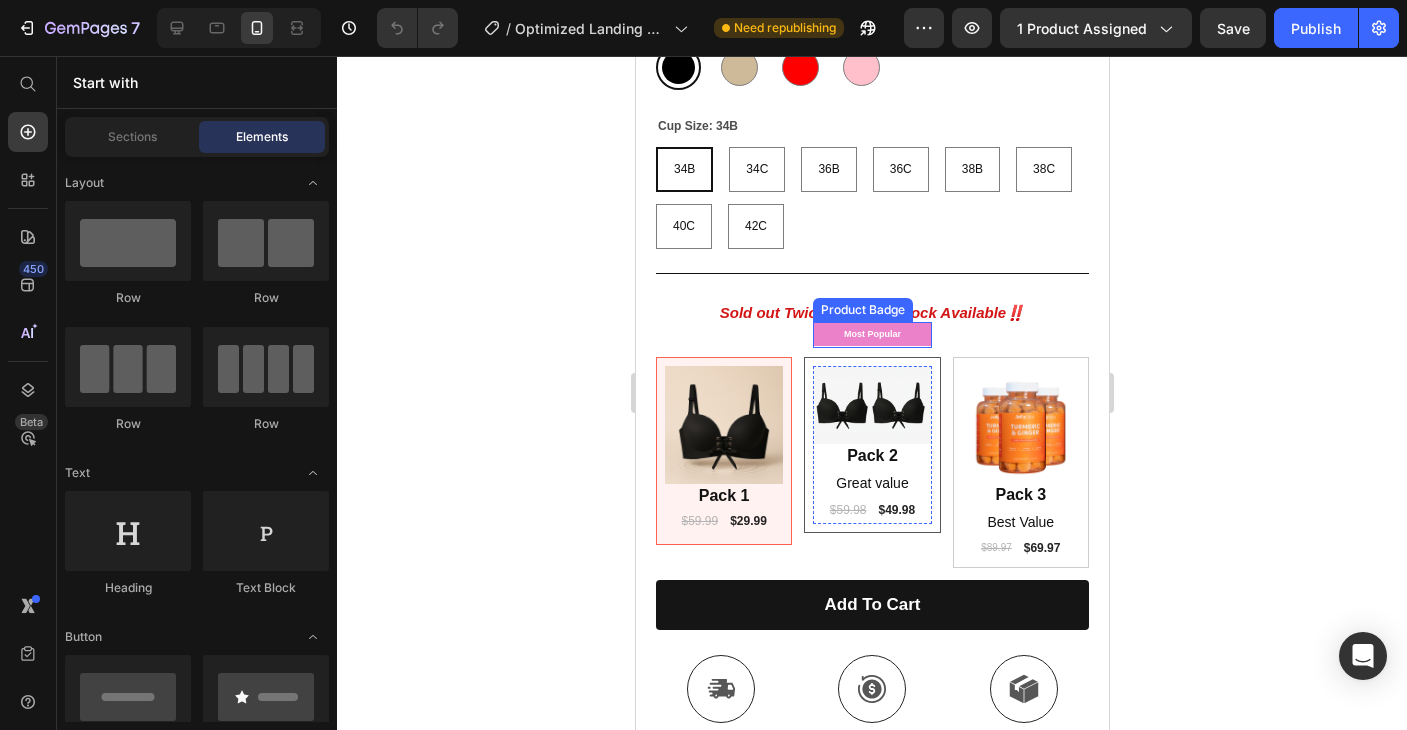 click on "Most Popular" at bounding box center [871, 334] 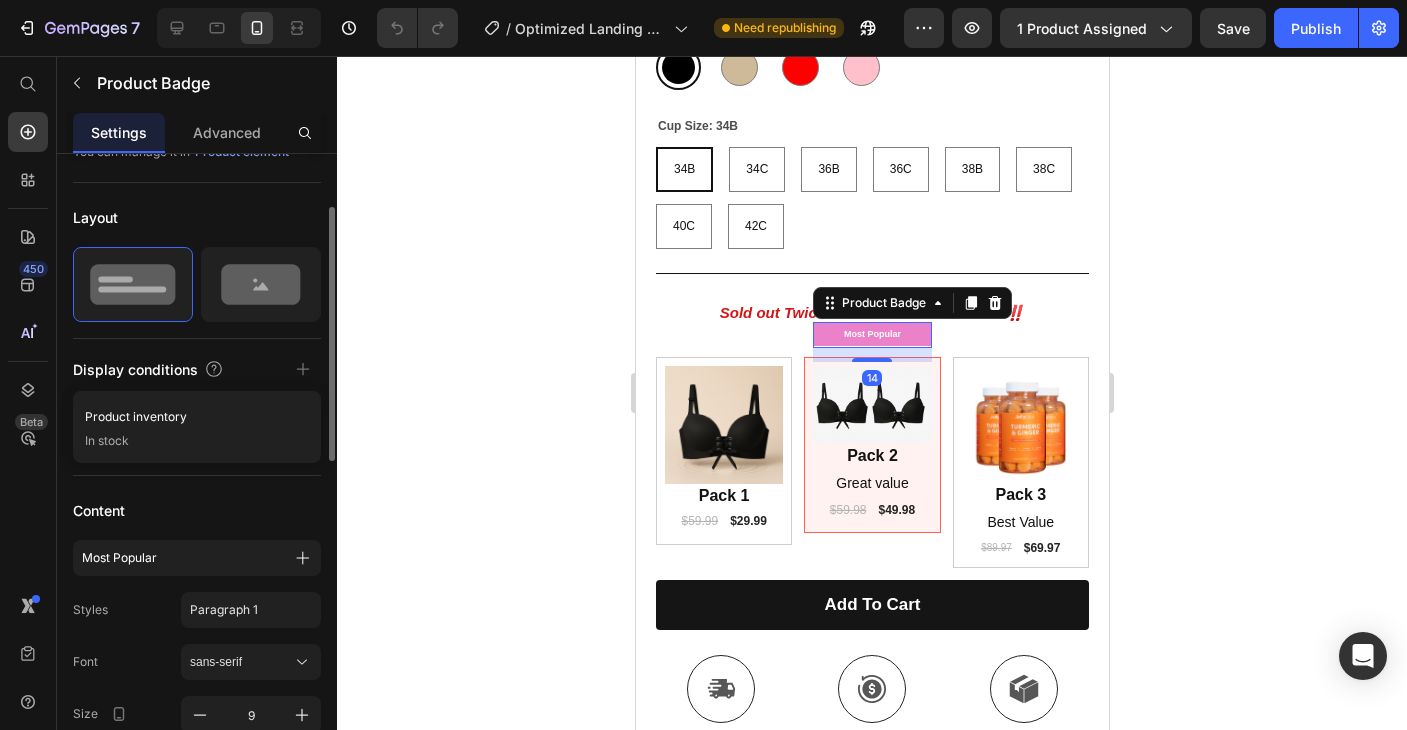 scroll, scrollTop: 131, scrollLeft: 0, axis: vertical 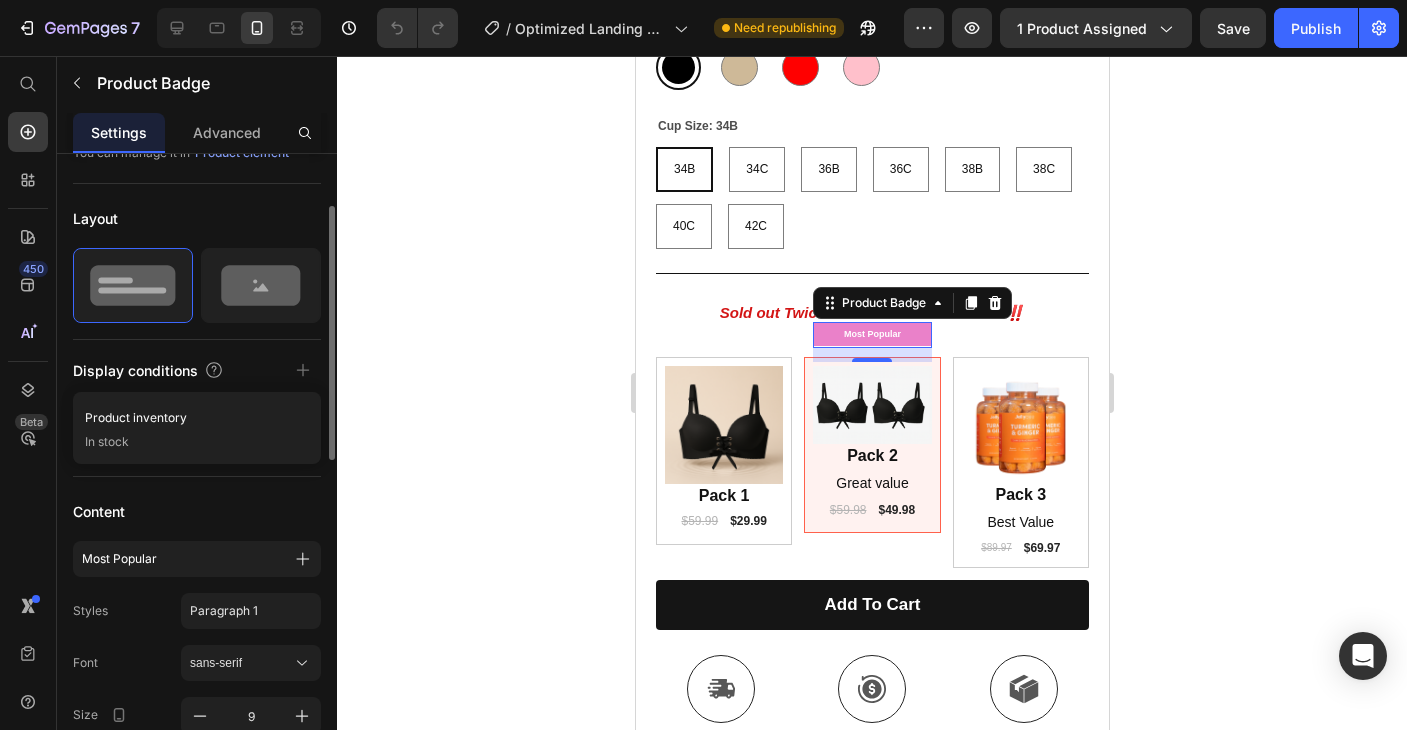 click 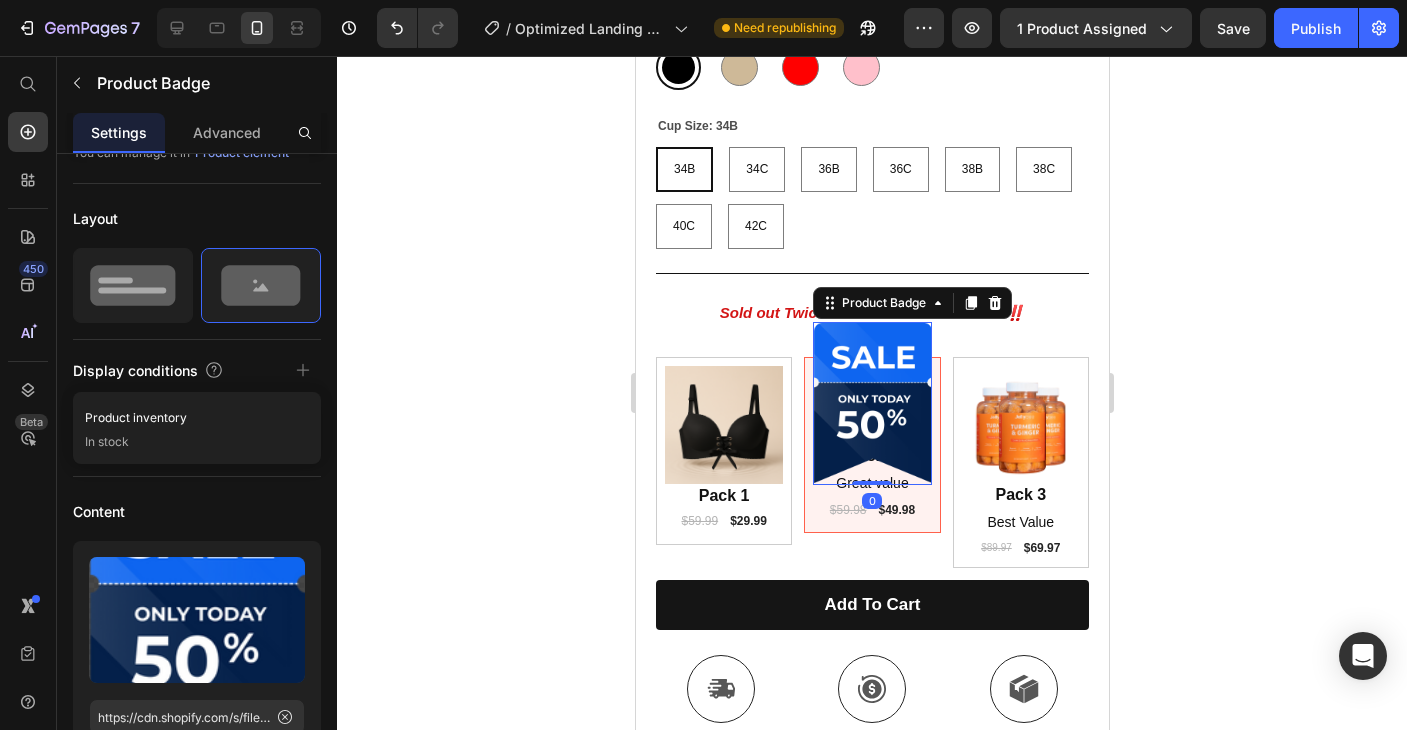 drag, startPoint x: 867, startPoint y: 496, endPoint x: 873, endPoint y: 327, distance: 169.10648 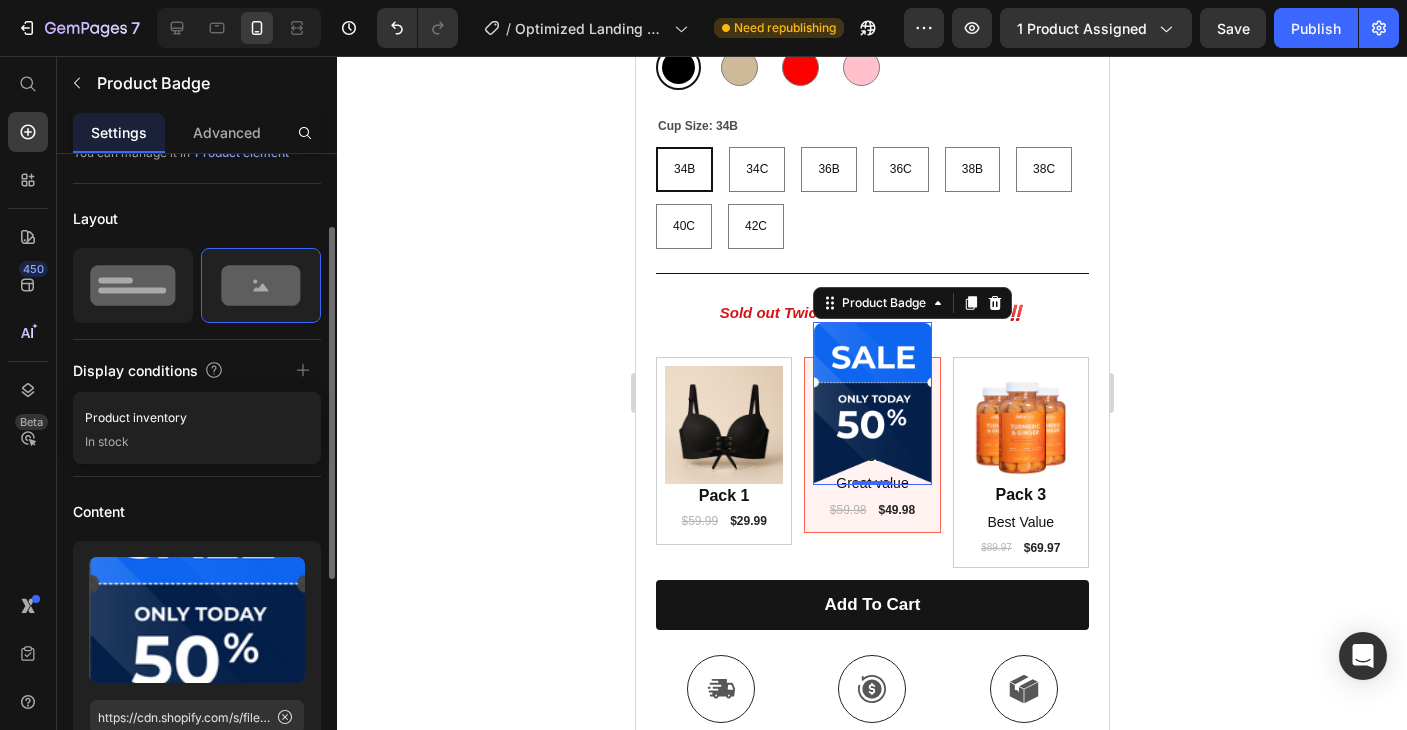 click 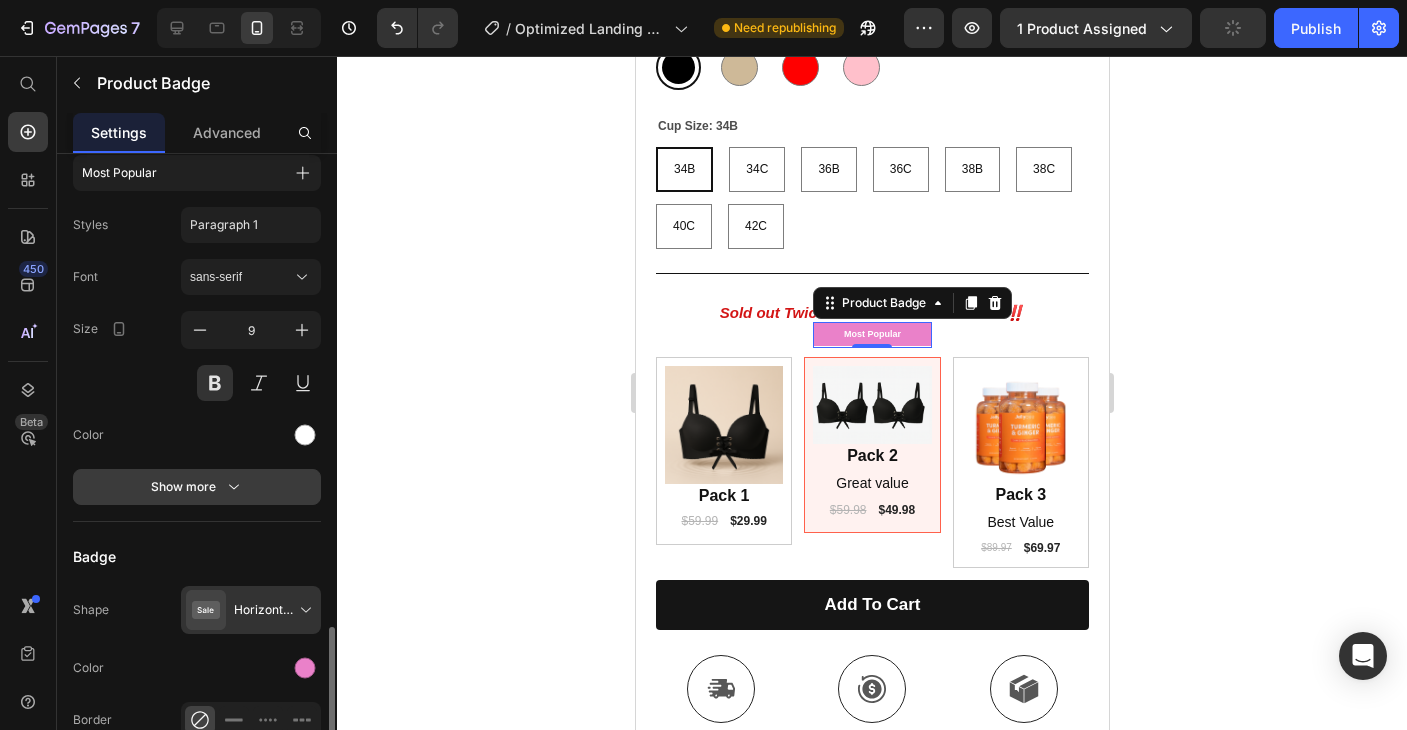 scroll, scrollTop: 706, scrollLeft: 0, axis: vertical 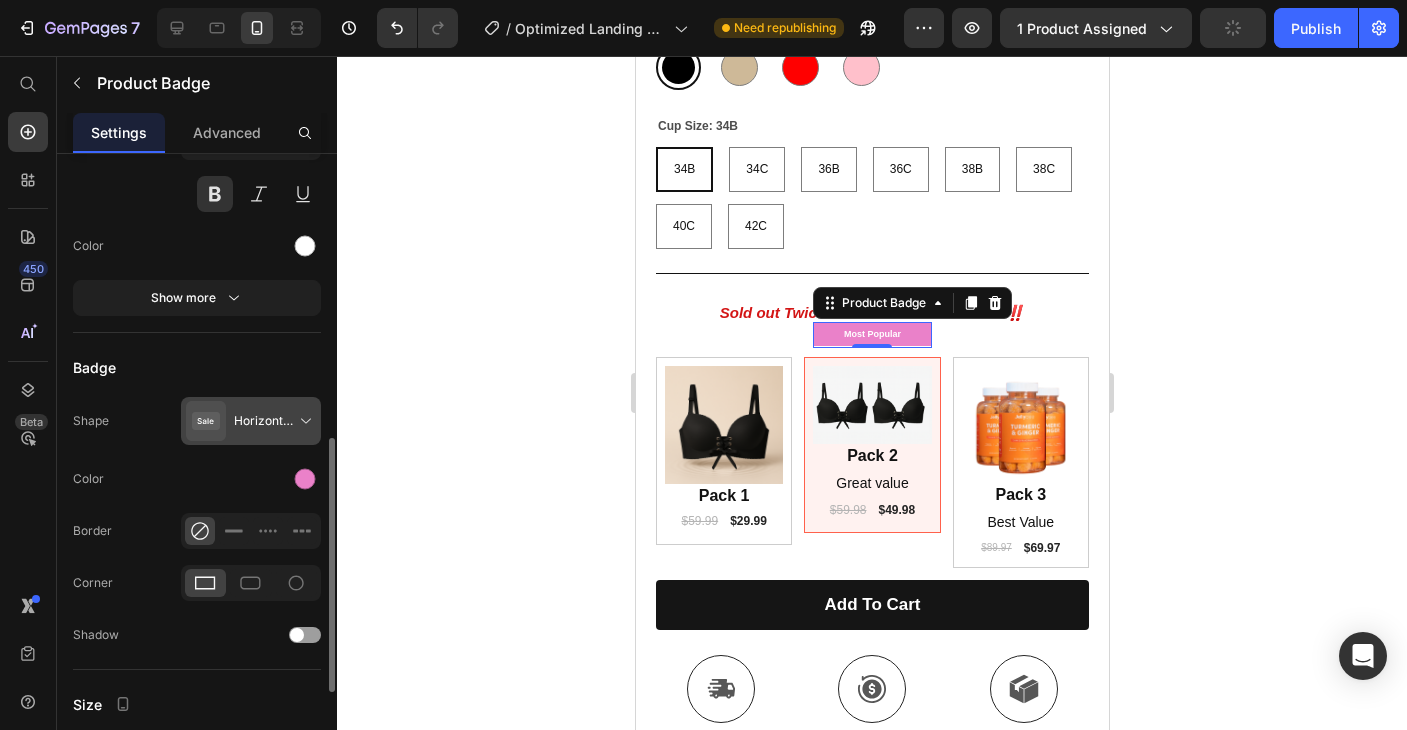click at bounding box center [255, 421] 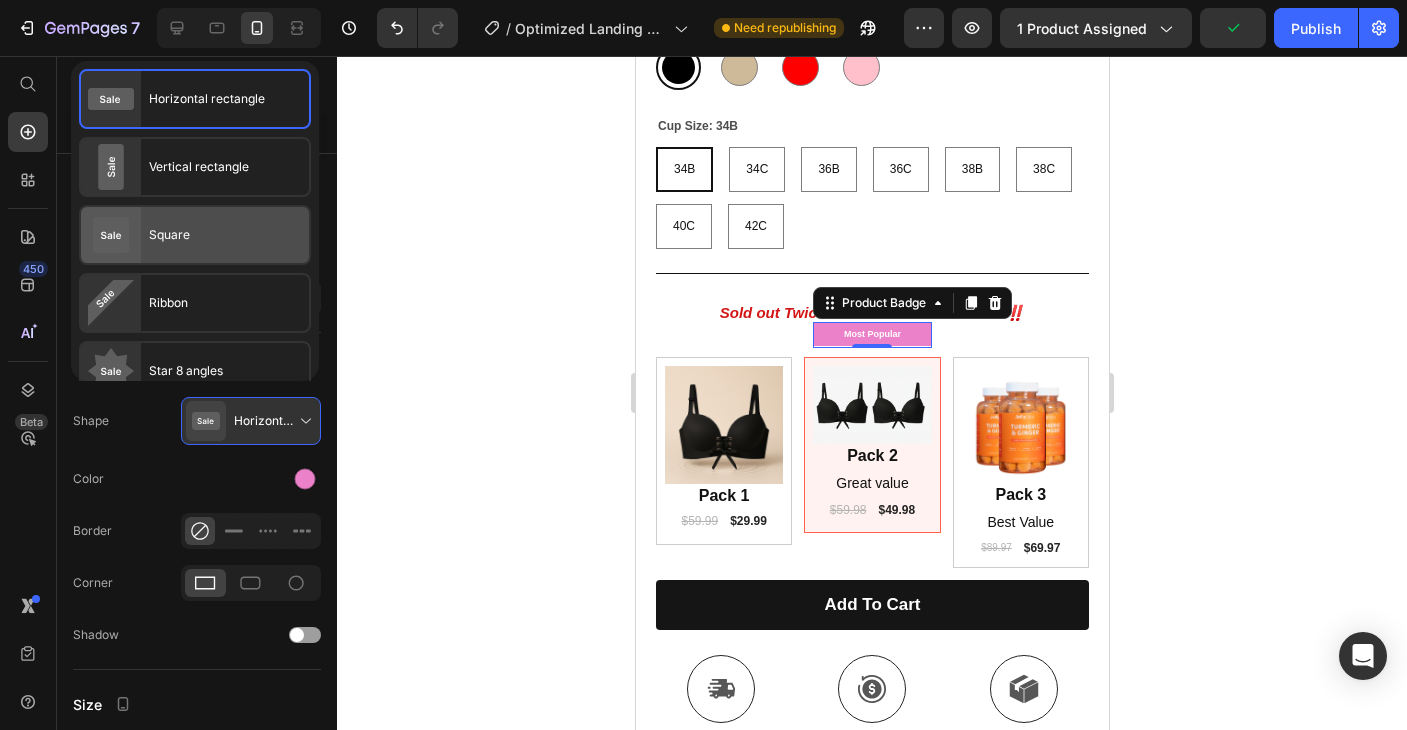 click on "Square" 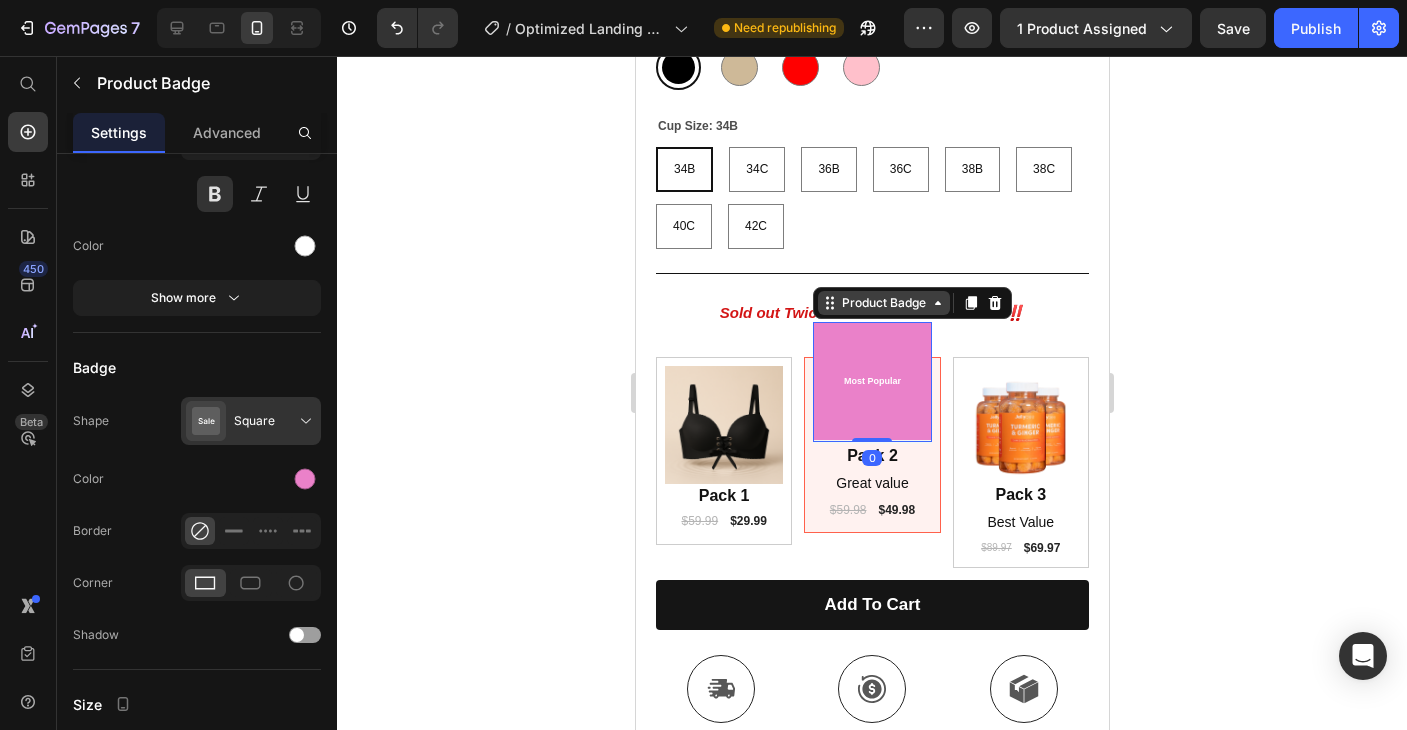 drag, startPoint x: 868, startPoint y: 435, endPoint x: 871, endPoint y: 294, distance: 141.0319 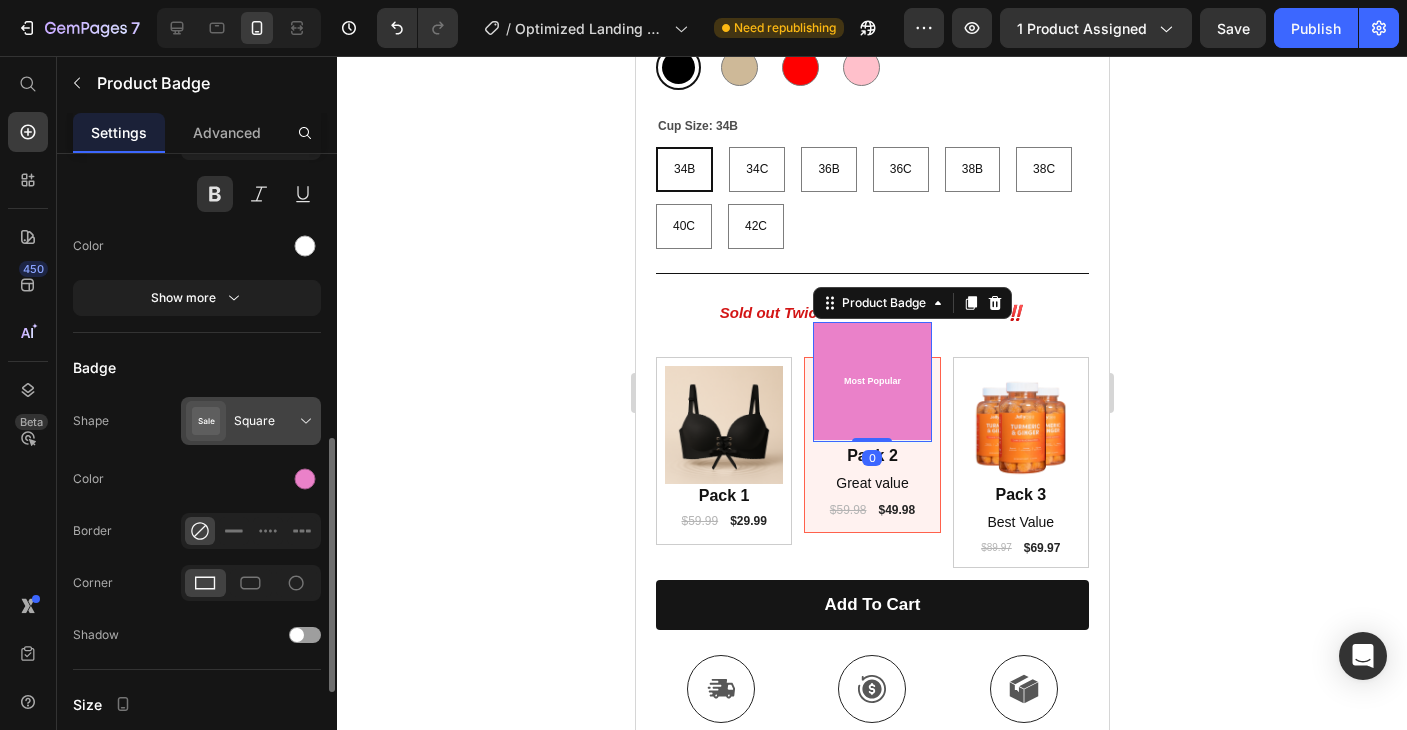 click at bounding box center (255, 421) 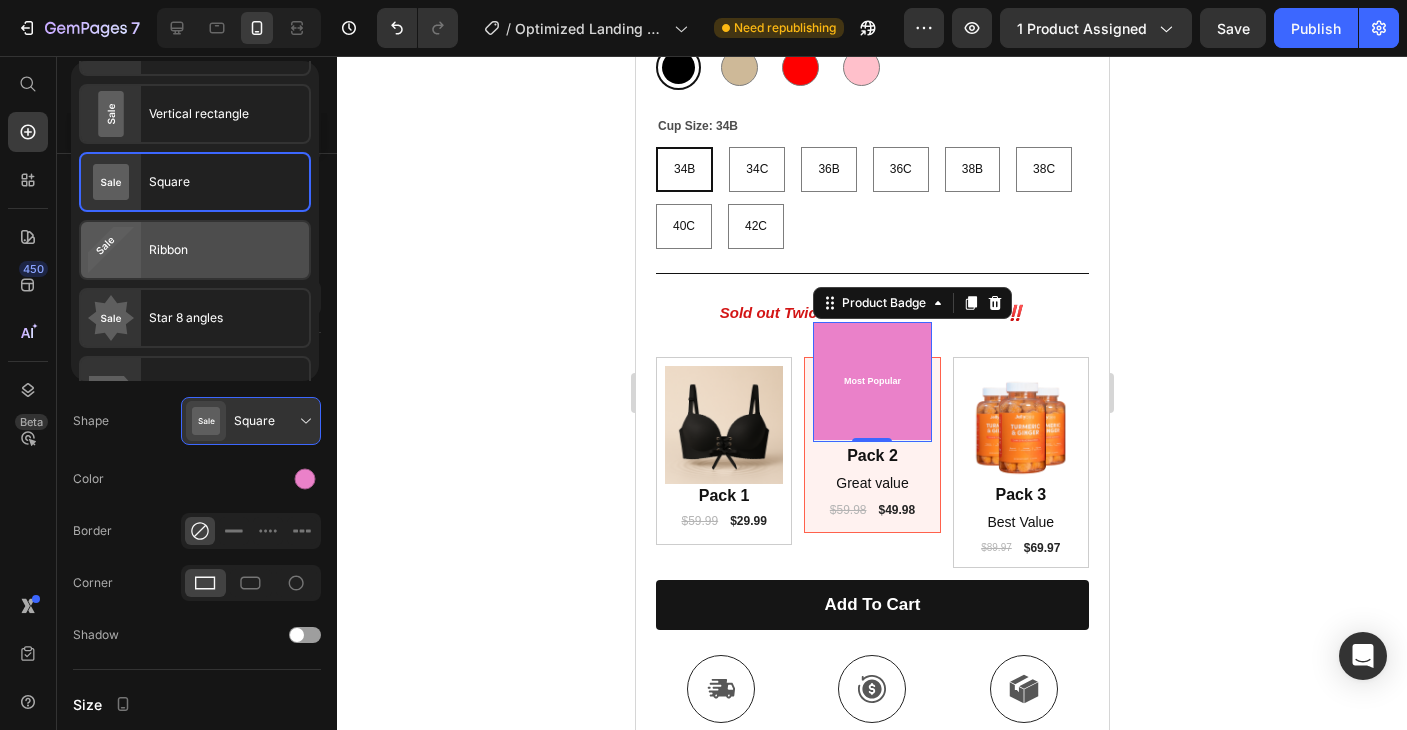 scroll, scrollTop: 56, scrollLeft: 0, axis: vertical 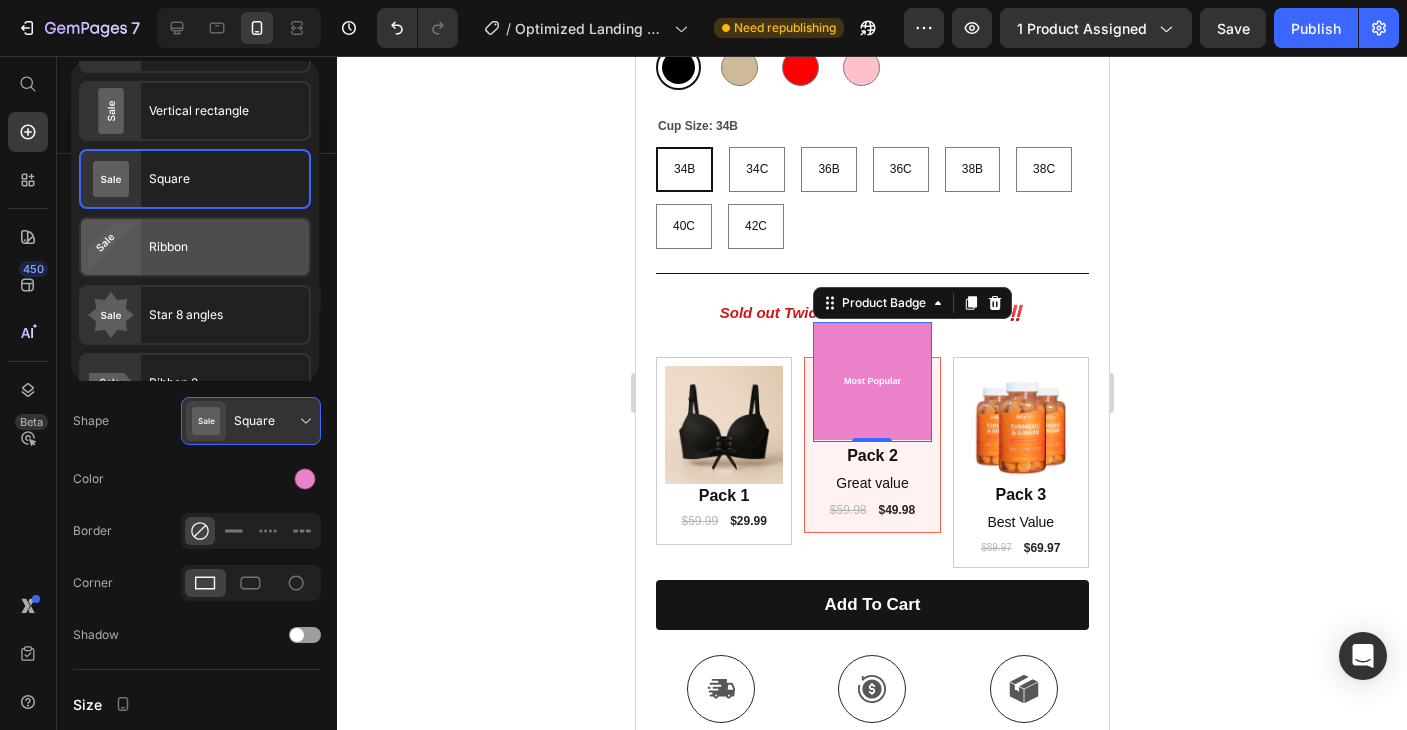 click on "Star 8 angles" 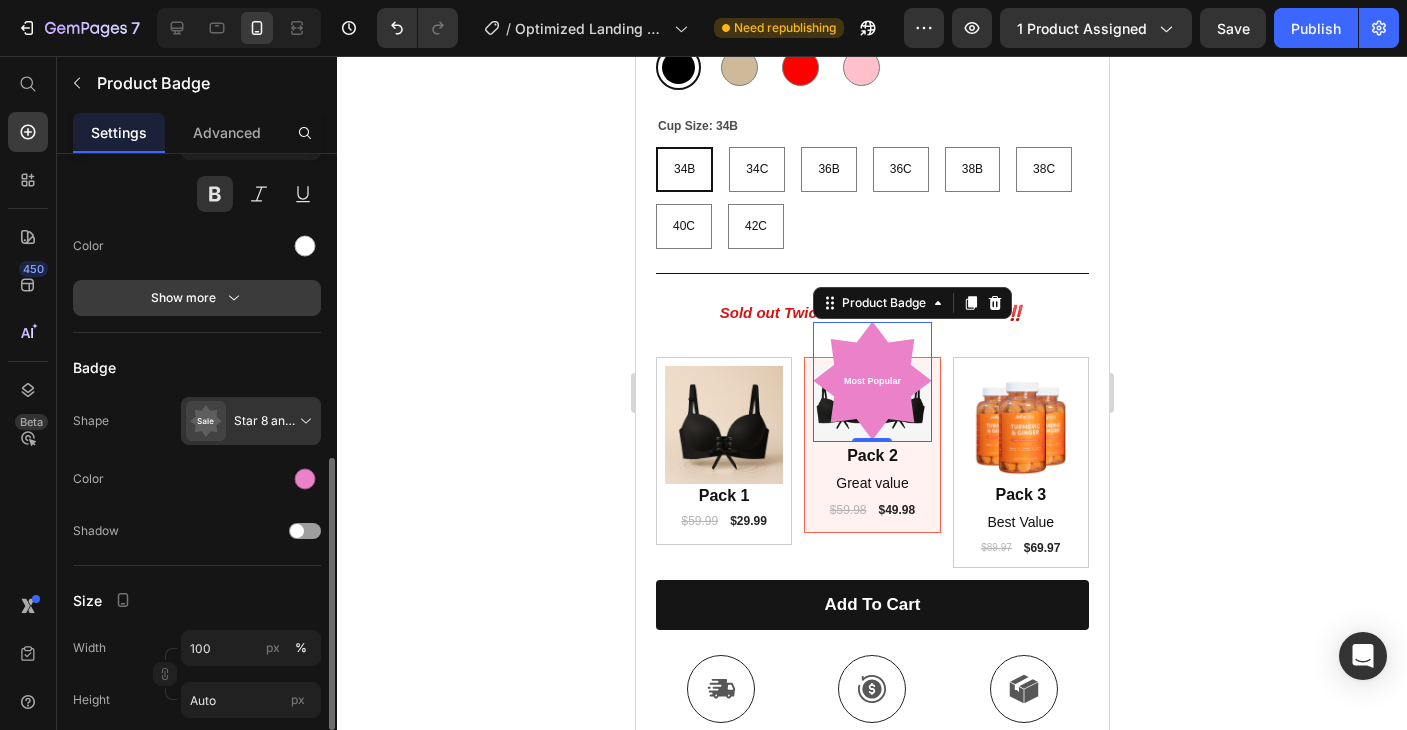 click on "Show more" at bounding box center (197, 298) 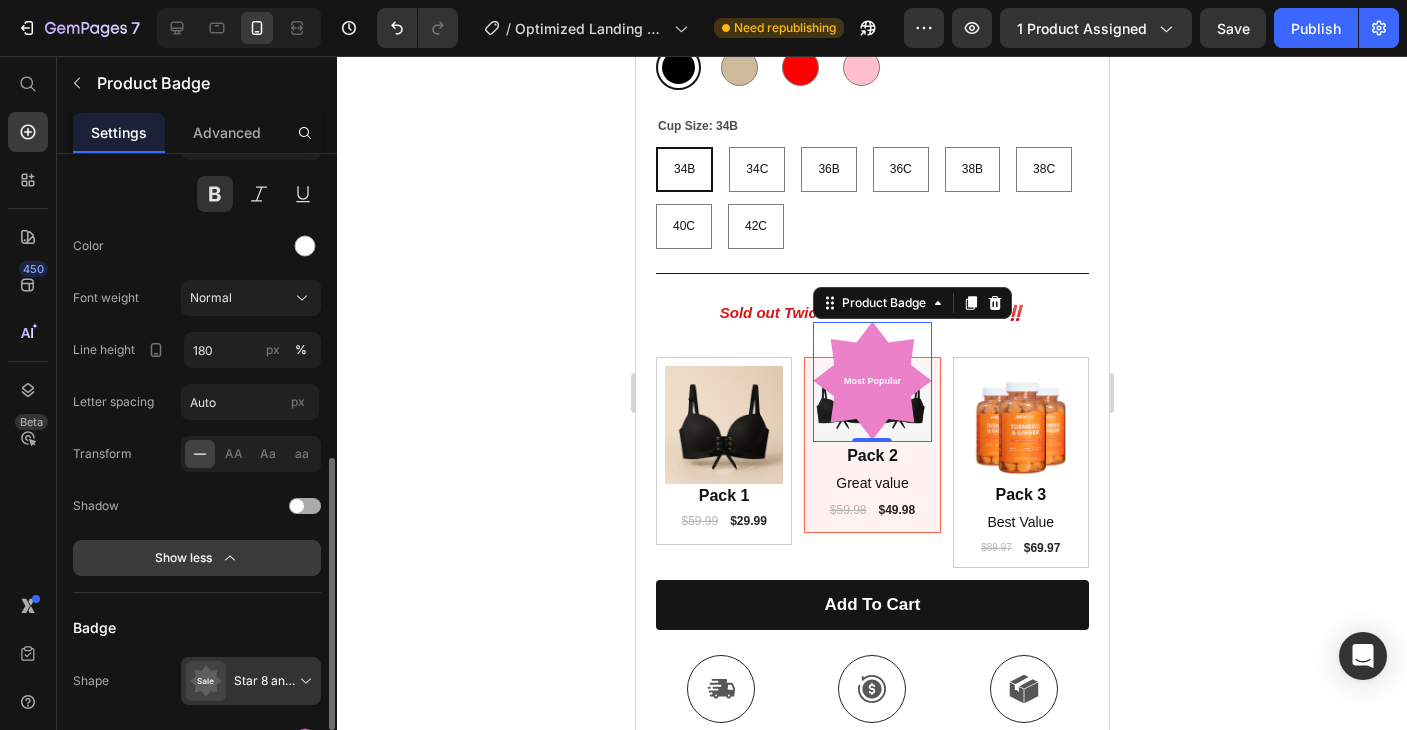 click on "Show less" at bounding box center [197, 558] 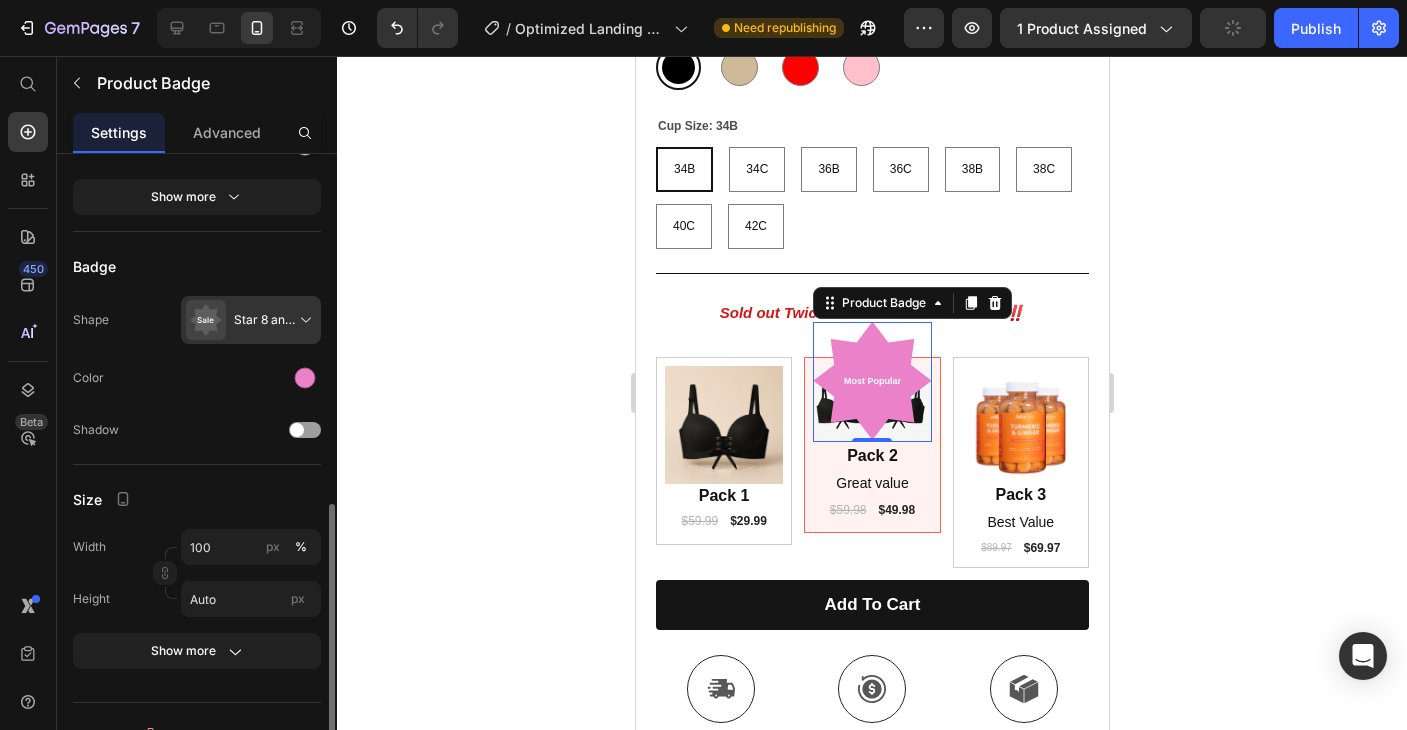 scroll, scrollTop: 809, scrollLeft: 0, axis: vertical 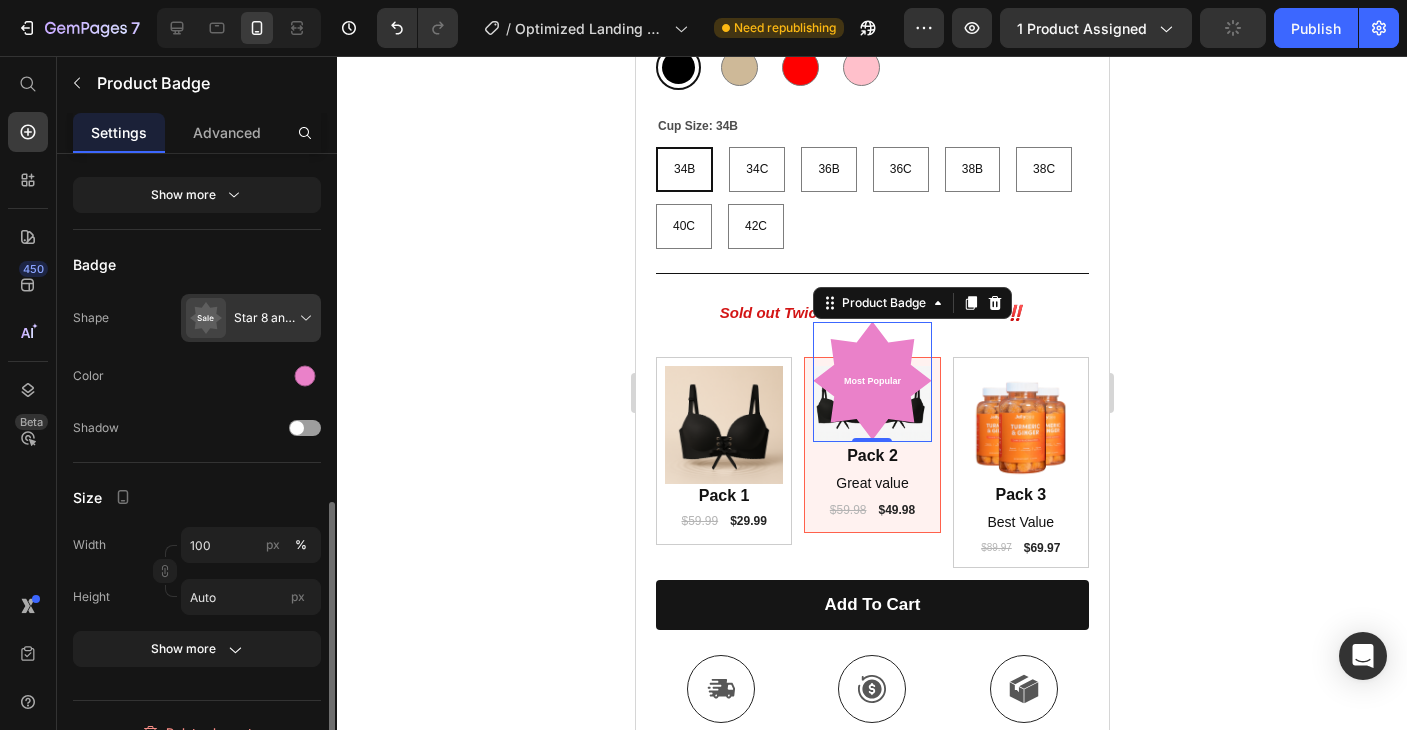 click on "Badge Shape Star 8 angles Color Shadow" 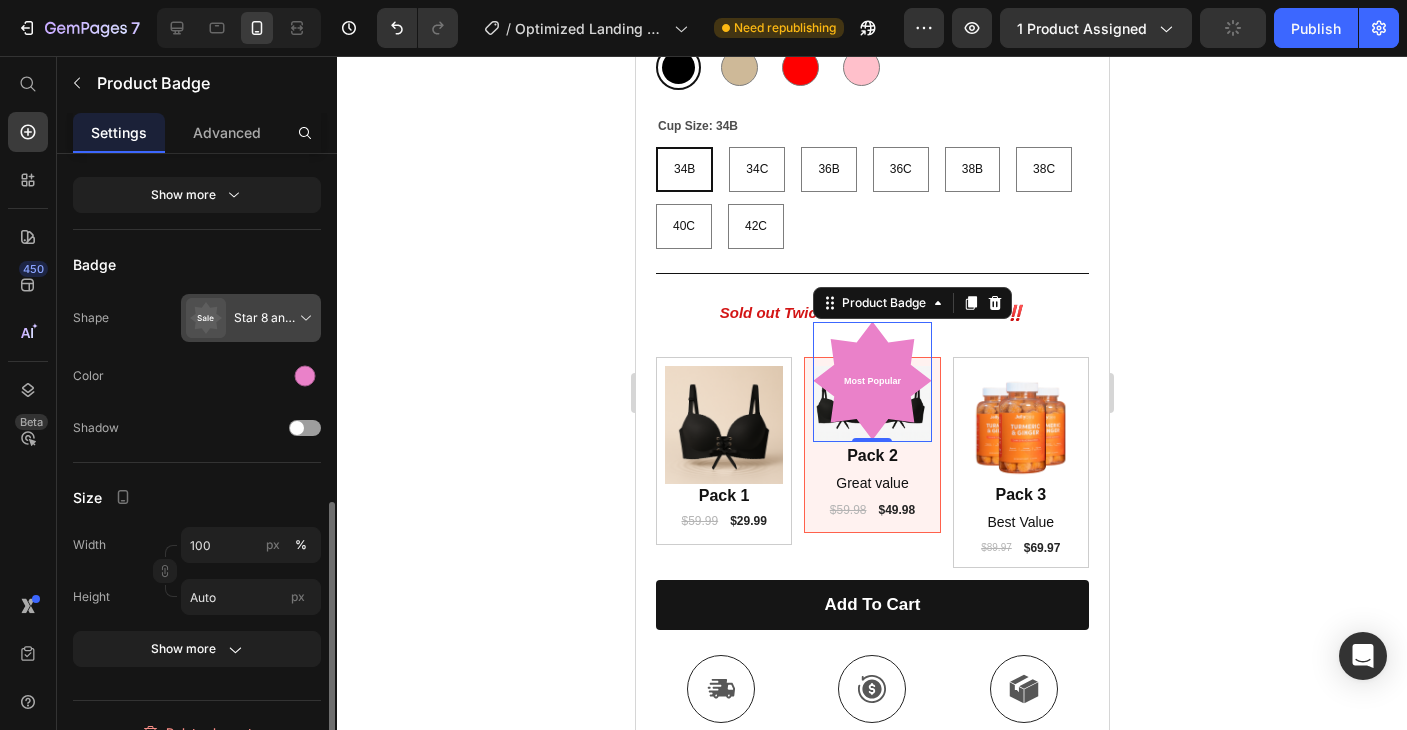 click at bounding box center [255, 318] 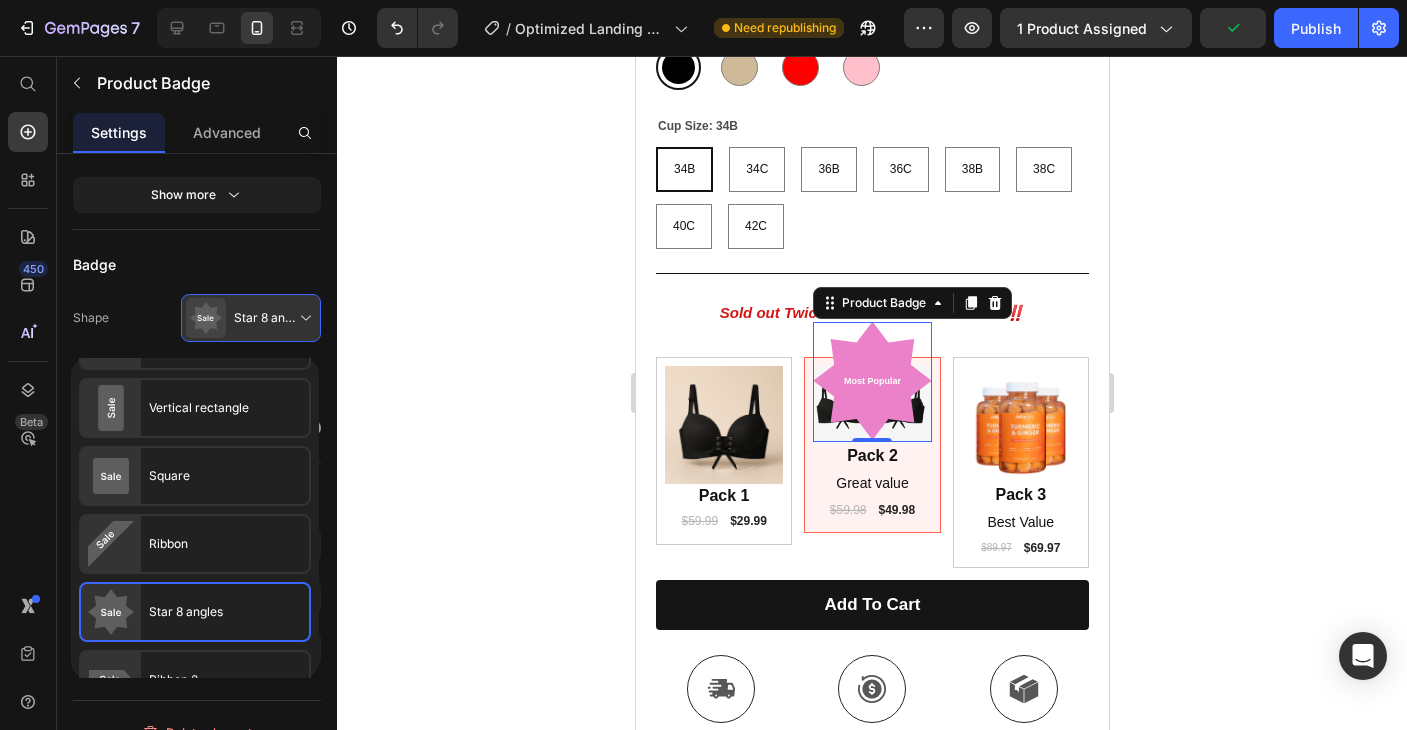 scroll, scrollTop: 164, scrollLeft: 0, axis: vertical 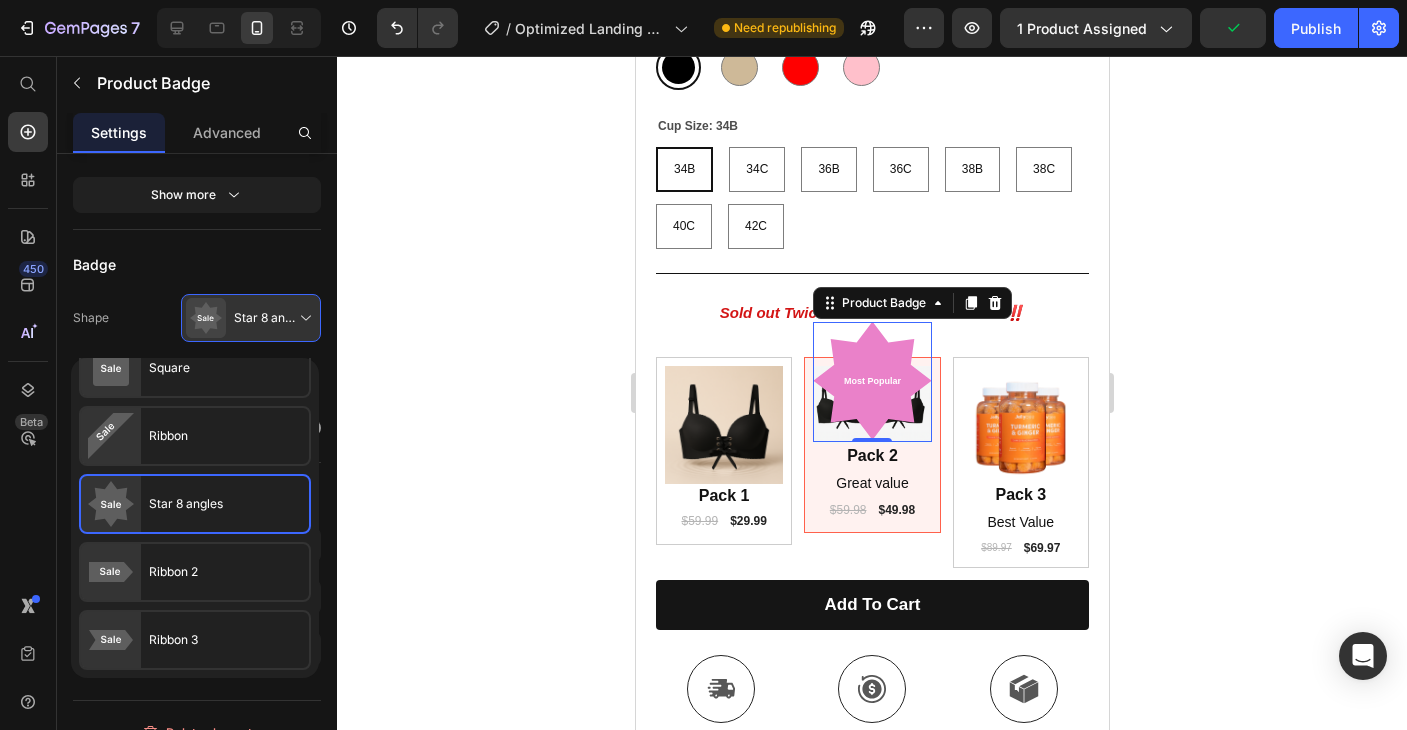 click on "Ribbon 2" at bounding box center [173, 572] 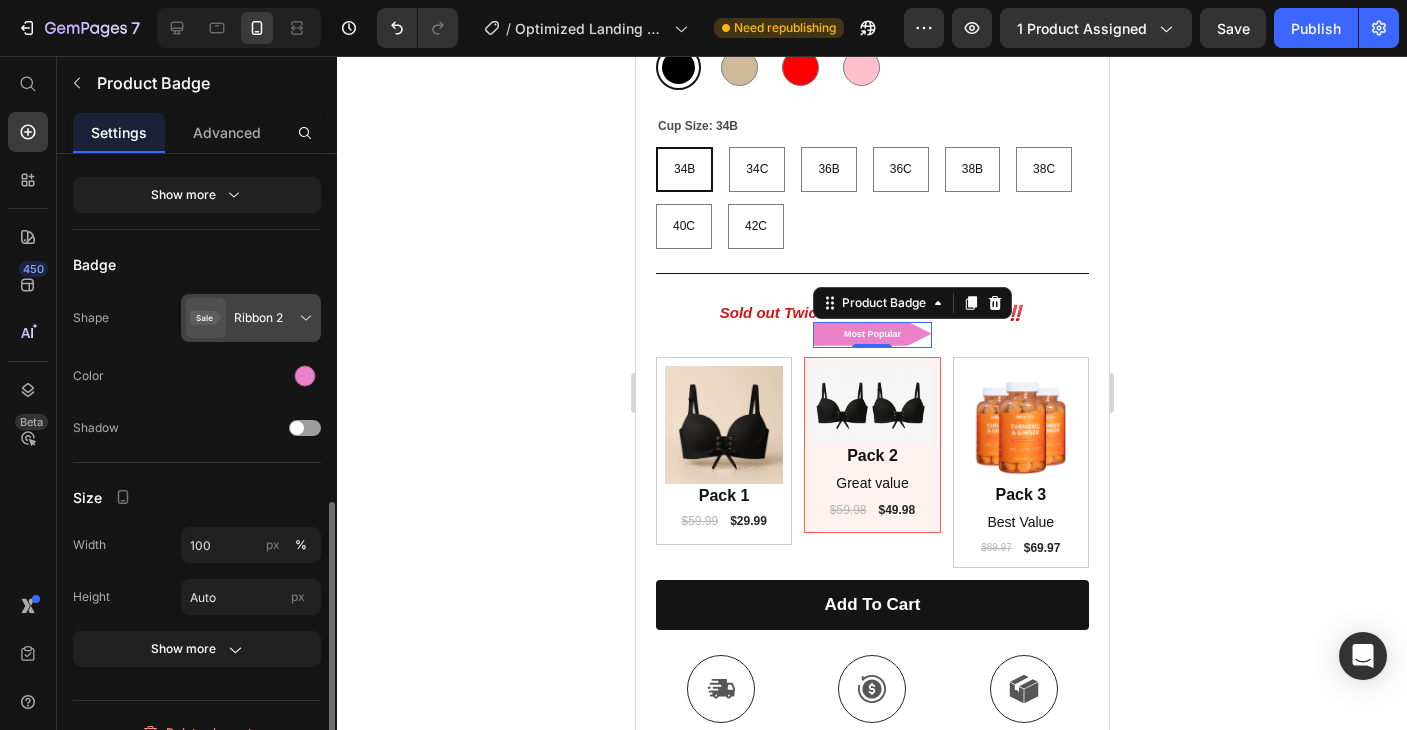 click at bounding box center (255, 318) 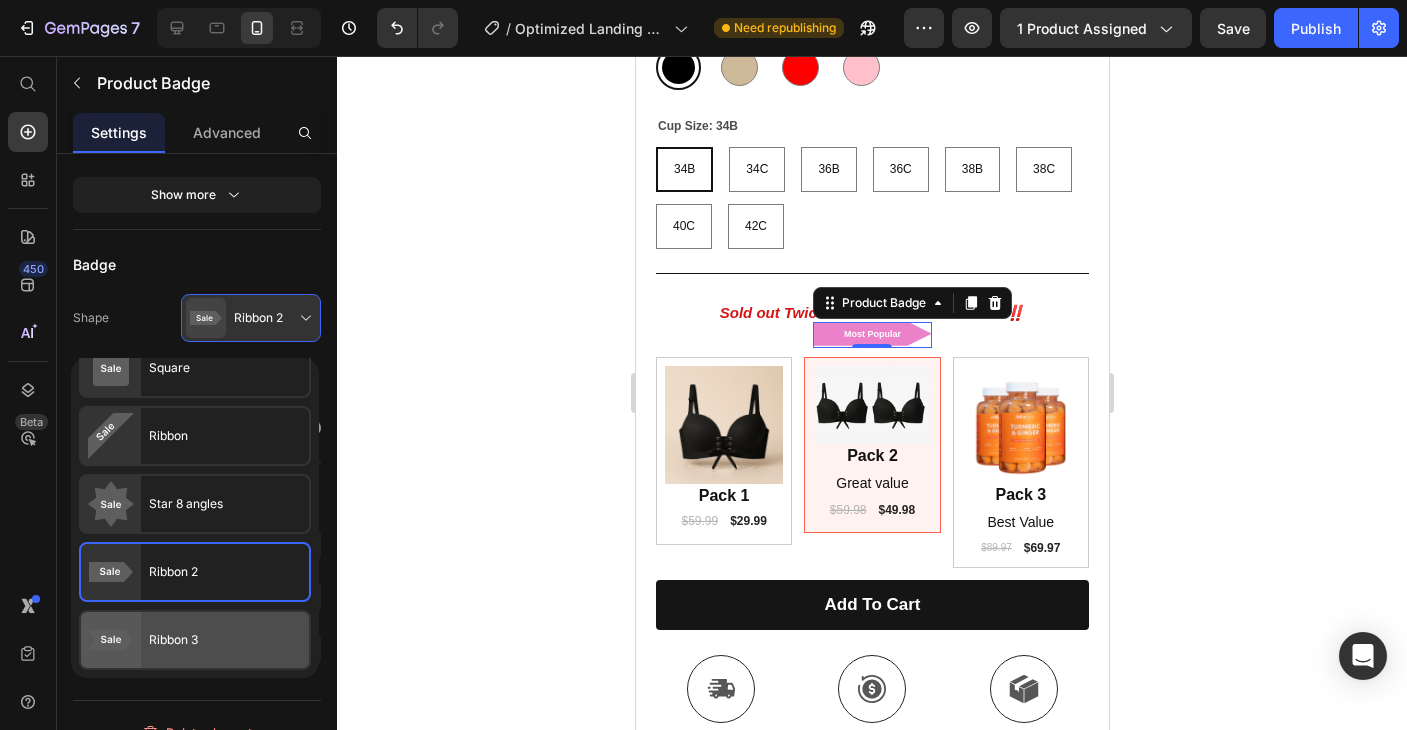 click on "Ribbon 3" 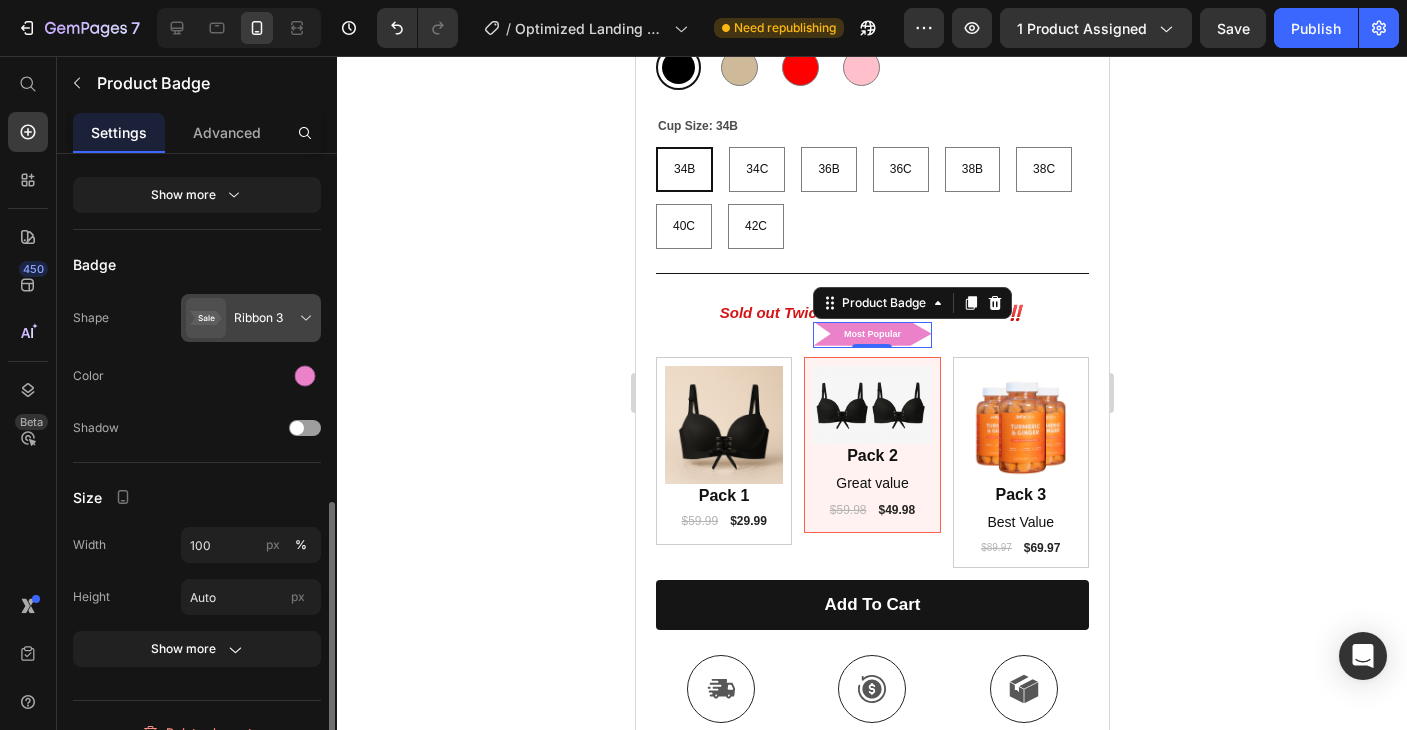 click at bounding box center (255, 318) 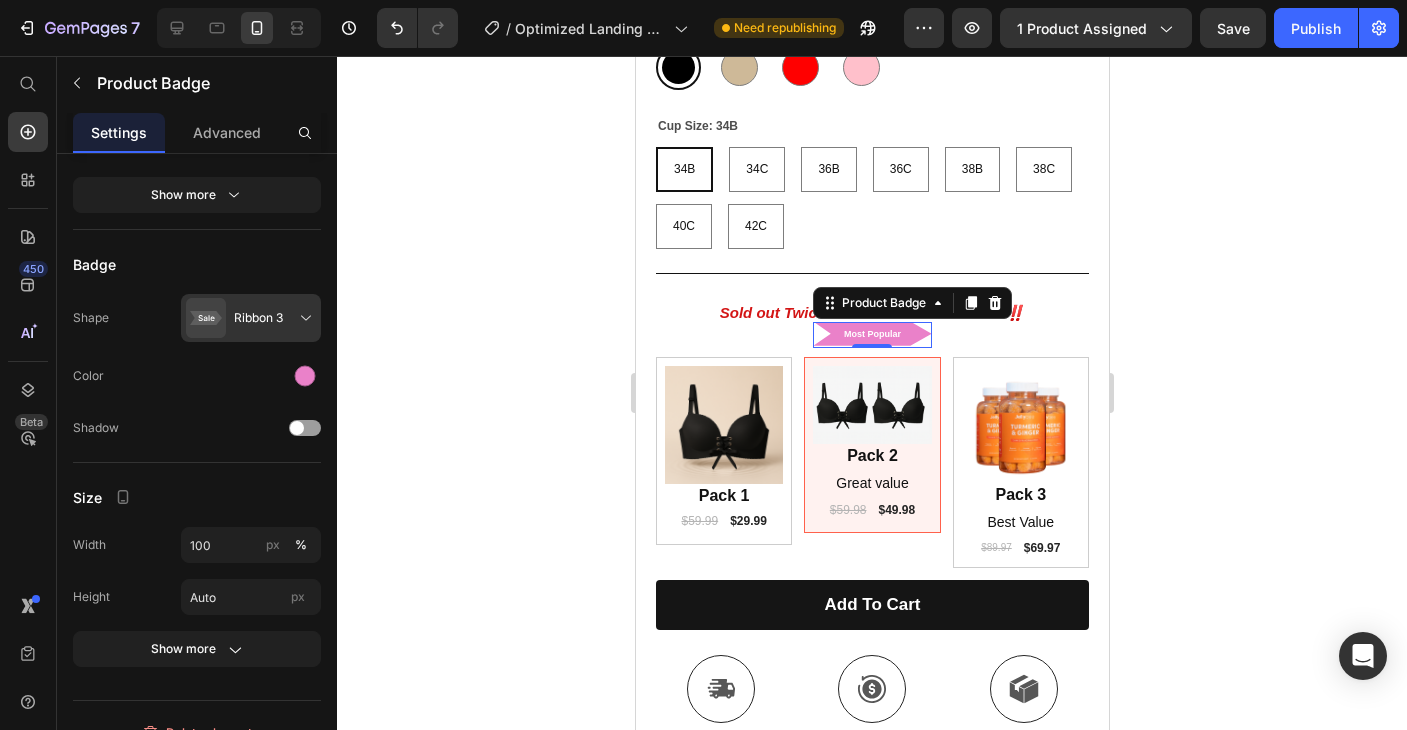 click on "Most Popular" at bounding box center [871, 334] 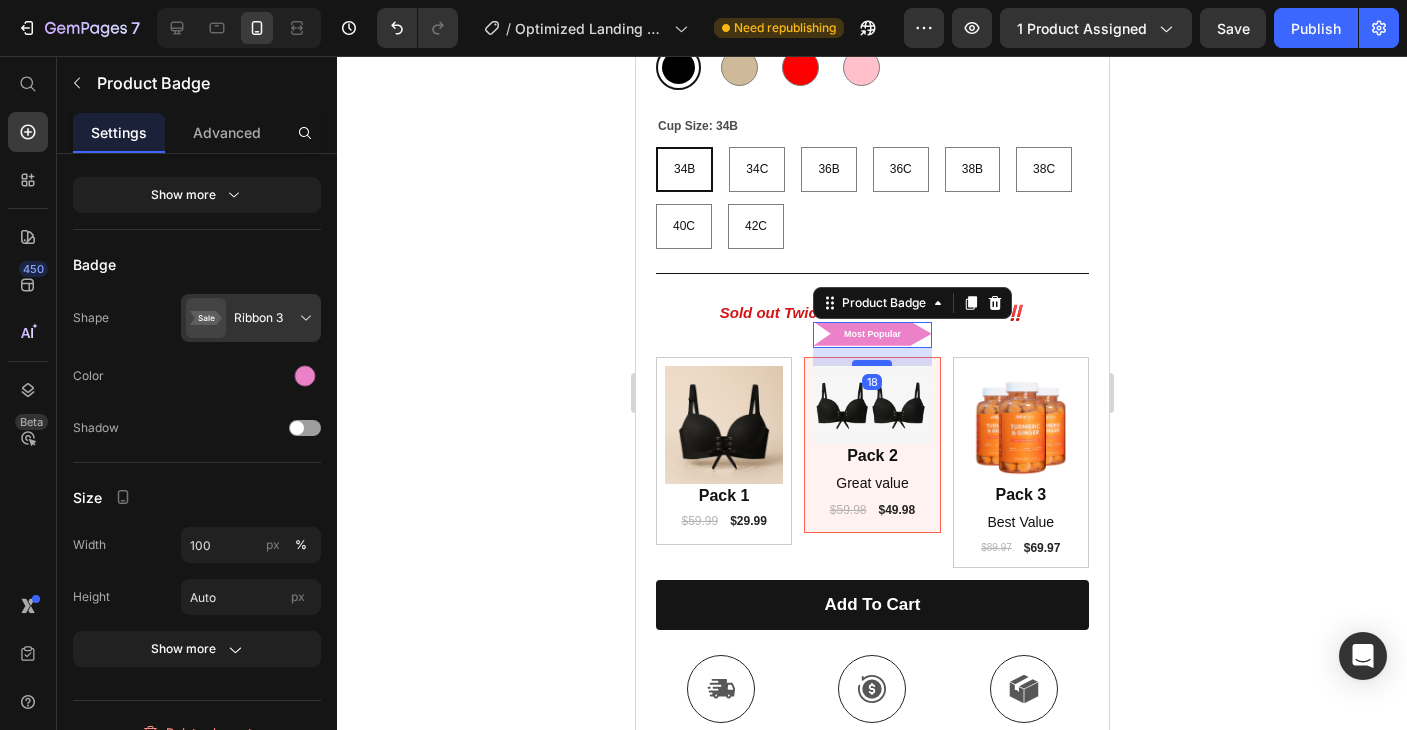drag, startPoint x: 859, startPoint y: 343, endPoint x: 859, endPoint y: 363, distance: 20 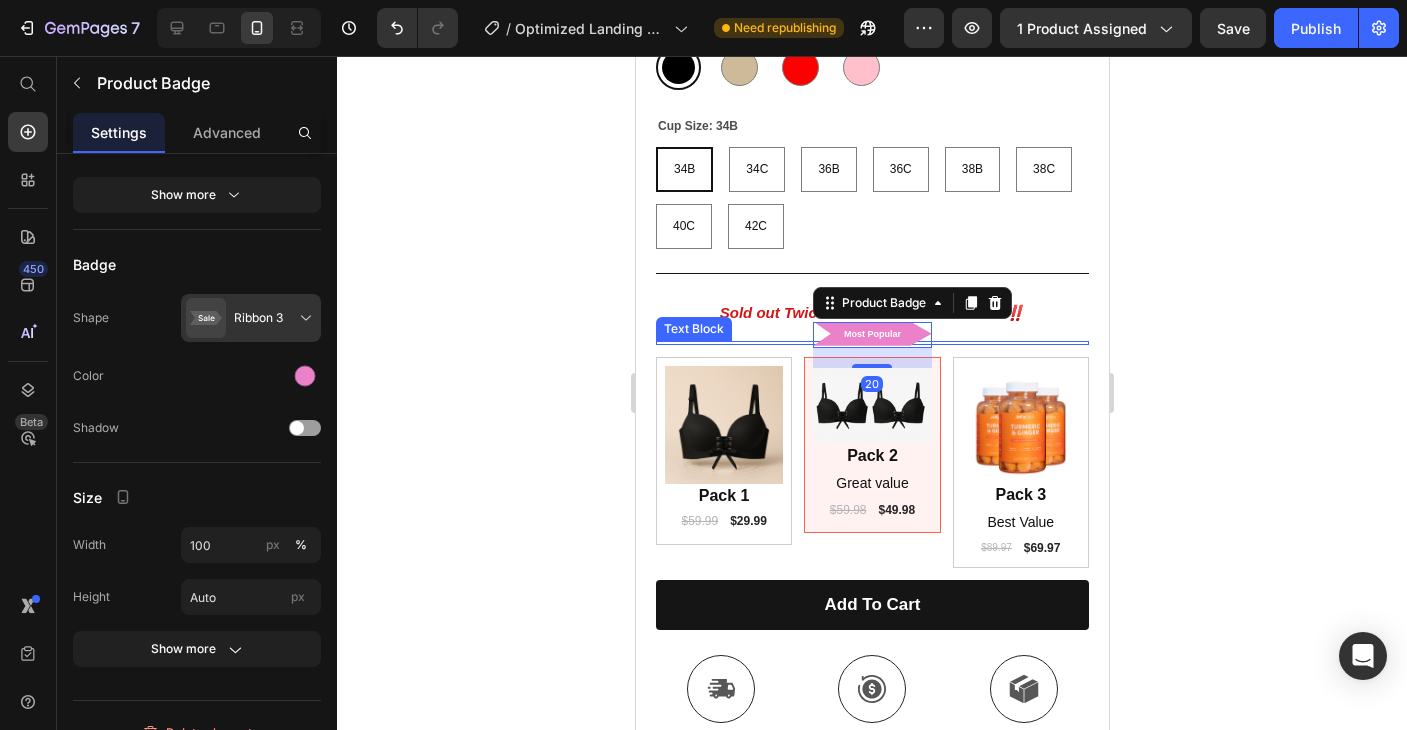 click at bounding box center (871, 343) 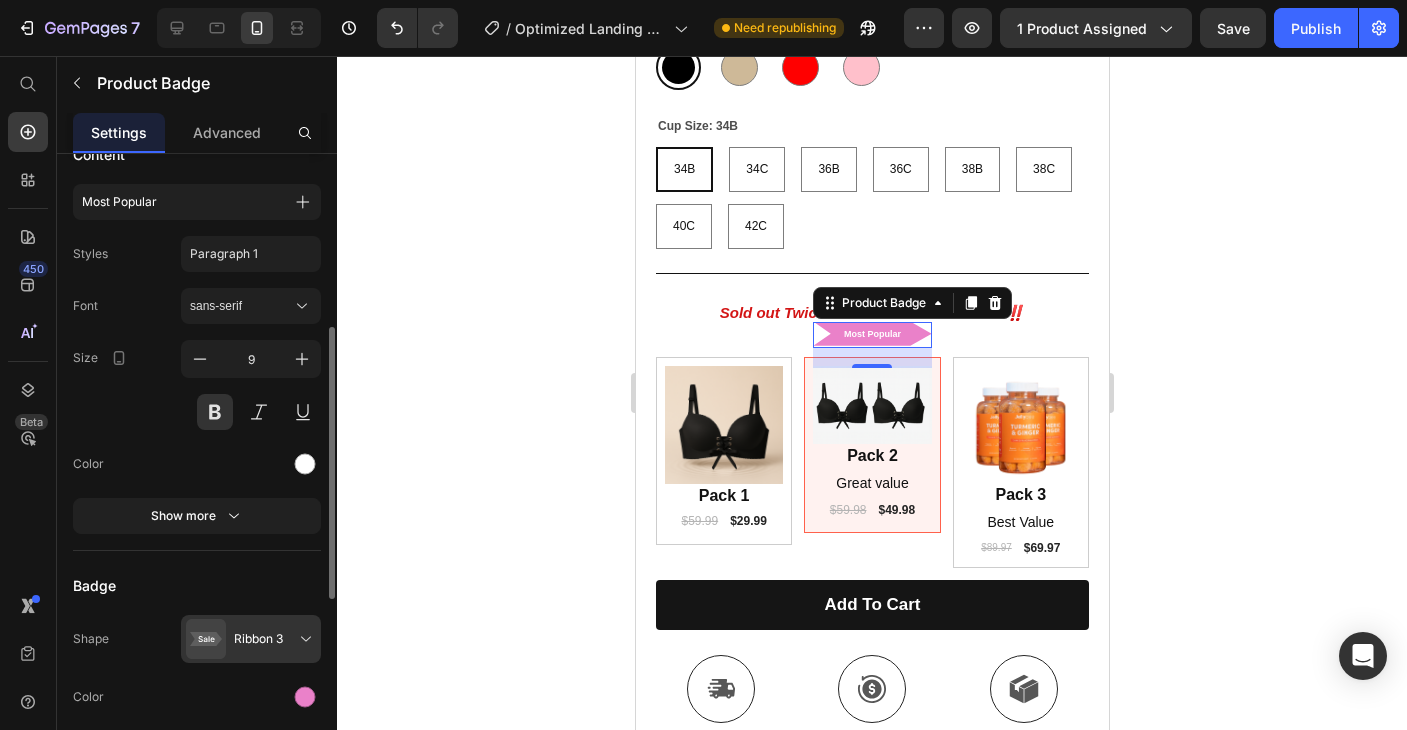 scroll, scrollTop: 500, scrollLeft: 0, axis: vertical 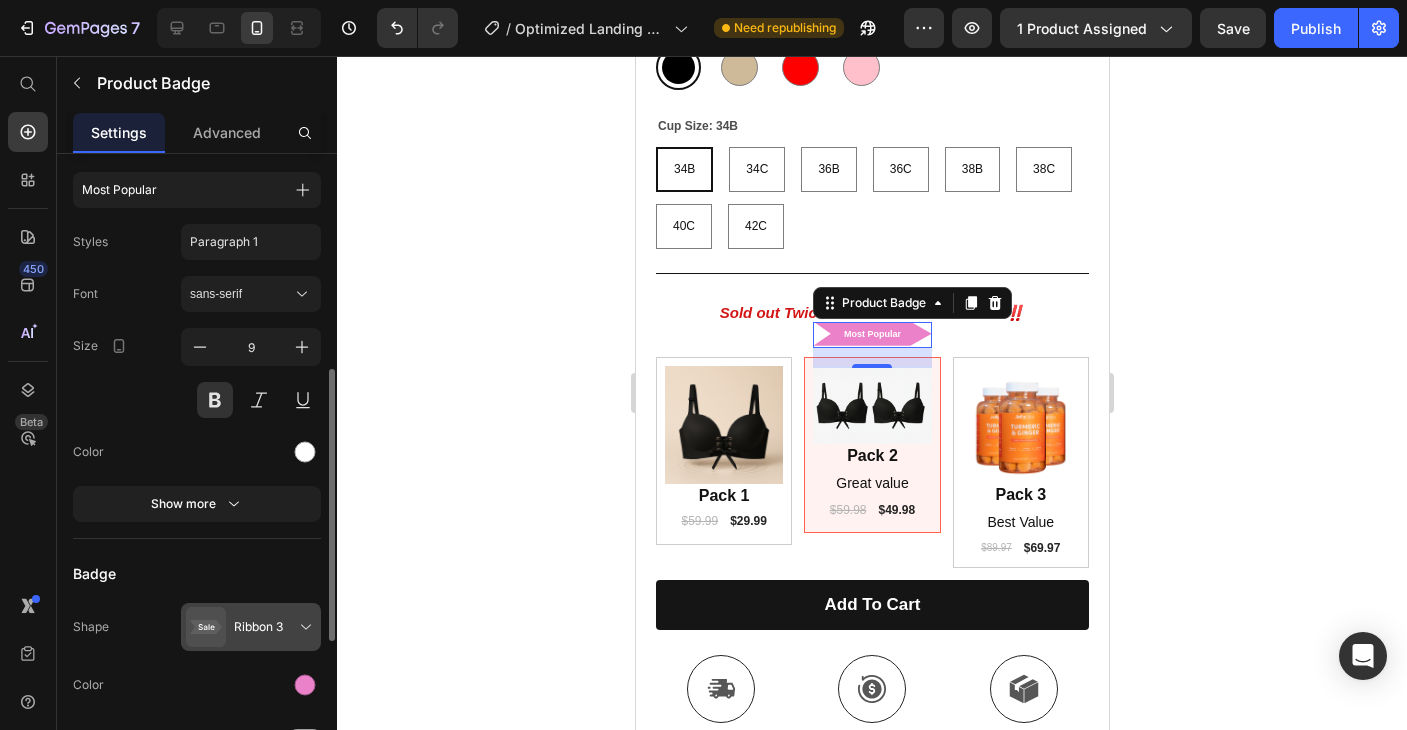 click at bounding box center [255, 627] 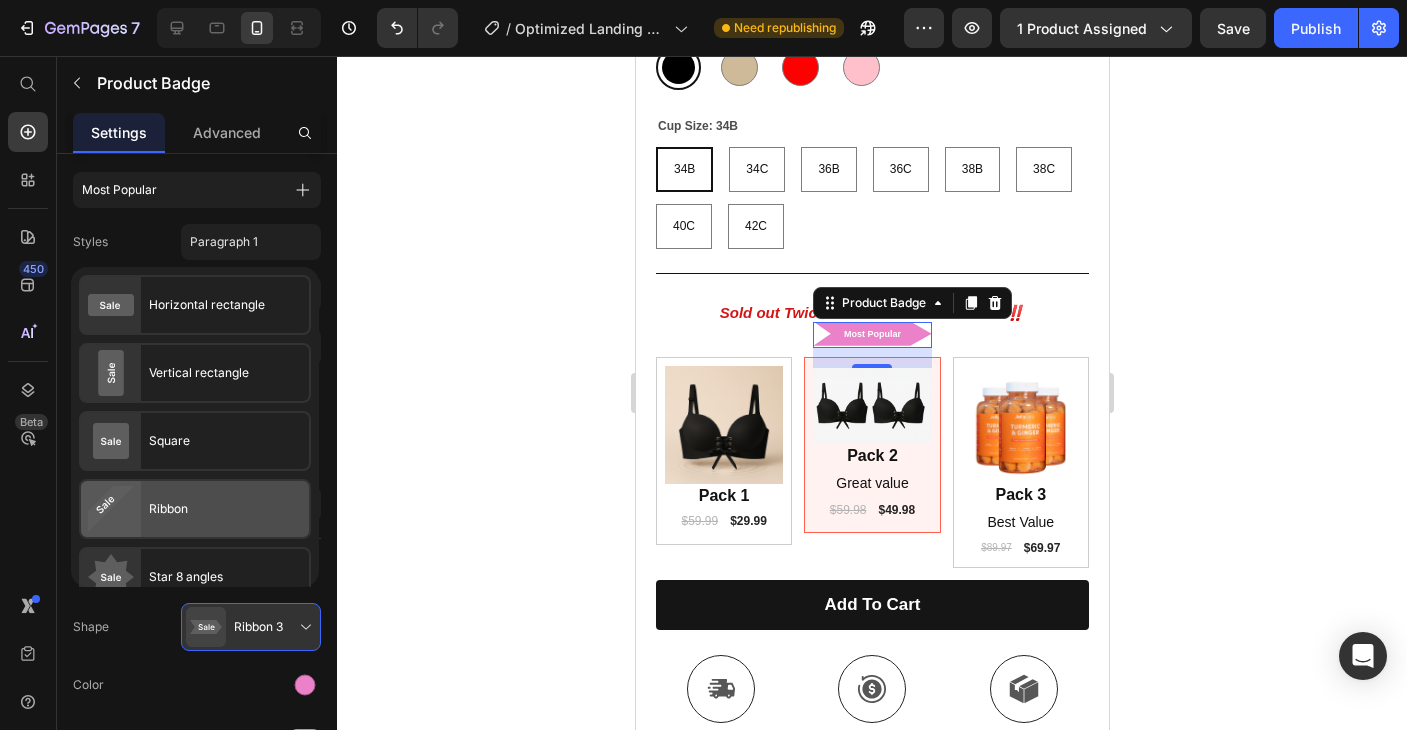 click on "Ribbon" 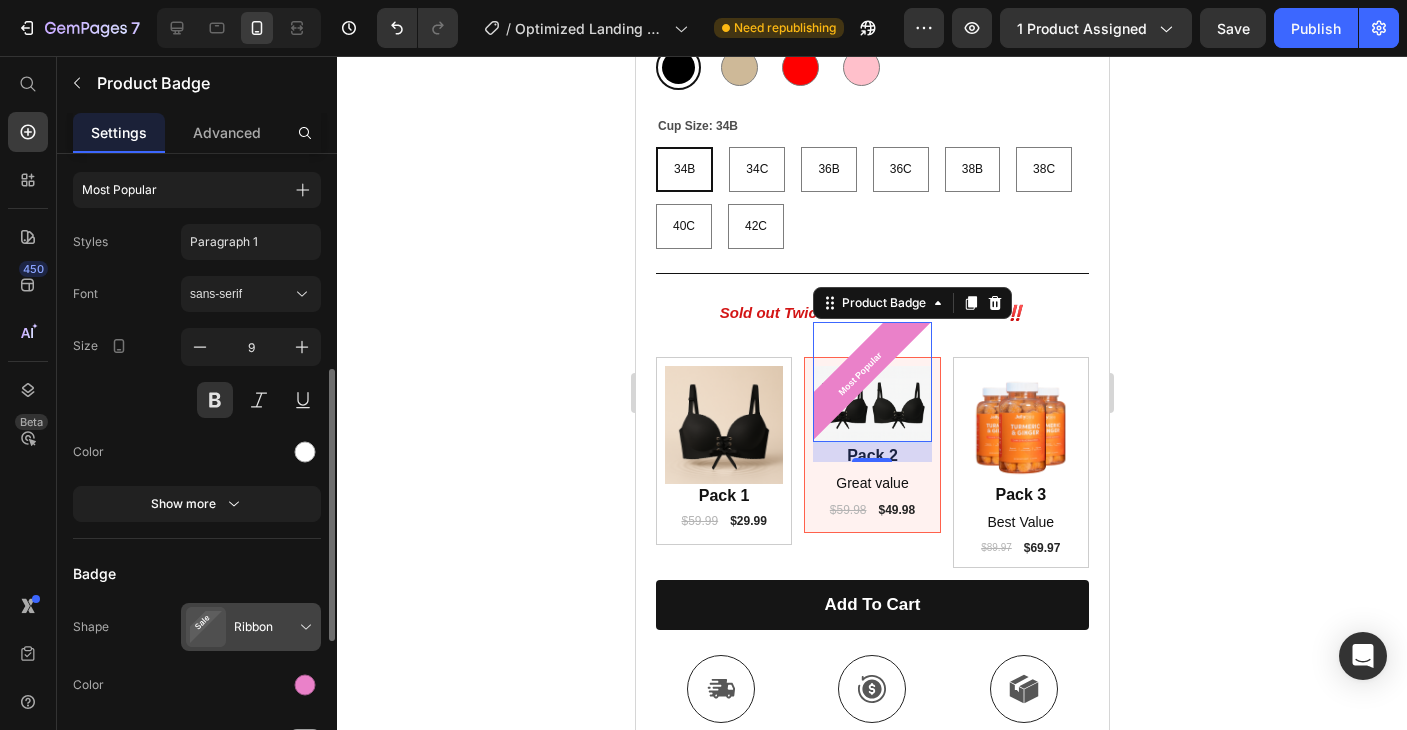 click at bounding box center [255, 627] 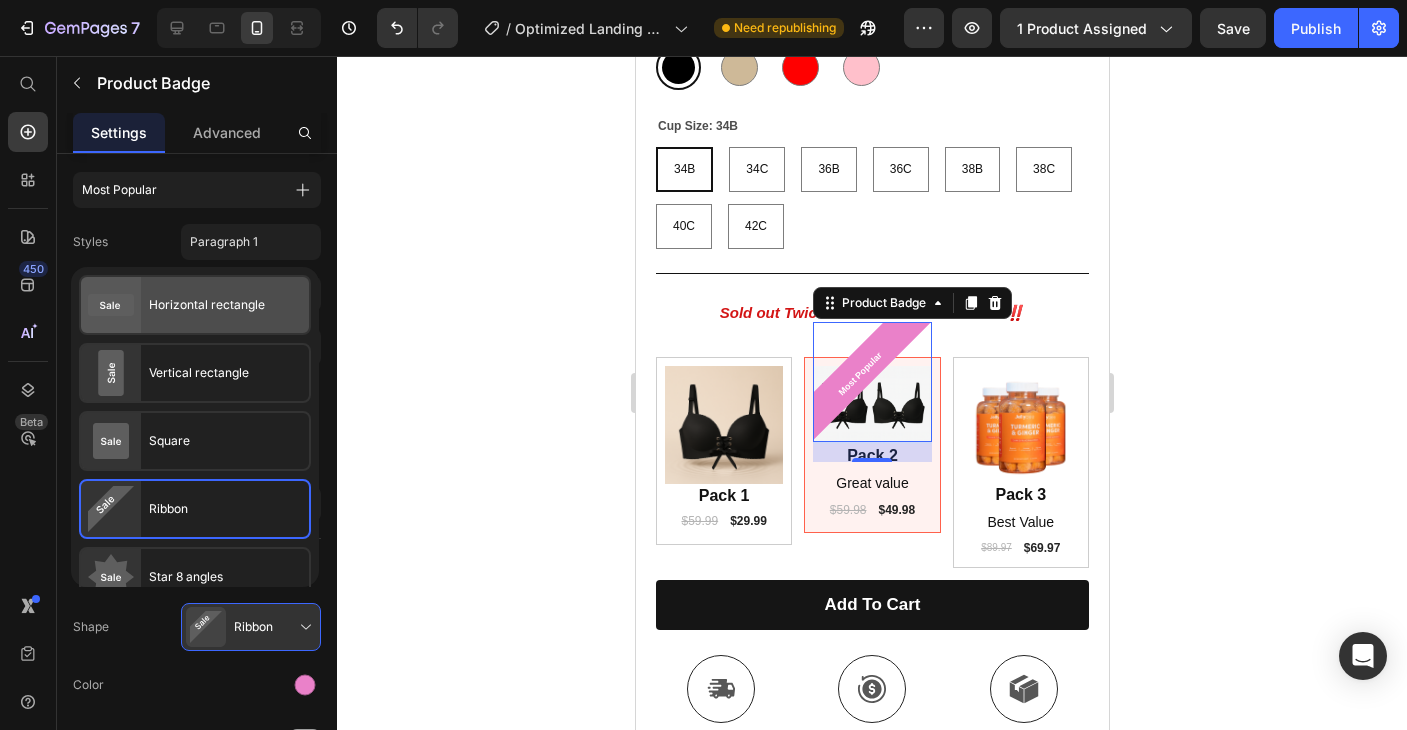 click on "Horizontal rectangle" 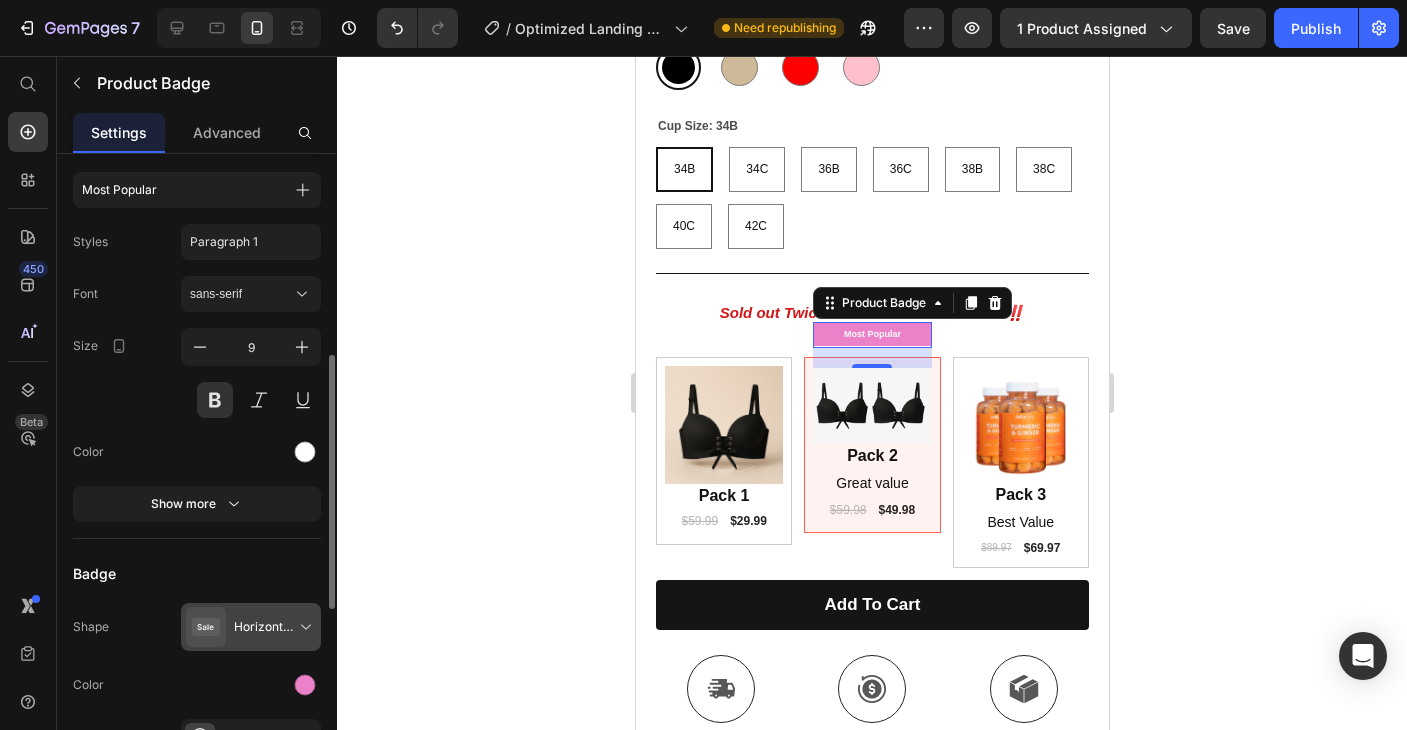 click at bounding box center (255, 627) 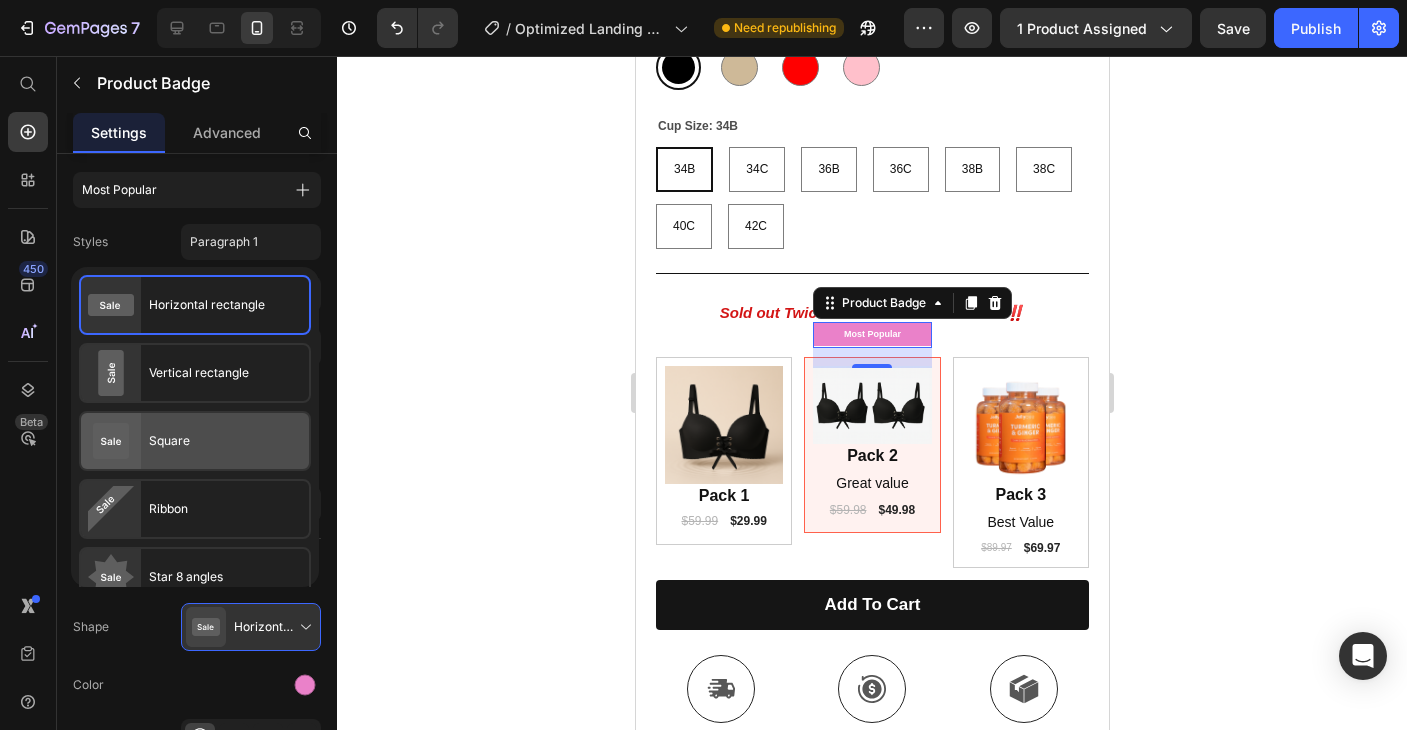 click on "Square" 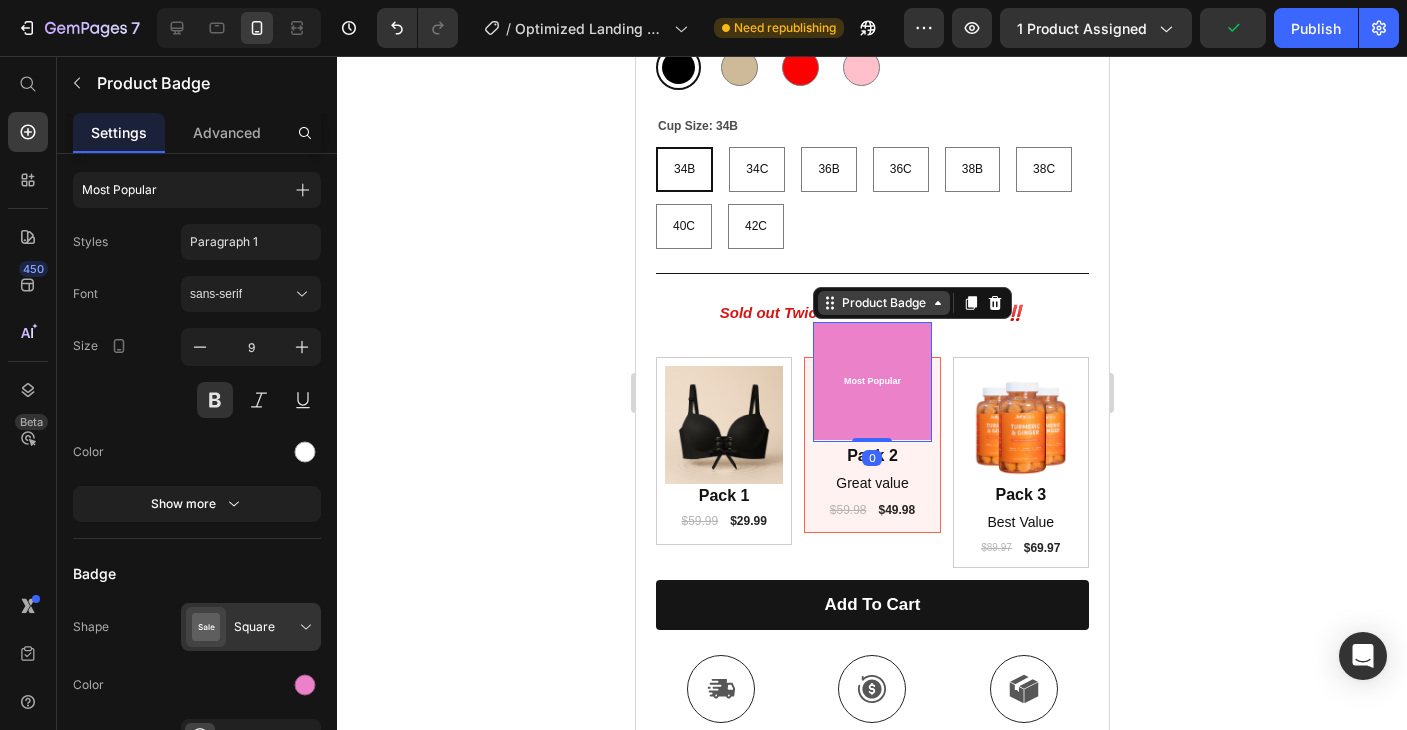 drag, startPoint x: 865, startPoint y: 458, endPoint x: 863, endPoint y: 304, distance: 154.01299 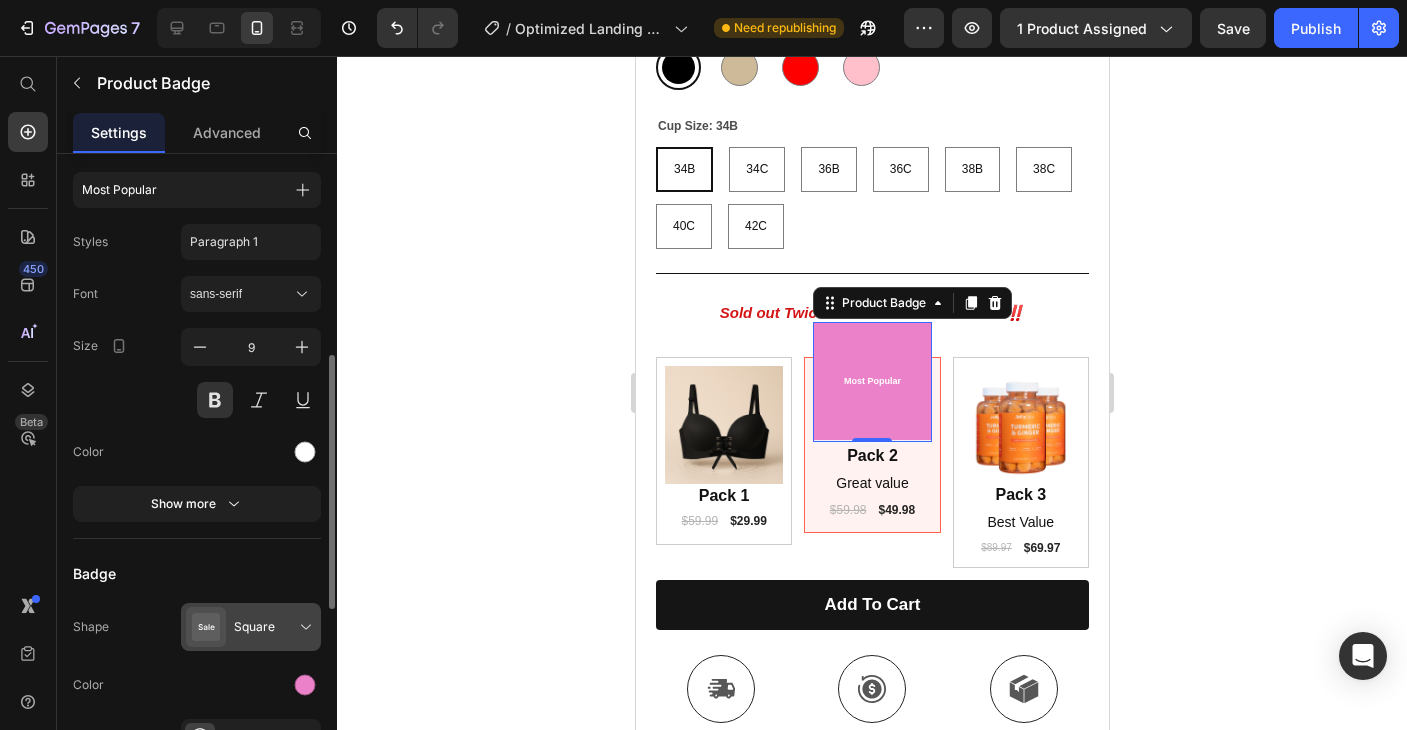 click at bounding box center (255, 627) 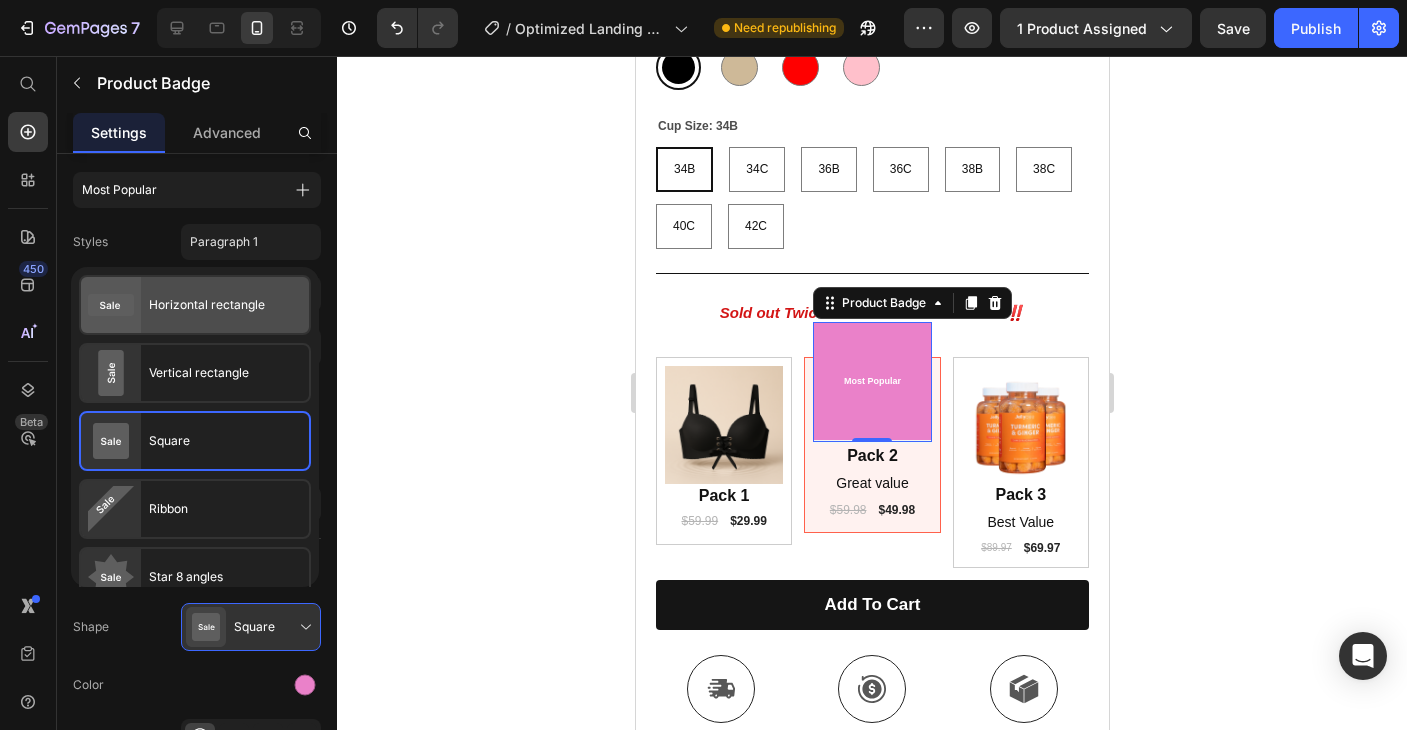 click on "Horizontal rectangle" 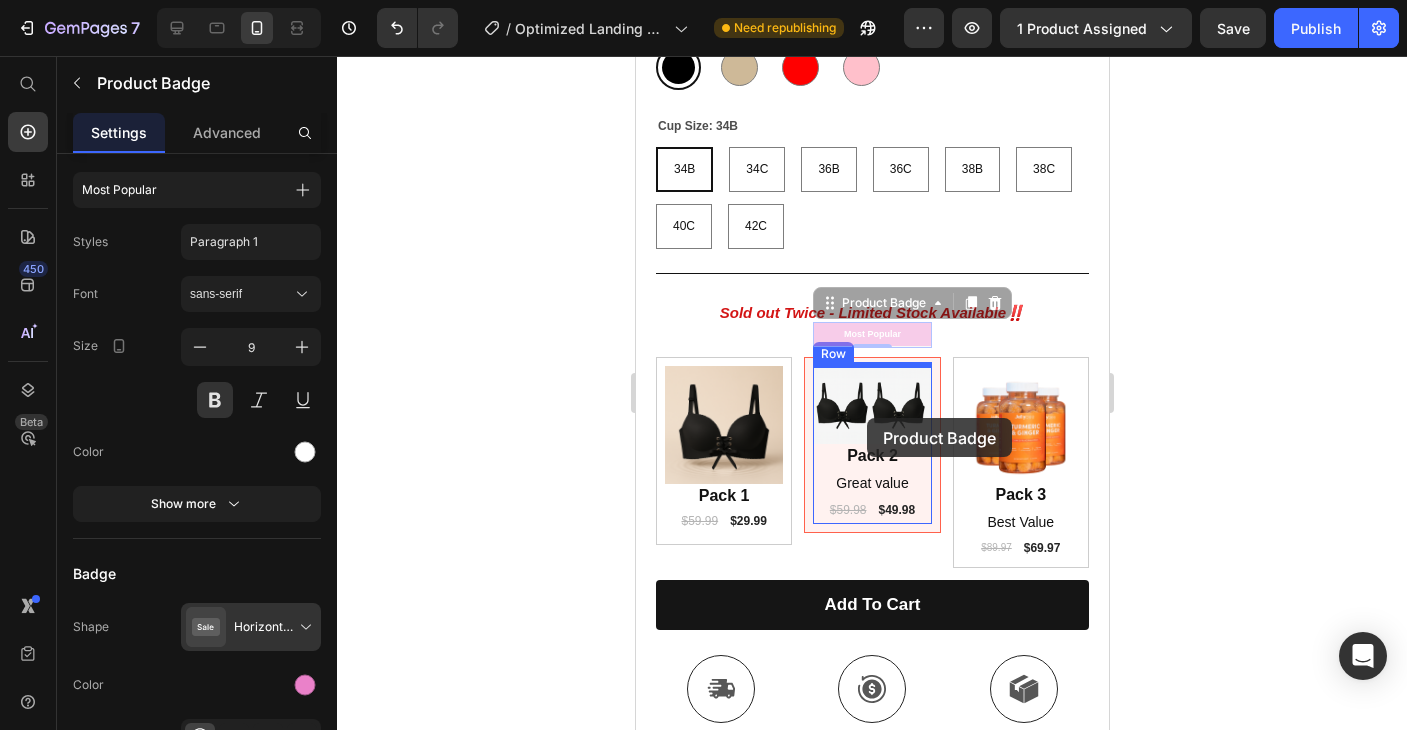 drag, startPoint x: 857, startPoint y: 334, endPoint x: 866, endPoint y: 418, distance: 84.48077 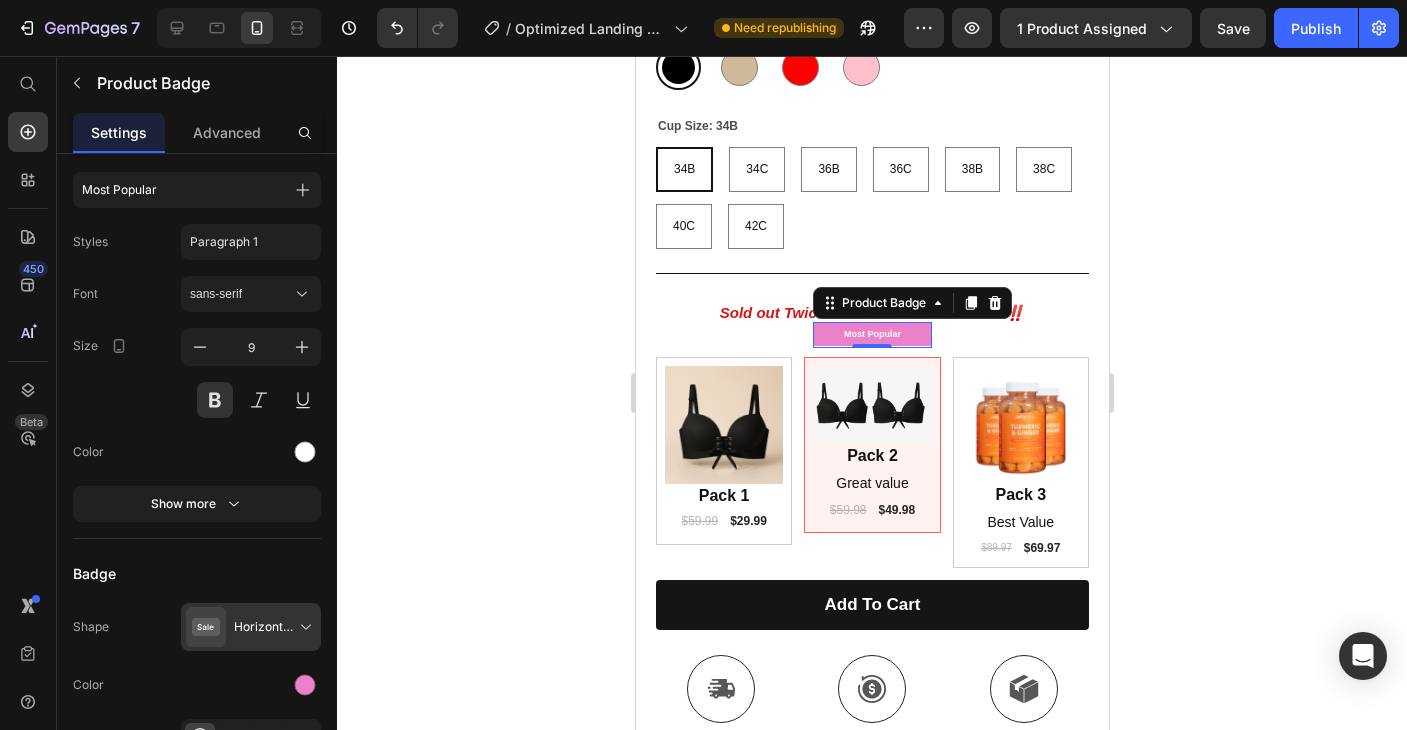 click 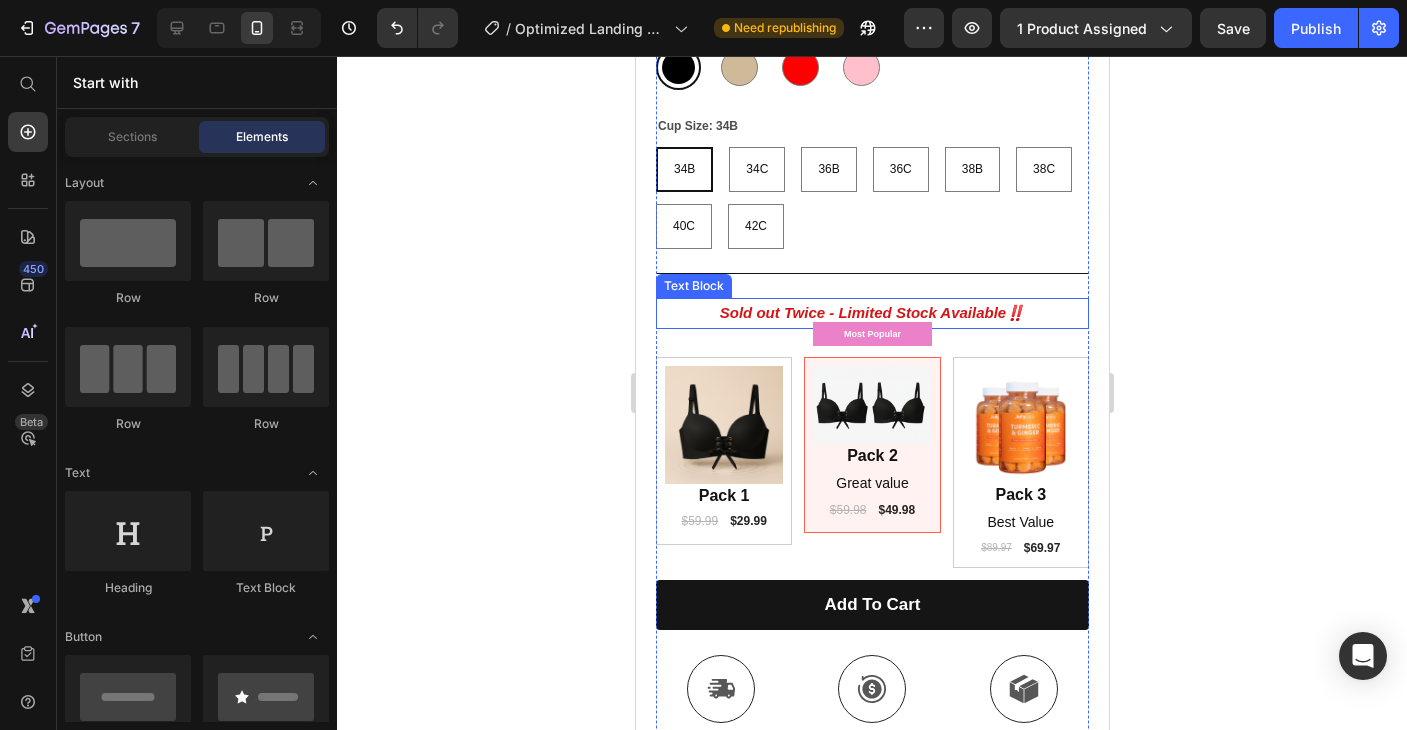 click on "Sold out Twice - Limited Stock Available‼️" at bounding box center [871, 312] 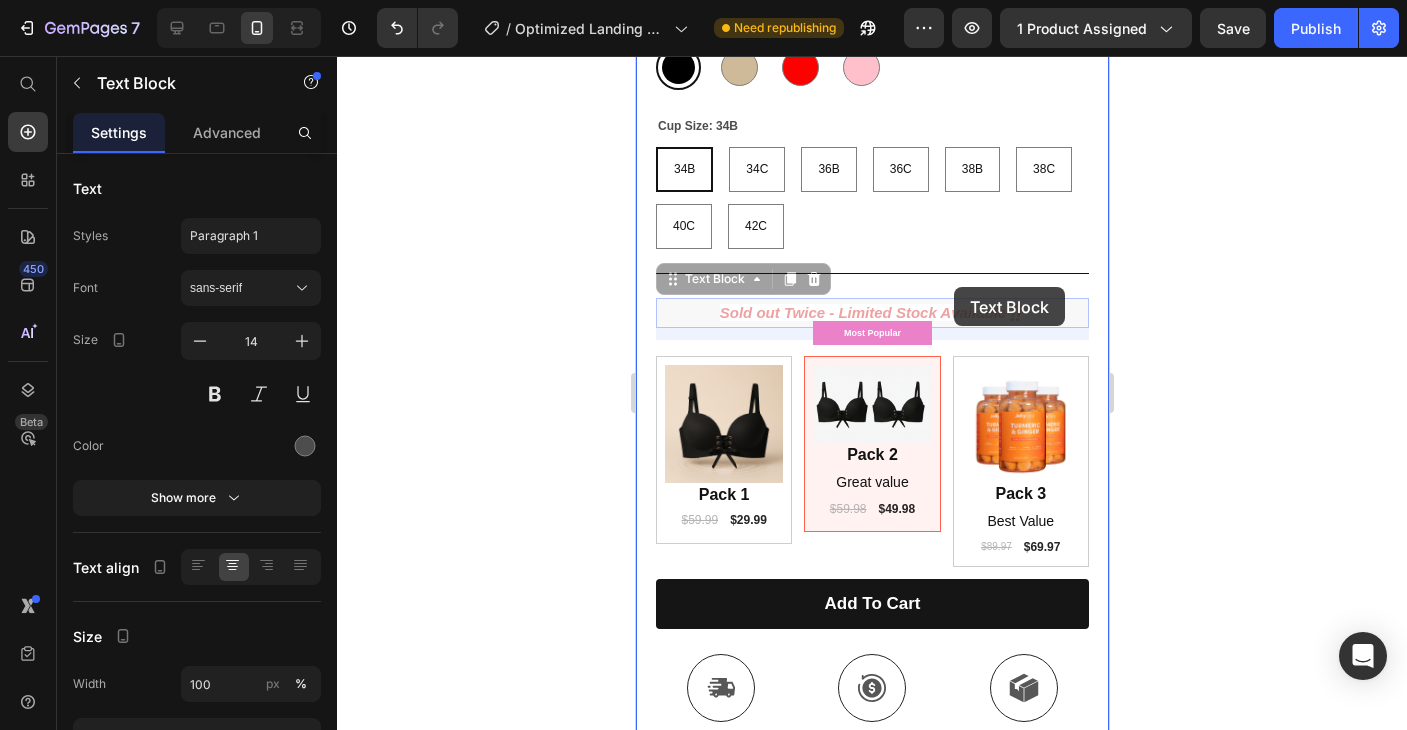 drag, startPoint x: 953, startPoint y: 316, endPoint x: 953, endPoint y: 287, distance: 29 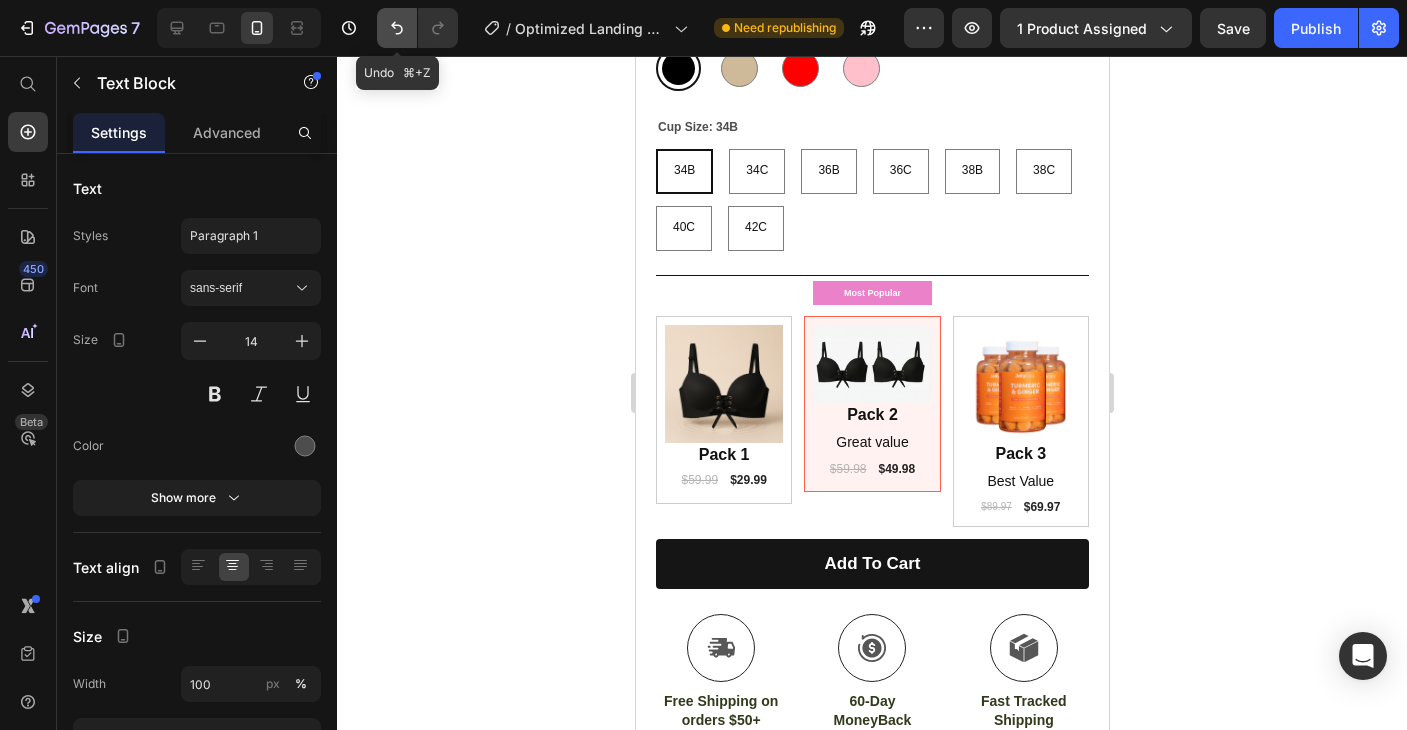 click 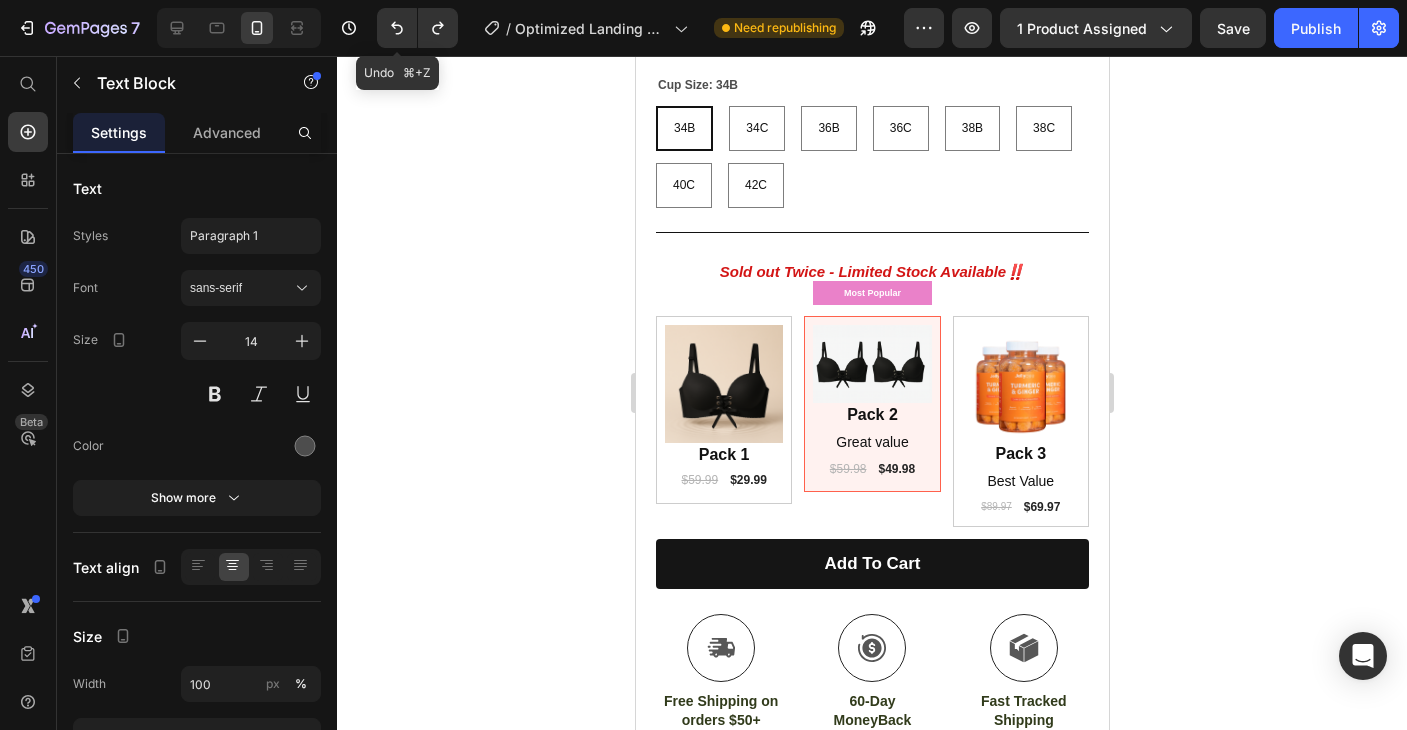 scroll, scrollTop: 846, scrollLeft: 0, axis: vertical 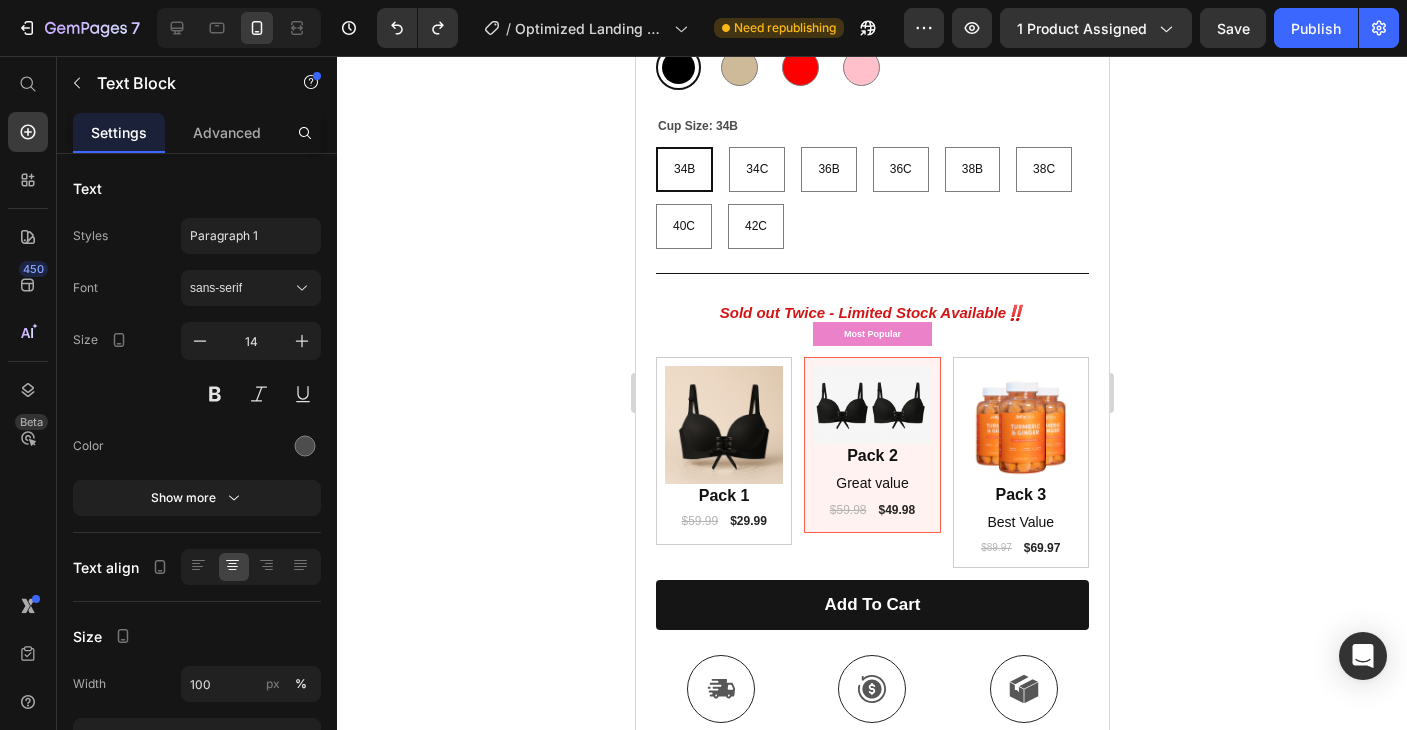 click on "Sold out Twice - Limited Stock Available‼️" at bounding box center (871, 313) 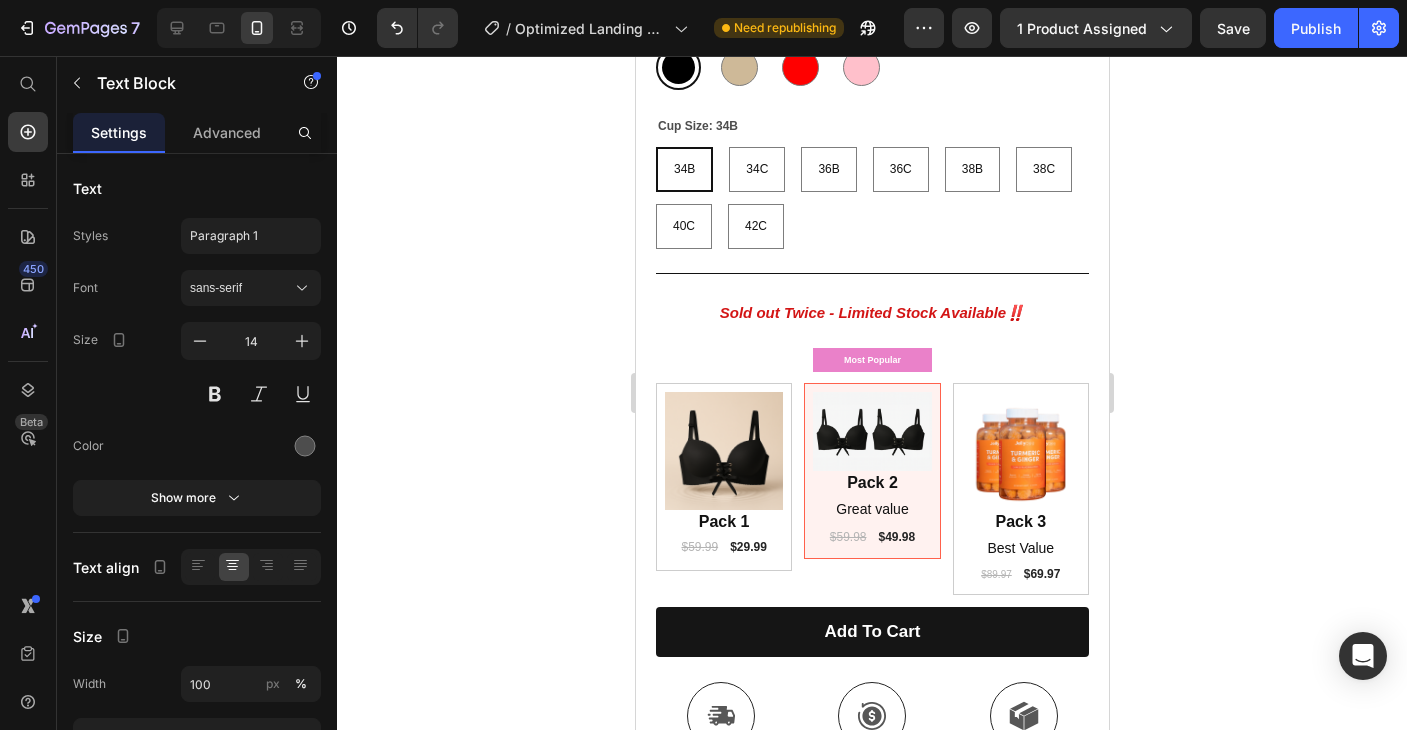 click 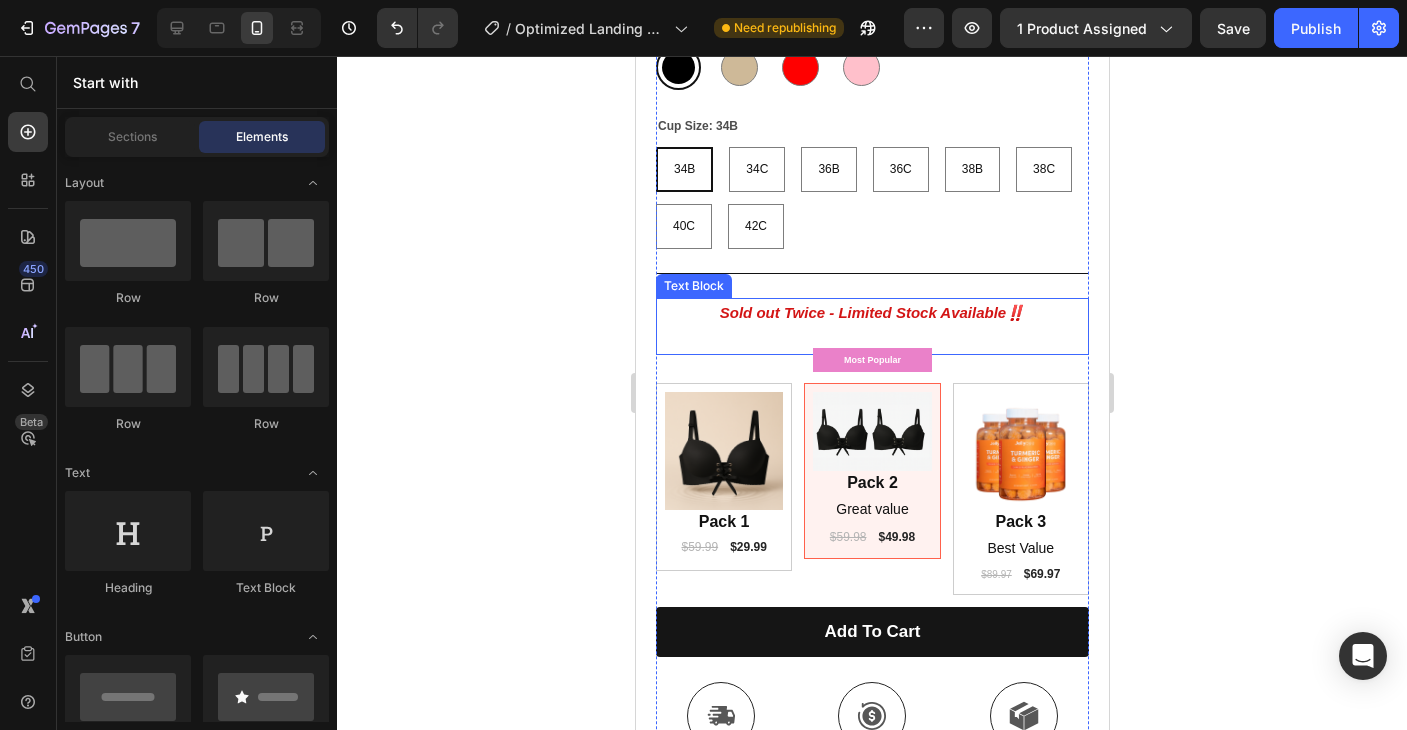 click on "Sold out Twice - Limited Stock Available‼️" at bounding box center [871, 312] 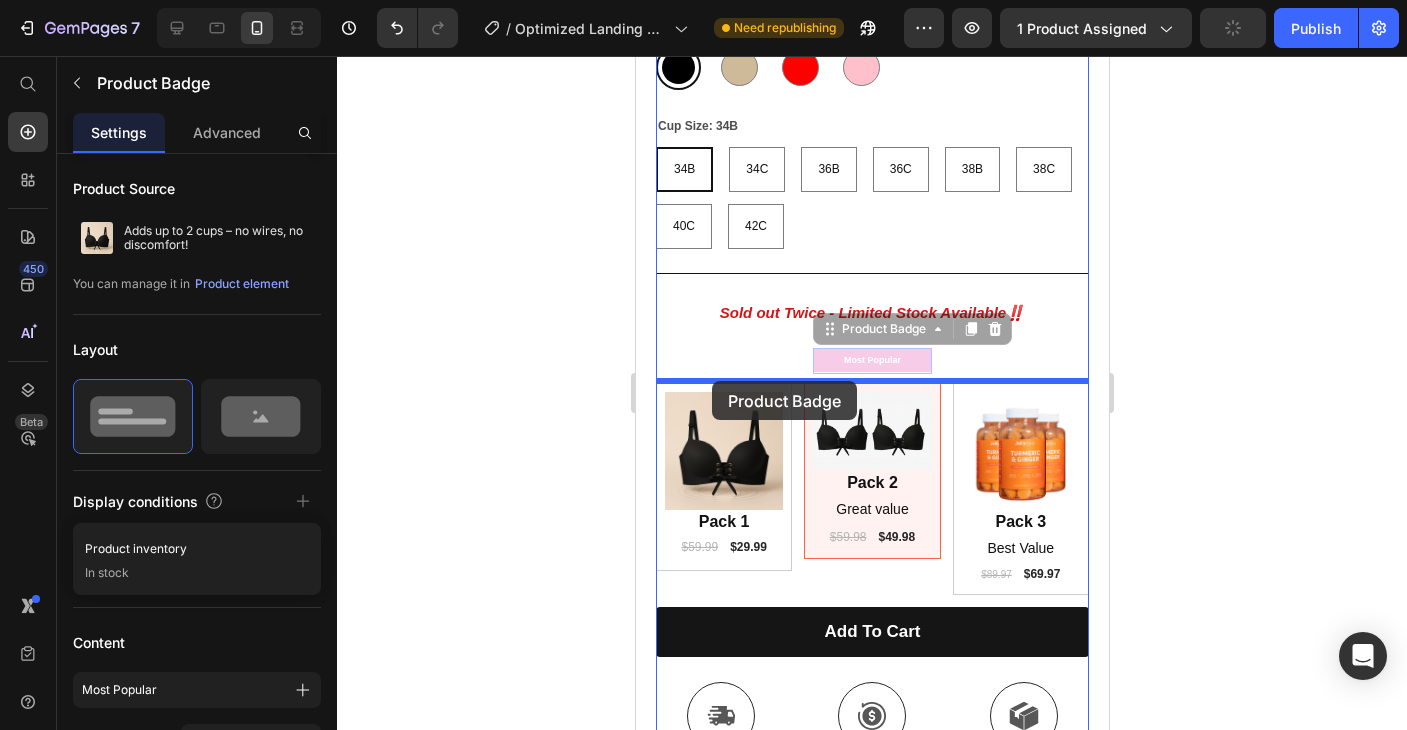 drag, startPoint x: 795, startPoint y: 361, endPoint x: 719, endPoint y: 379, distance: 78.10249 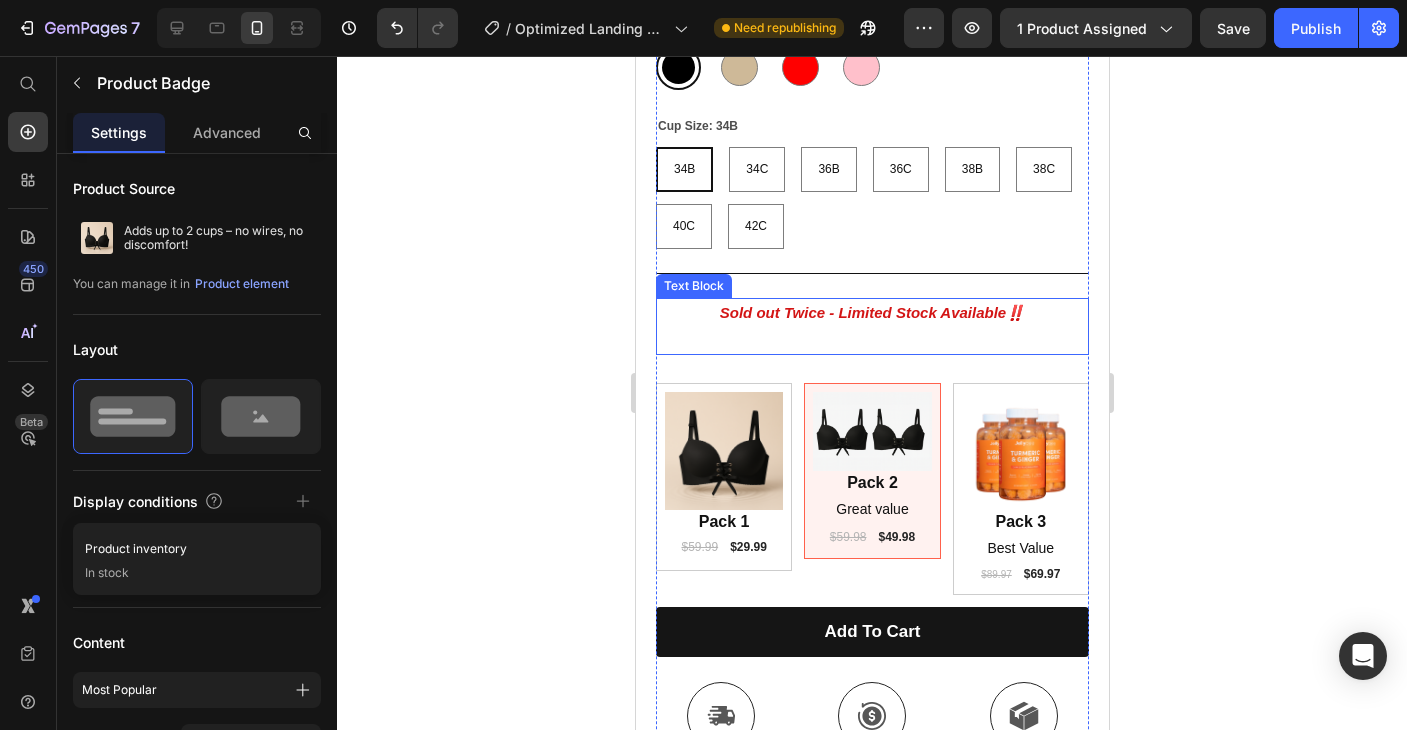 click at bounding box center (871, 340) 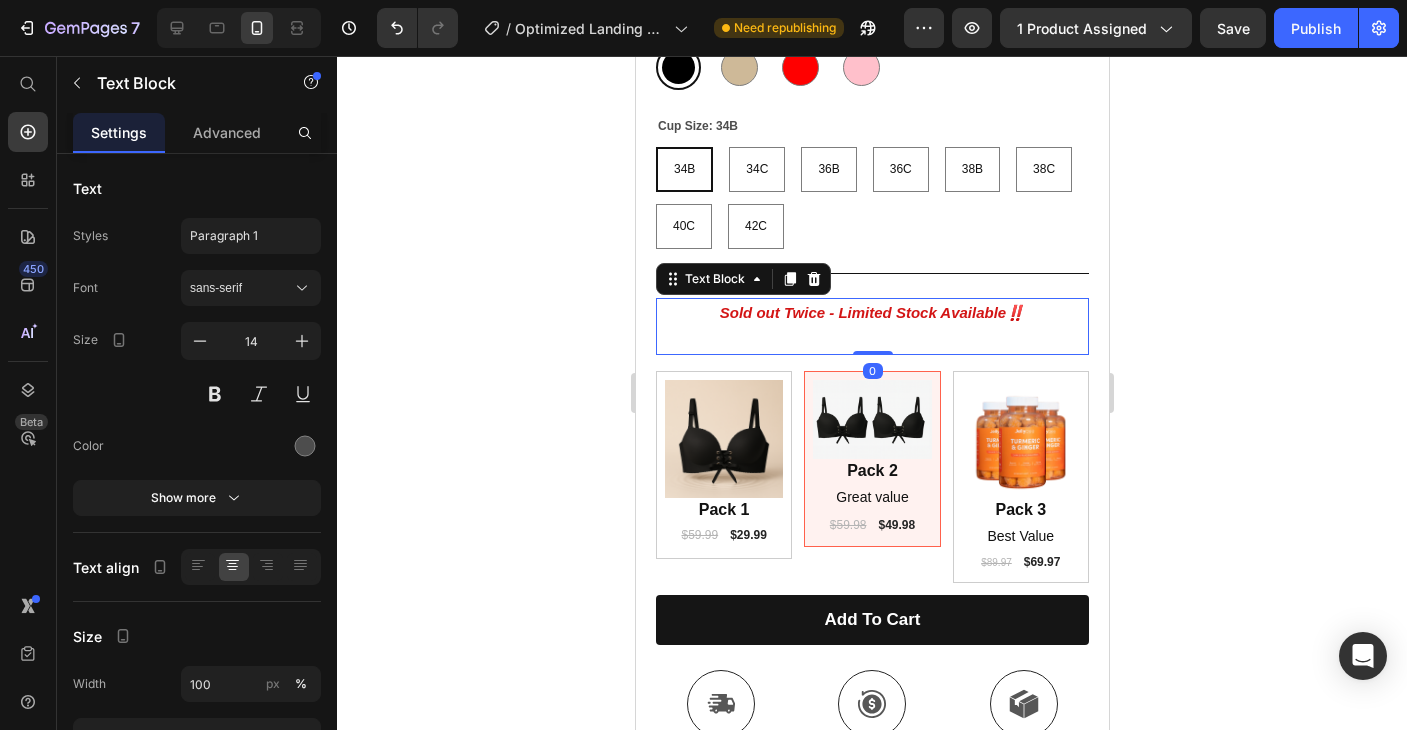 drag, startPoint x: 872, startPoint y: 363, endPoint x: 872, endPoint y: 287, distance: 76 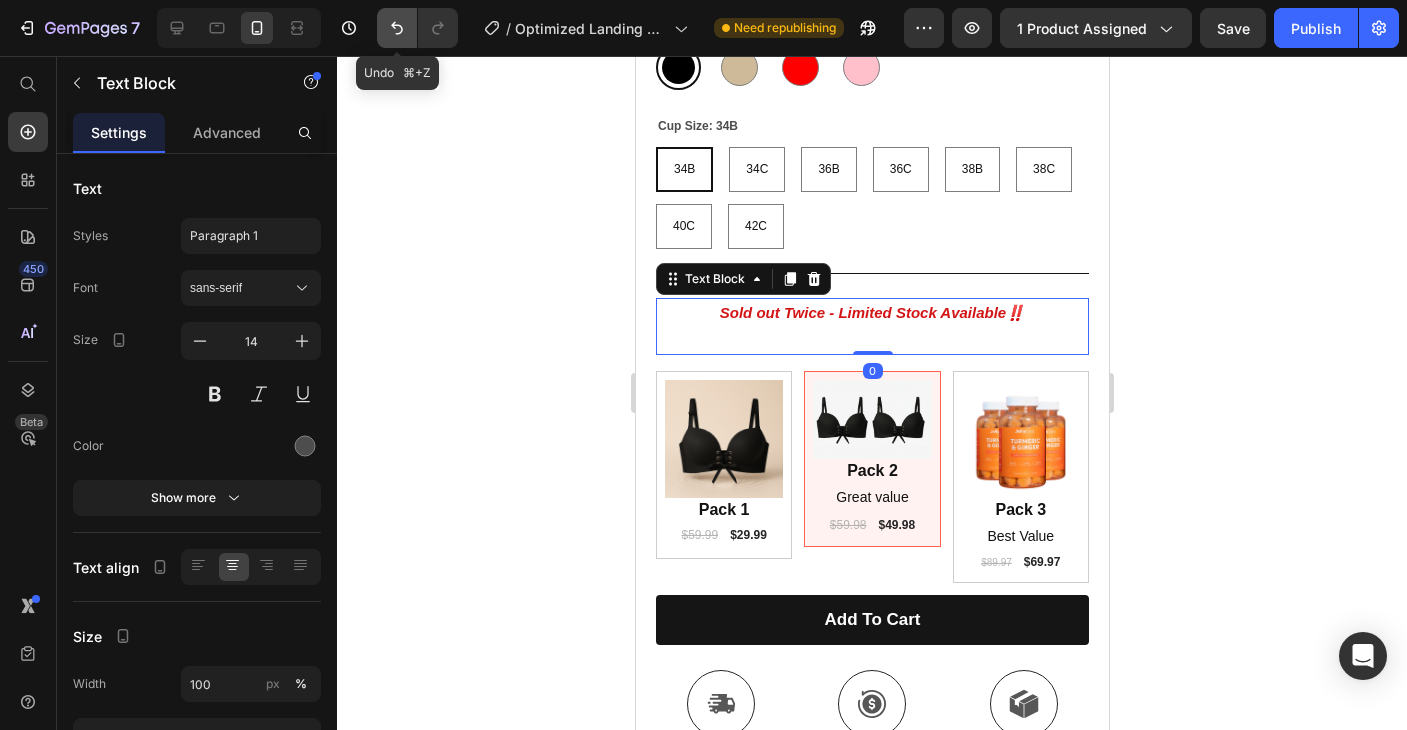 click 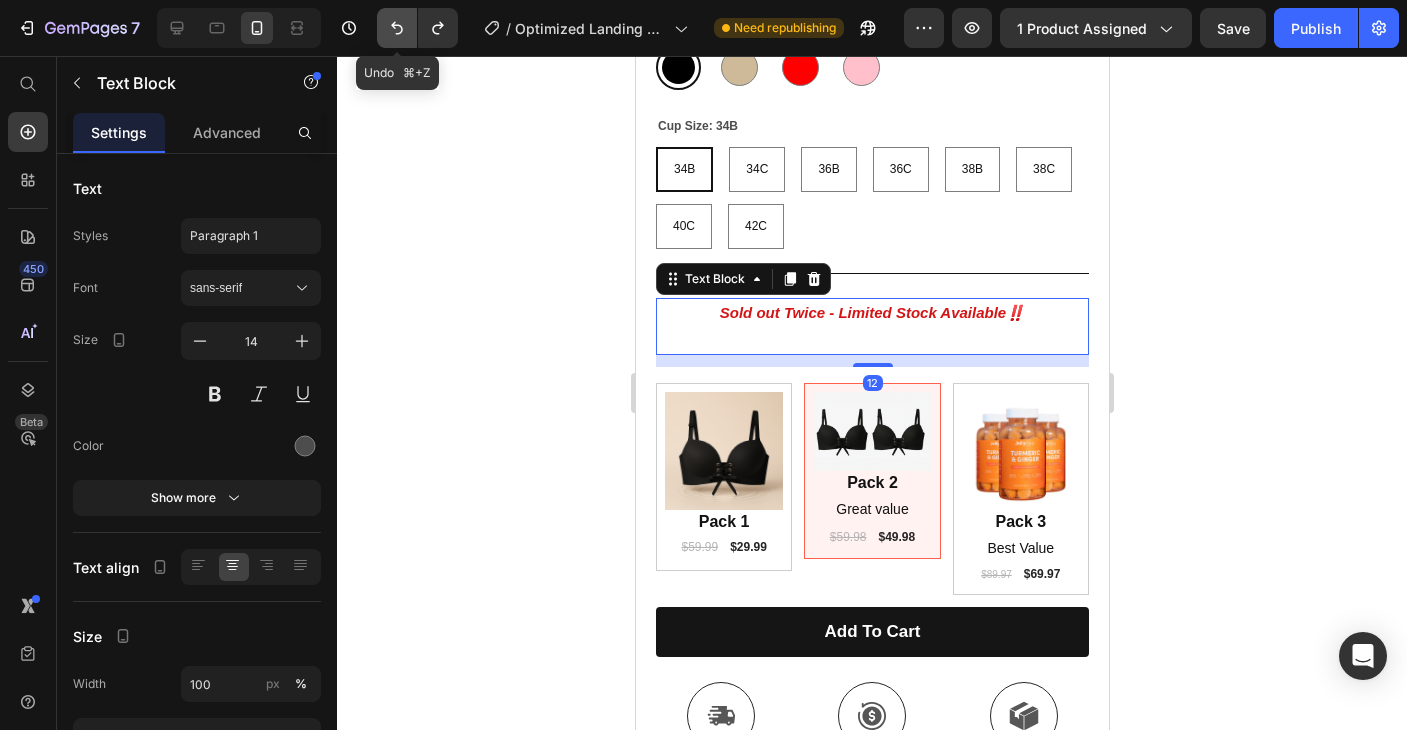 click 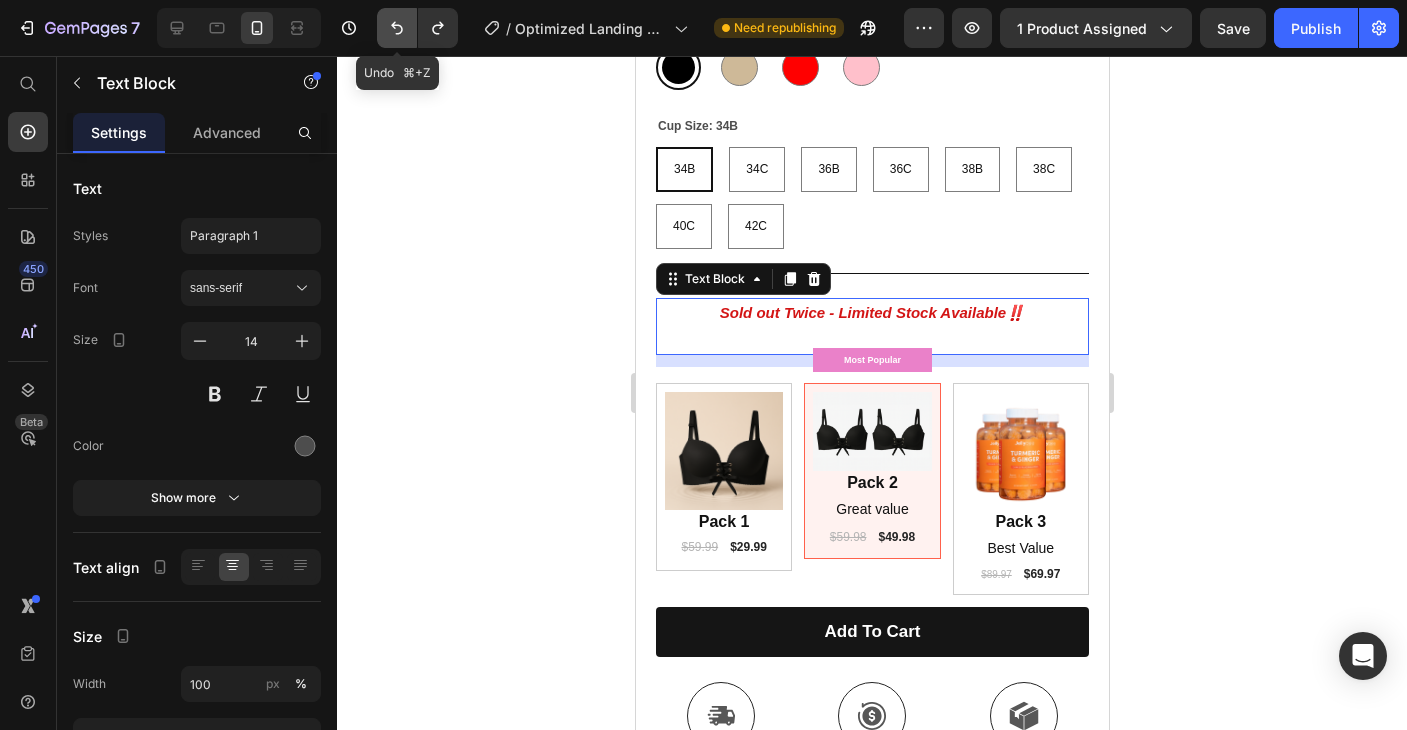 click 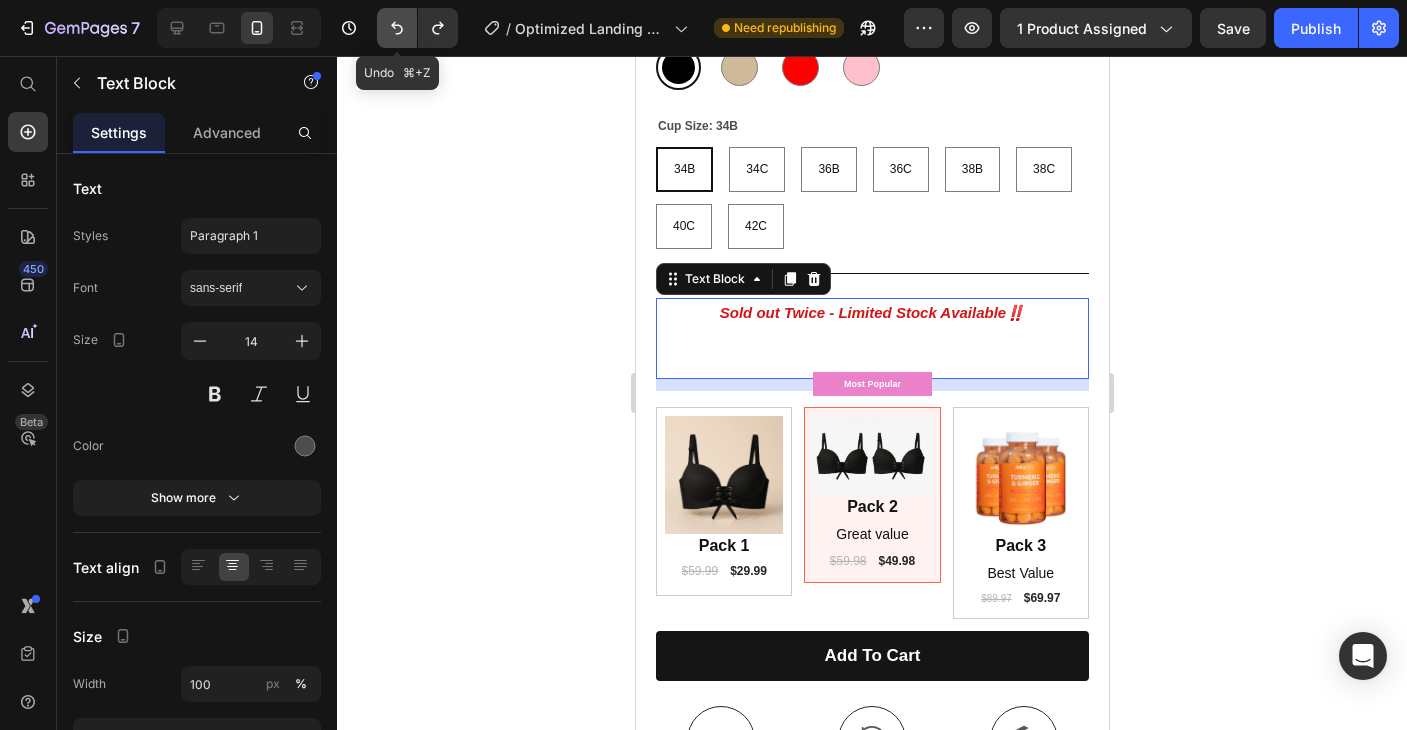 click 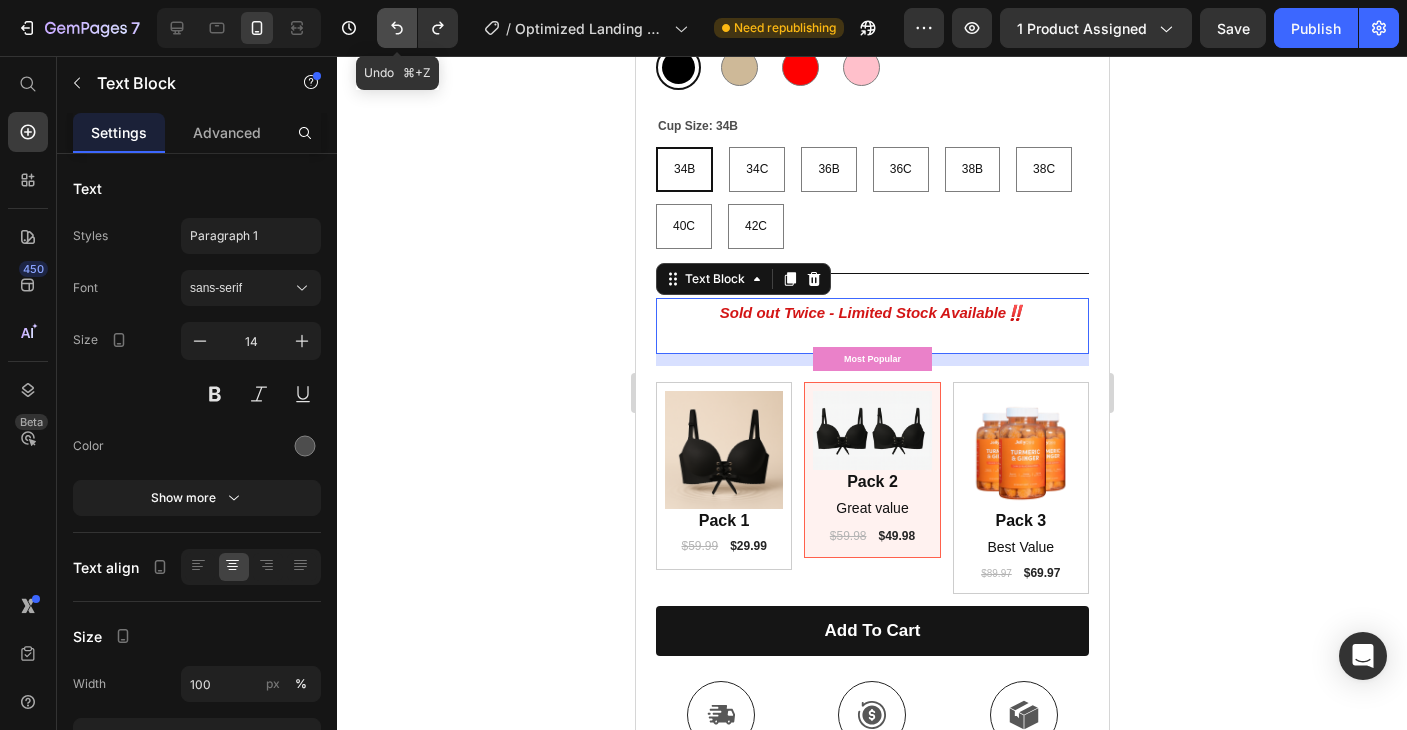 click 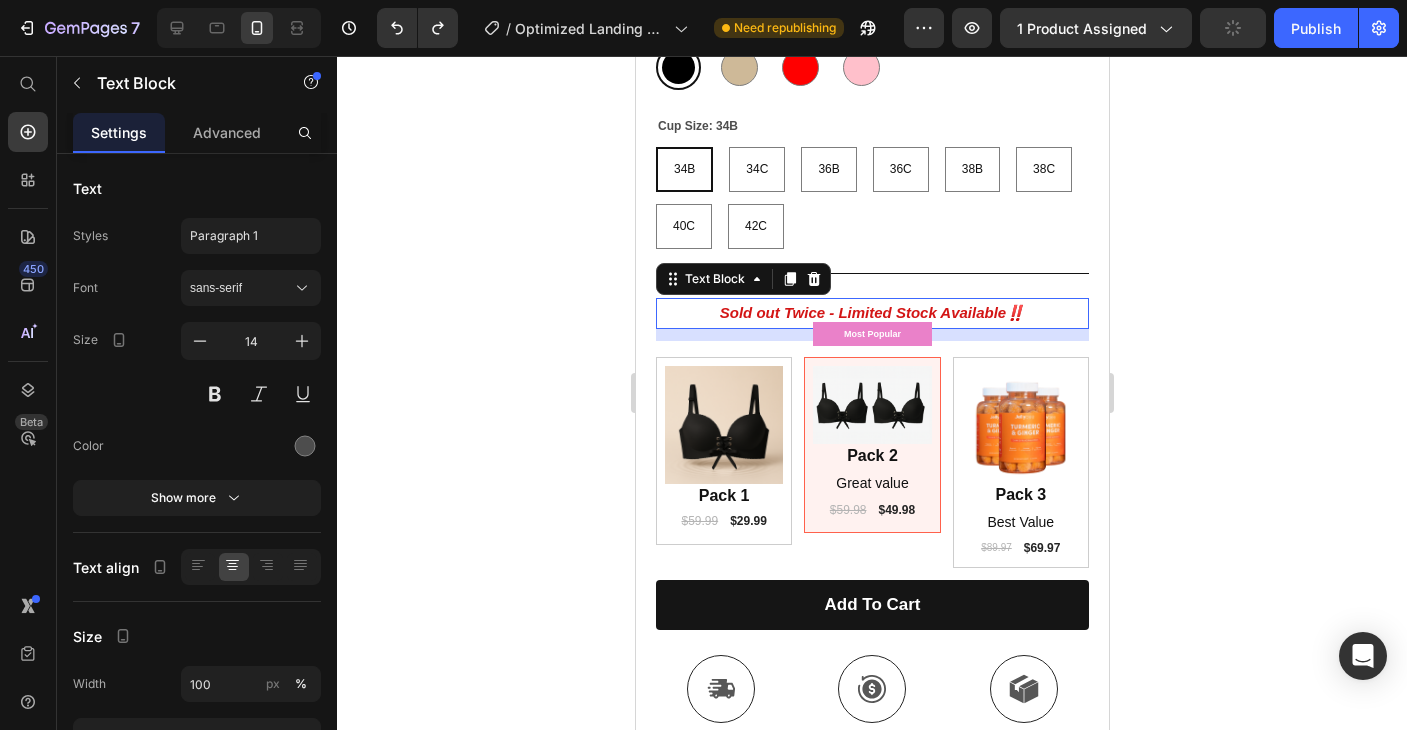 click on "12" at bounding box center (871, 335) 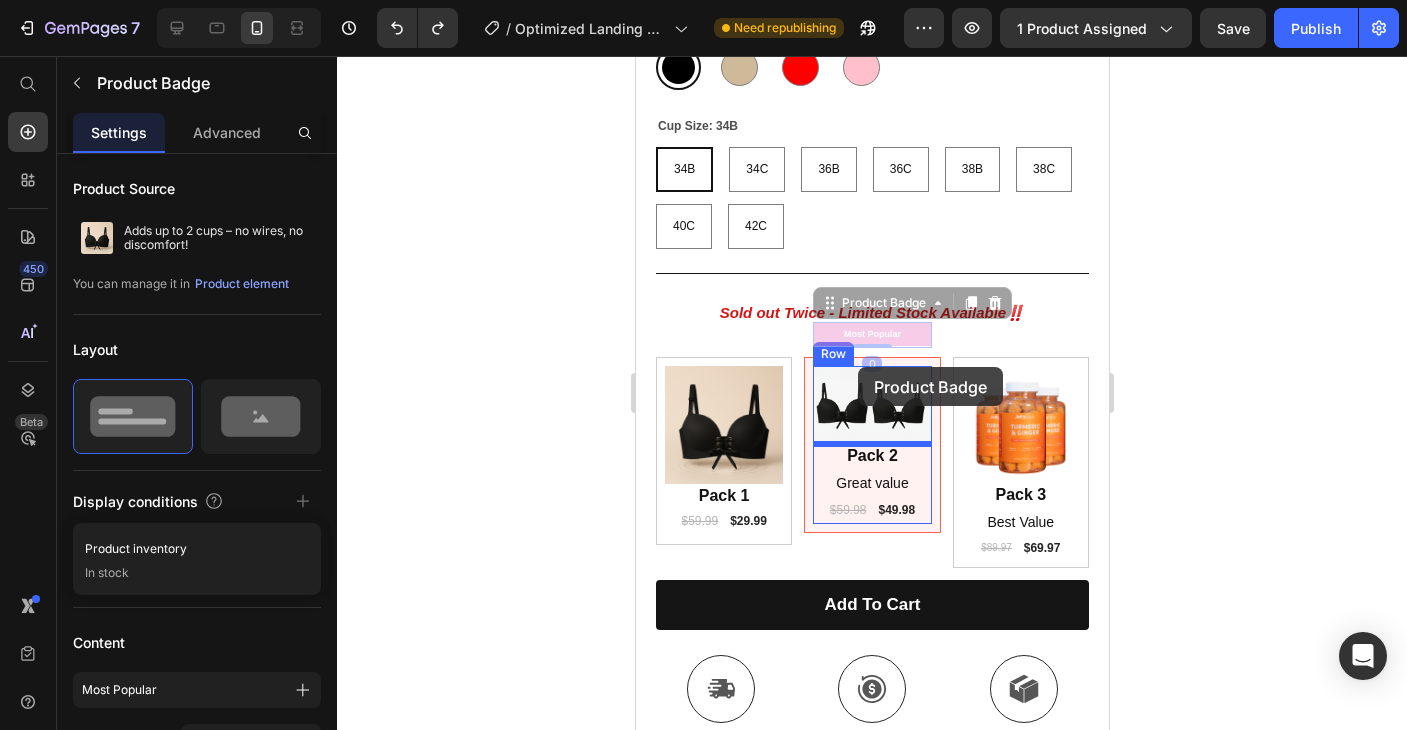 drag, startPoint x: 865, startPoint y: 327, endPoint x: 857, endPoint y: 367, distance: 40.792156 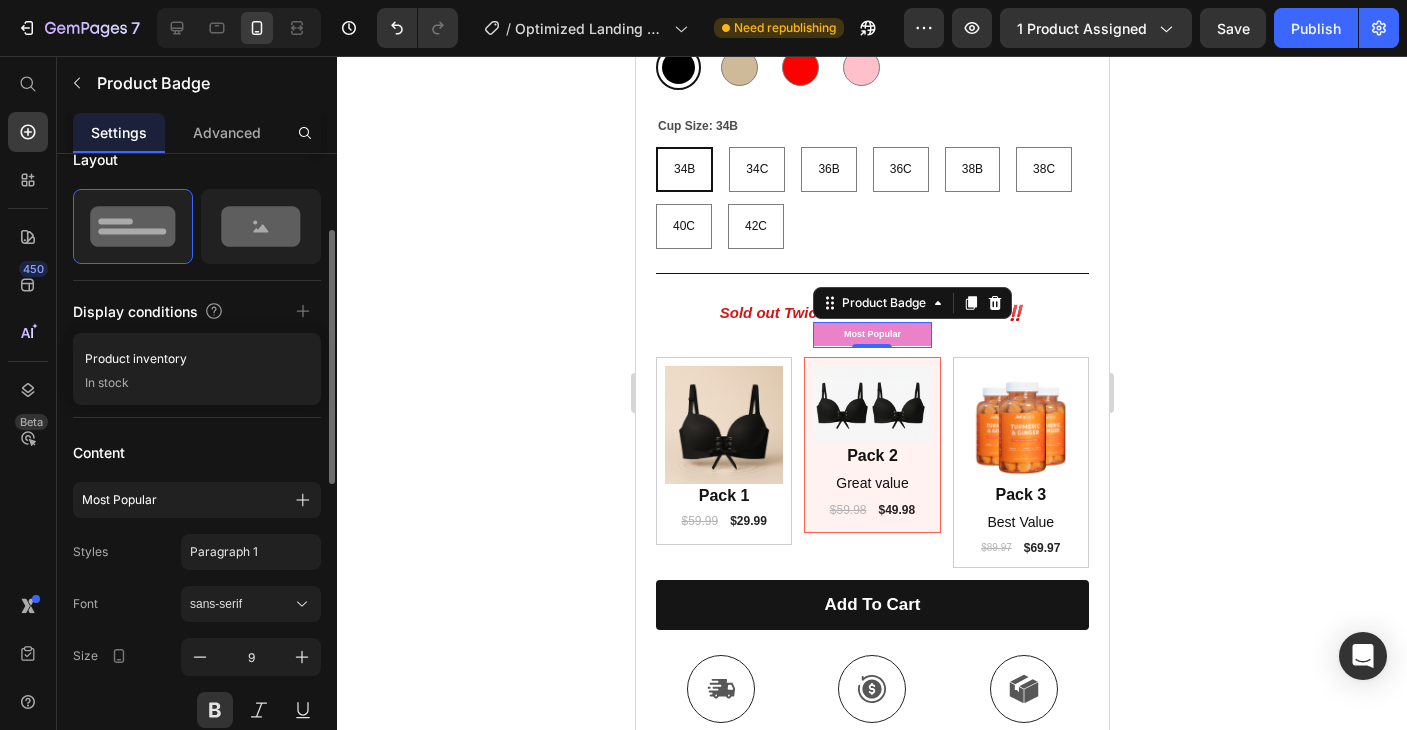 scroll, scrollTop: 295, scrollLeft: 0, axis: vertical 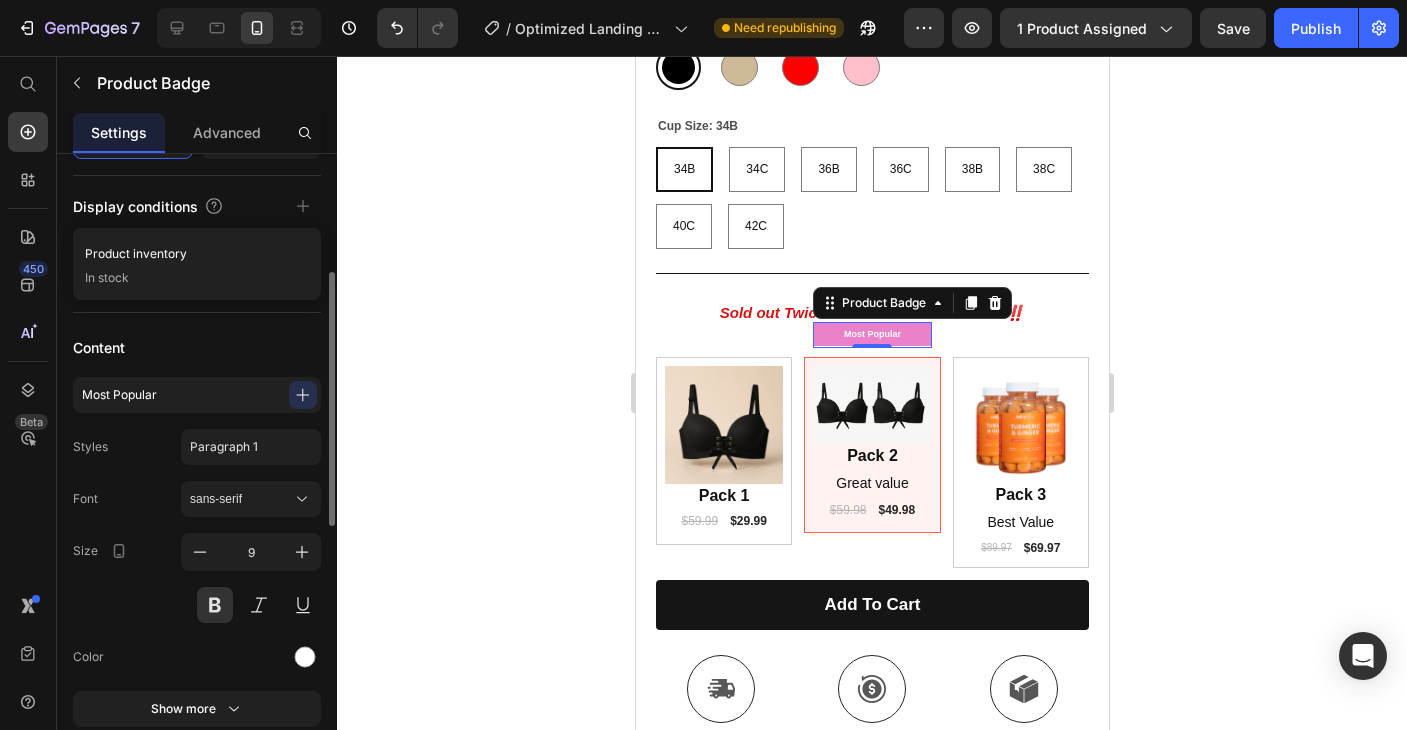 click at bounding box center (303, 395) 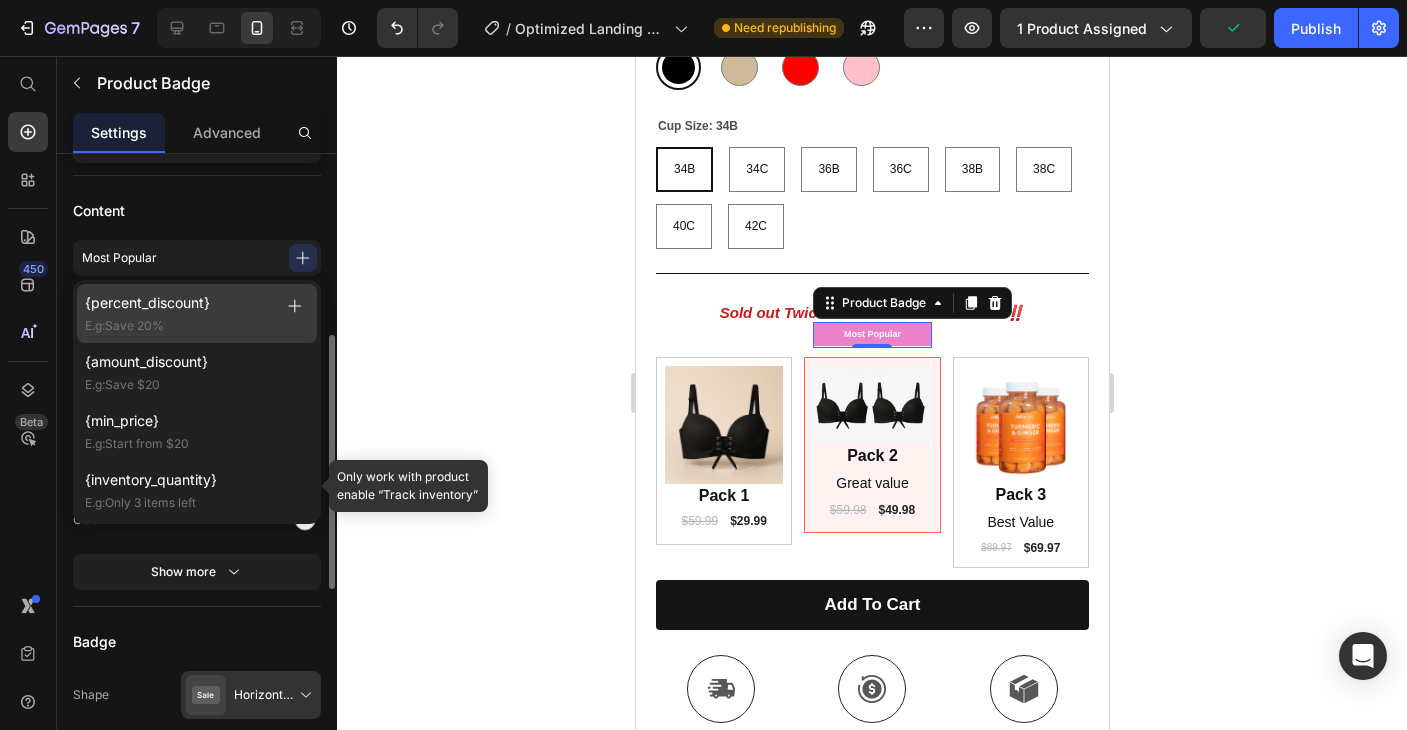 scroll, scrollTop: 440, scrollLeft: 0, axis: vertical 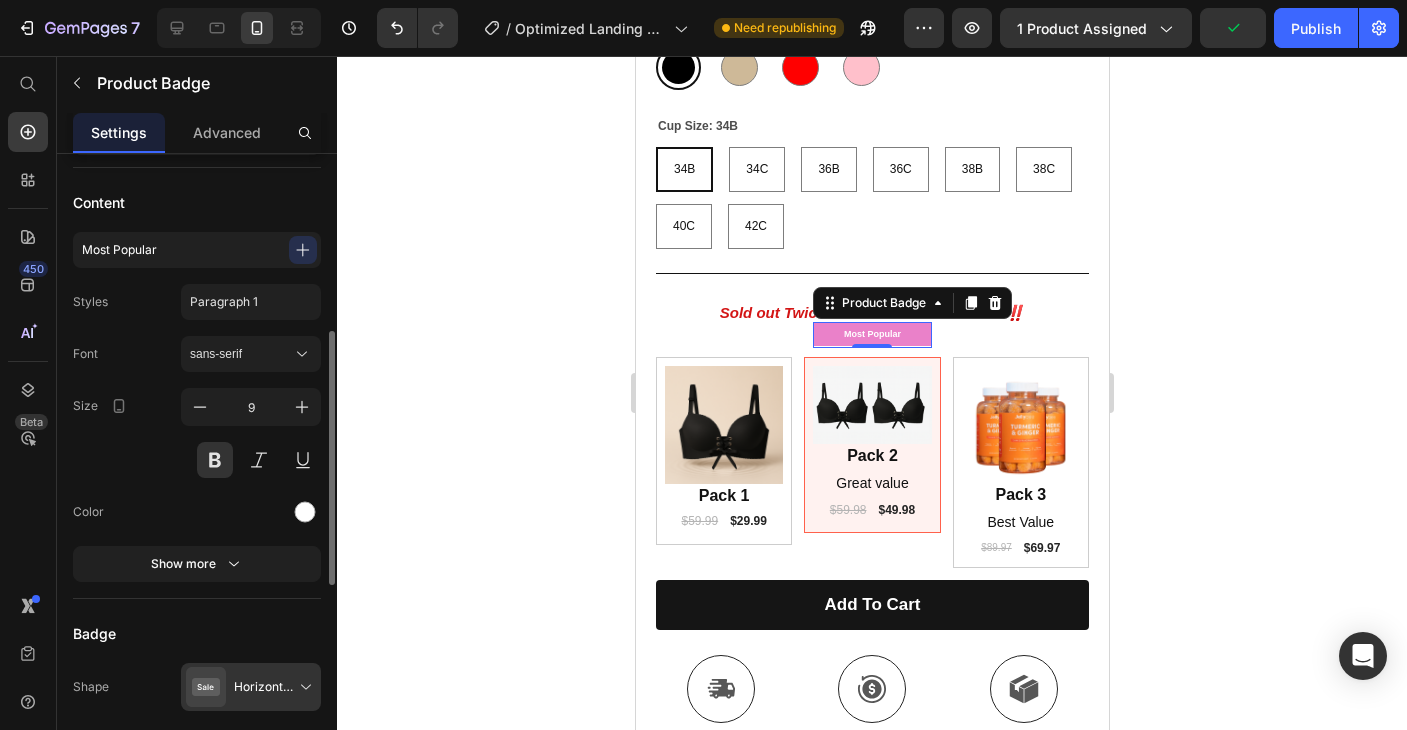 click 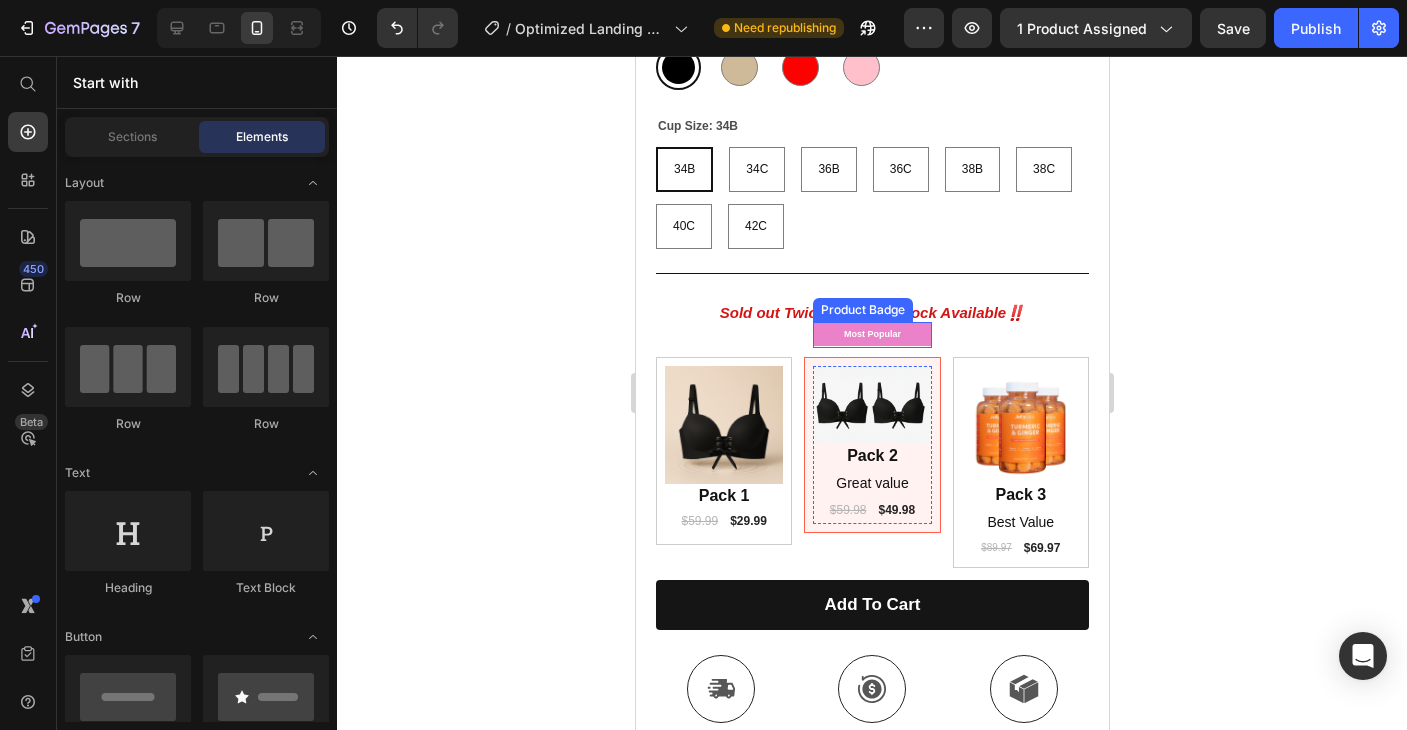 click on "Most Popular" at bounding box center (871, 334) 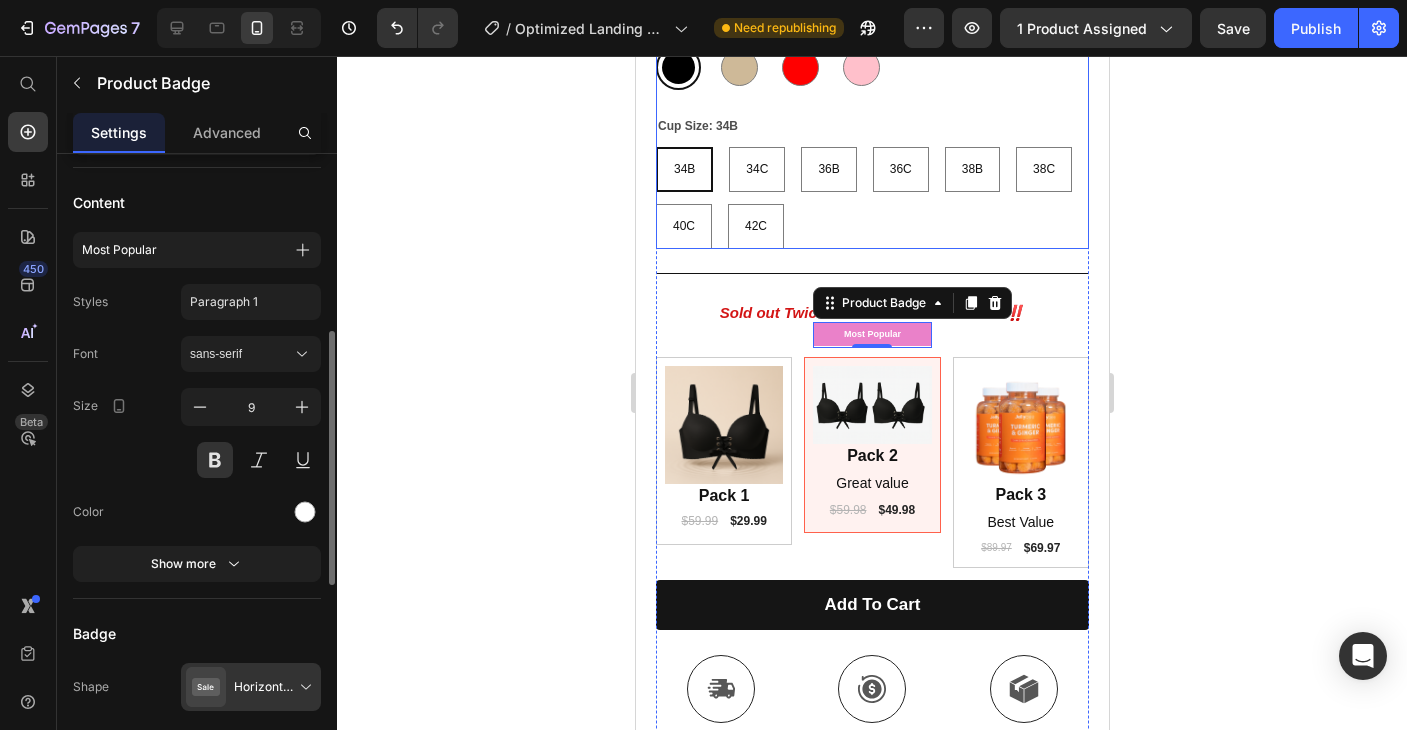 scroll, scrollTop: 0, scrollLeft: 0, axis: both 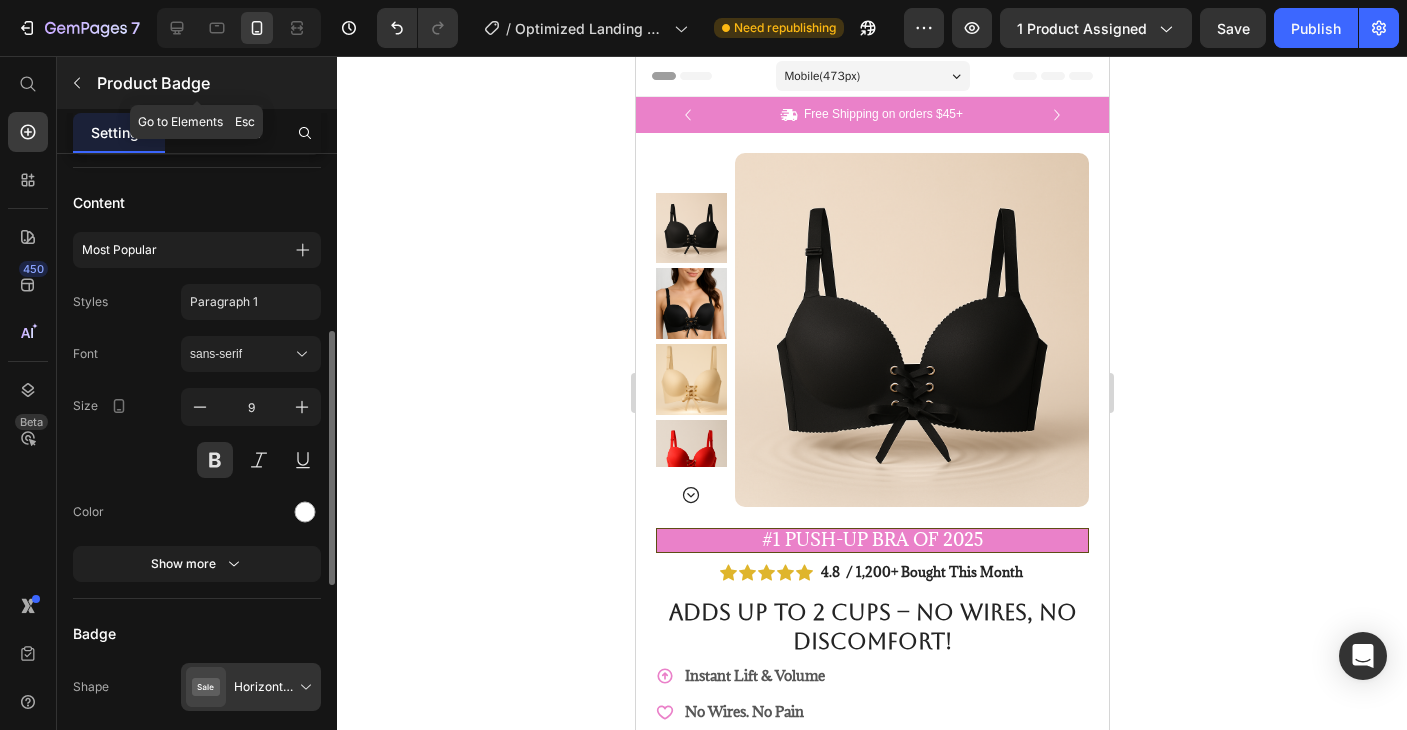 click at bounding box center (77, 83) 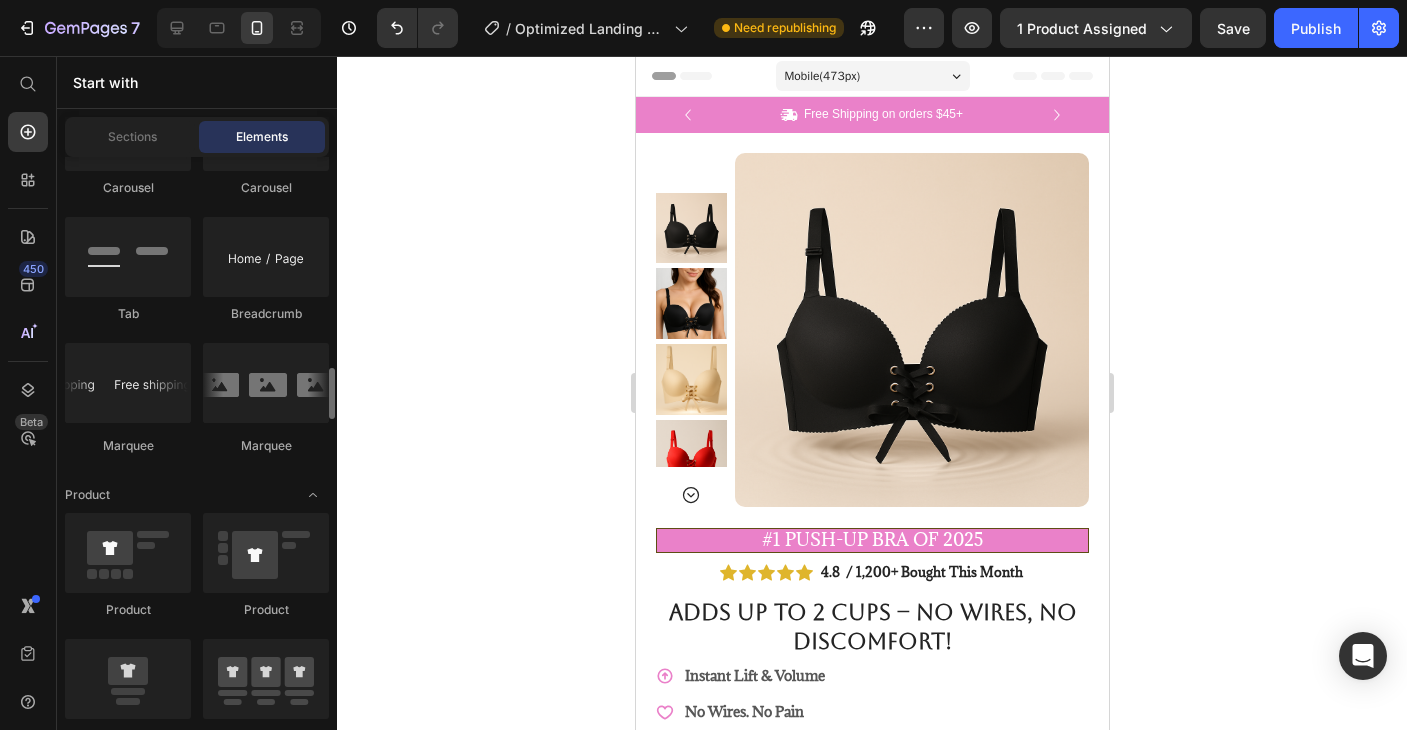 scroll, scrollTop: 2366, scrollLeft: 0, axis: vertical 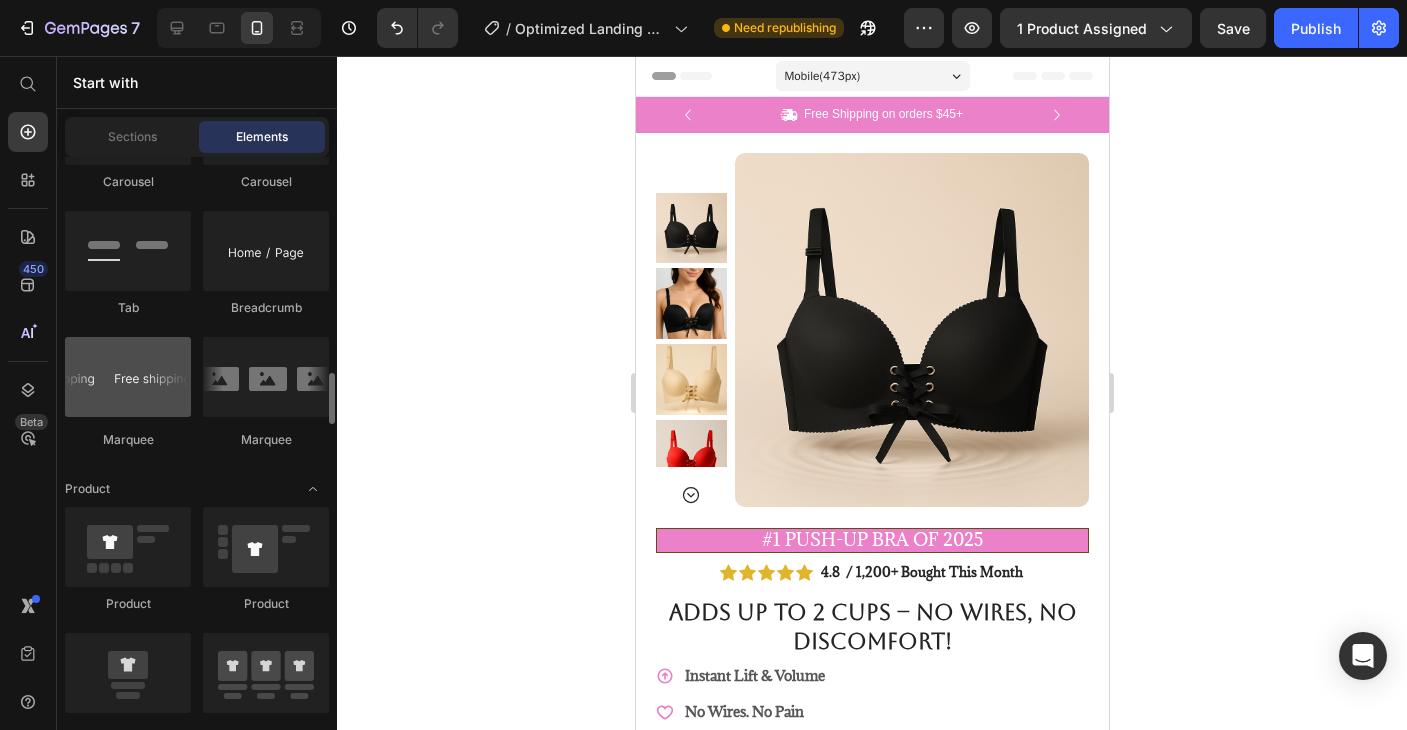 click at bounding box center (128, 377) 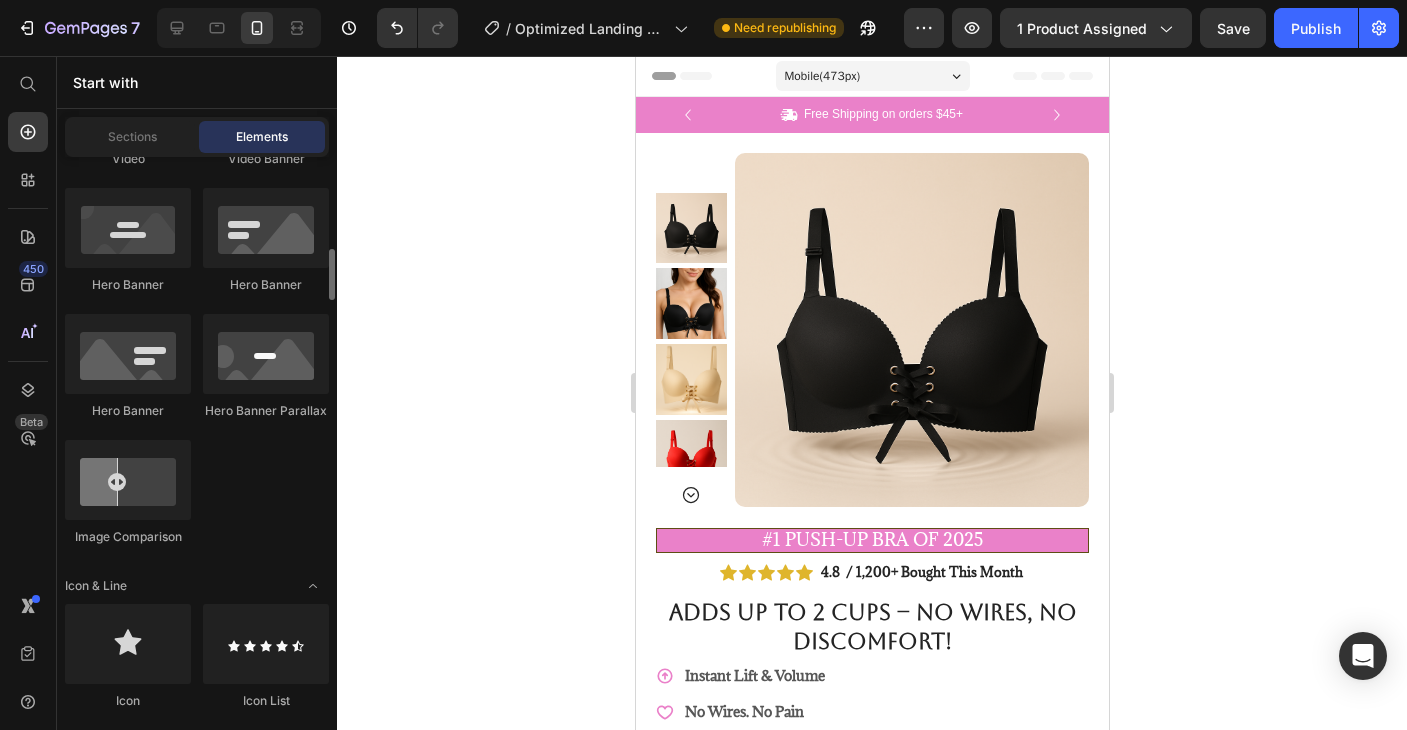 scroll, scrollTop: 0, scrollLeft: 0, axis: both 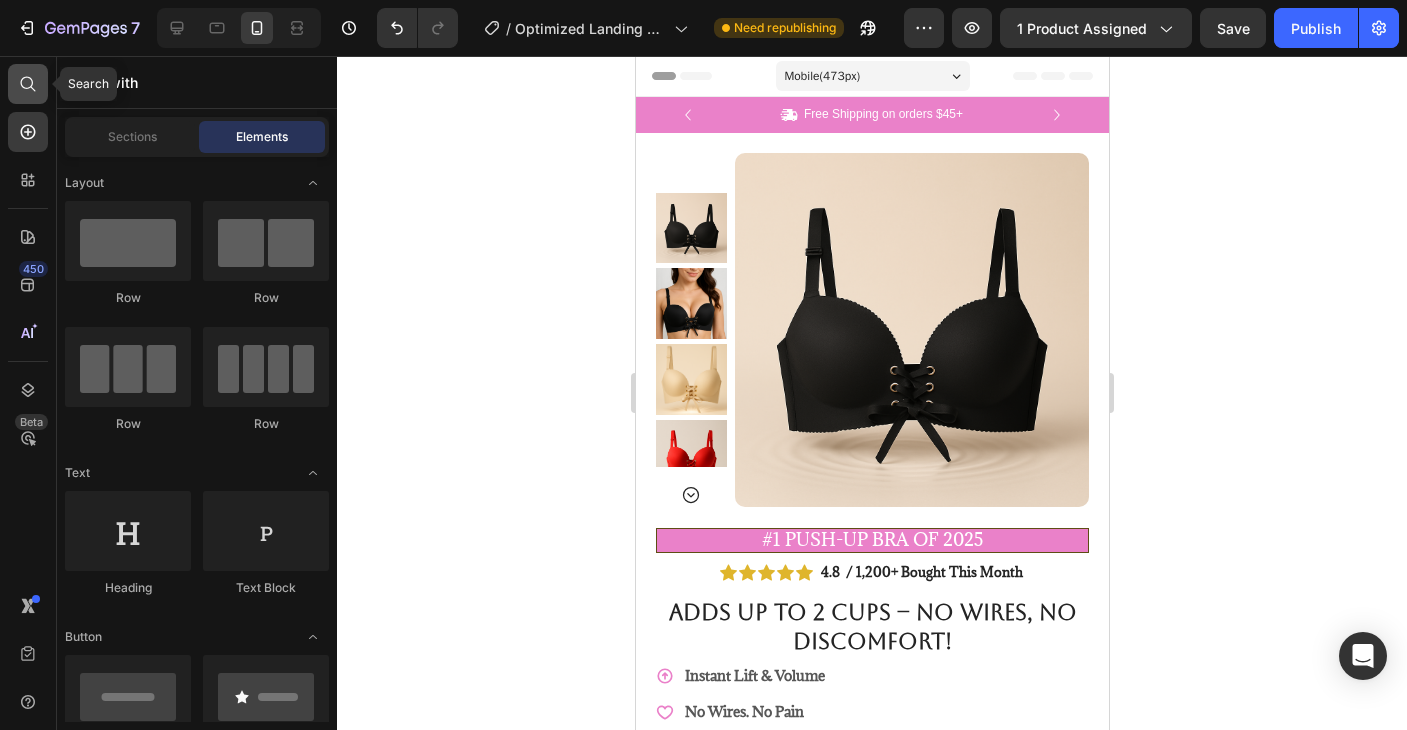 click 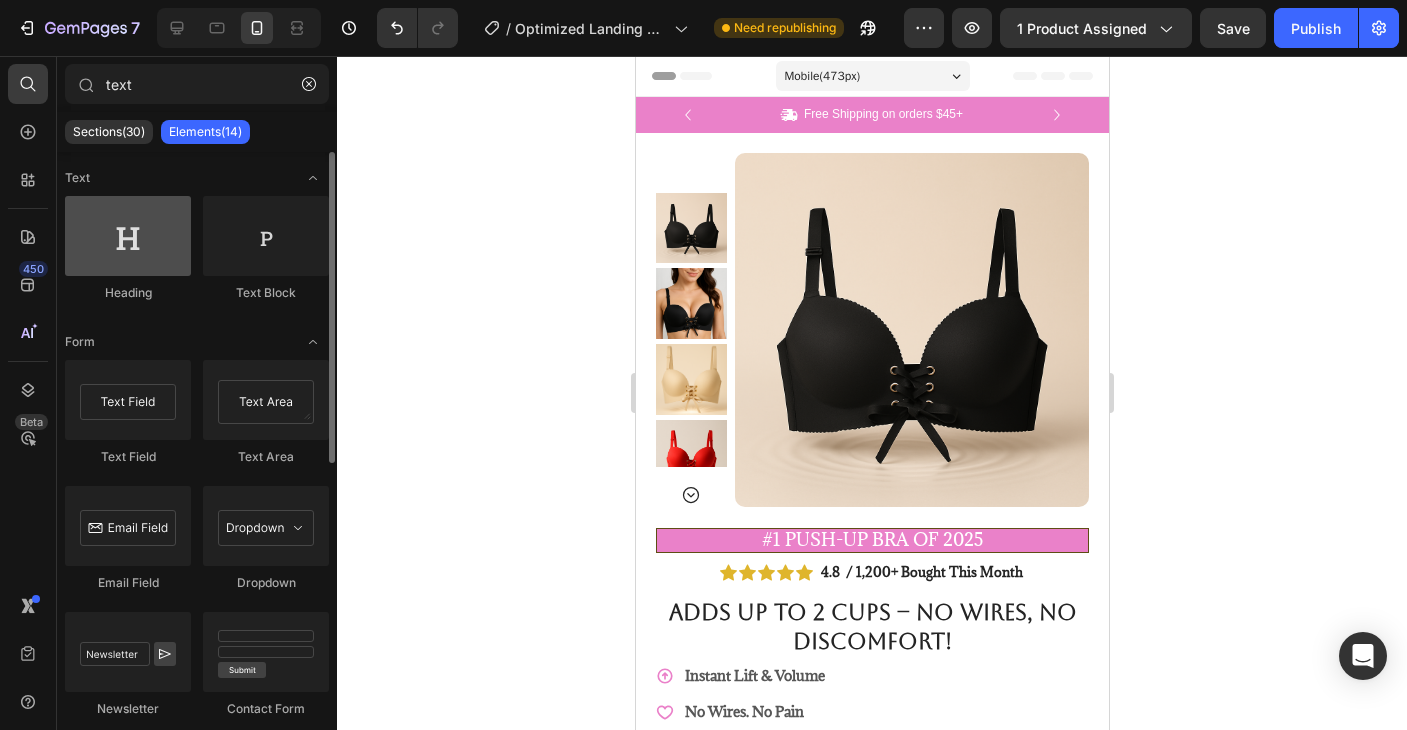 type on "text" 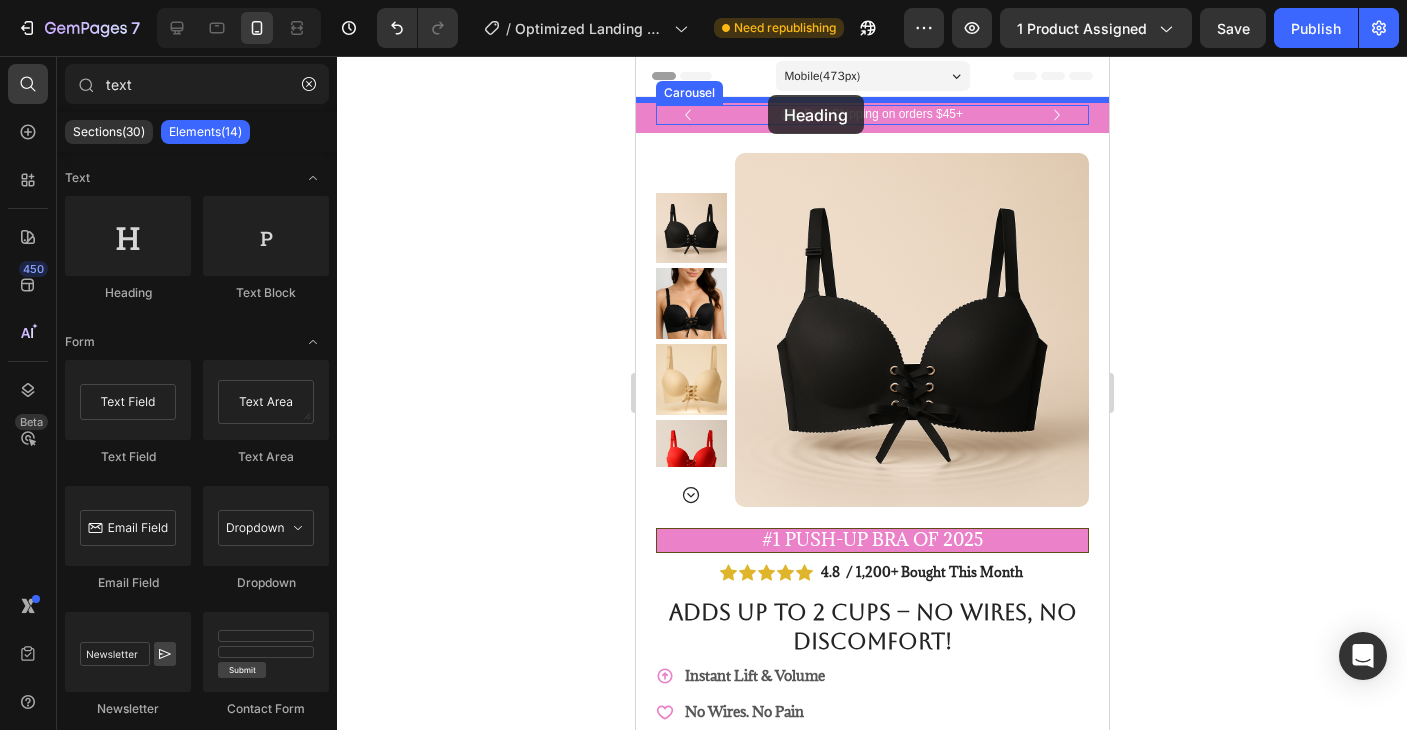 drag, startPoint x: 798, startPoint y: 303, endPoint x: 767, endPoint y: 95, distance: 210.29741 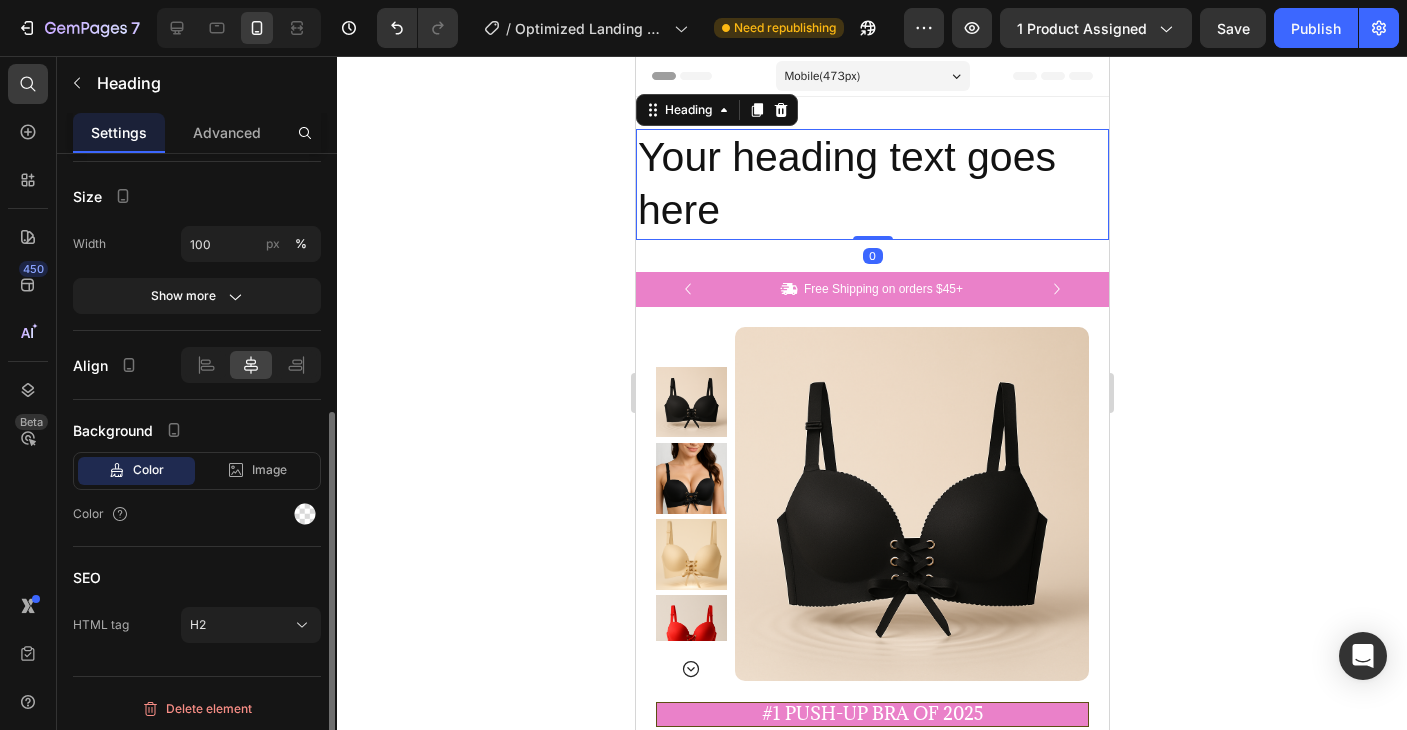 scroll, scrollTop: 0, scrollLeft: 0, axis: both 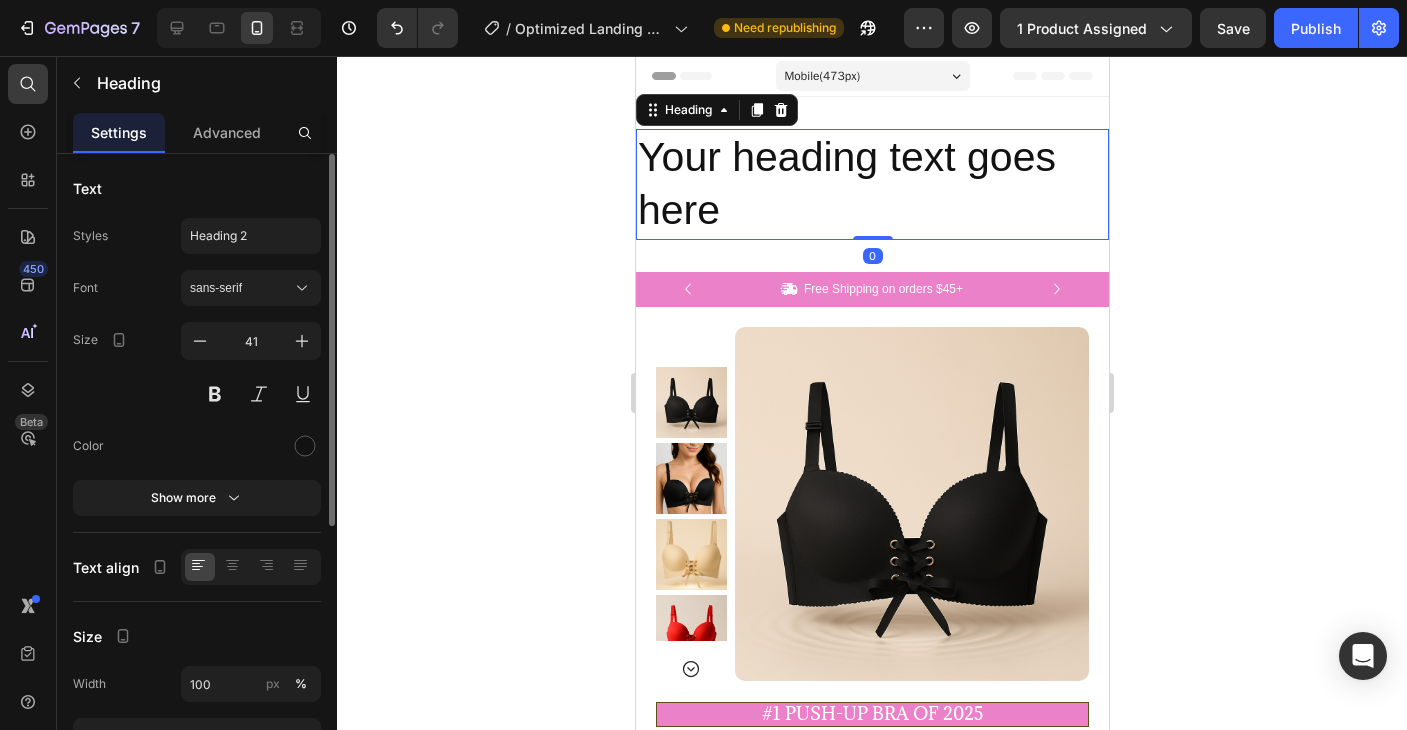 drag, startPoint x: 864, startPoint y: 238, endPoint x: 864, endPoint y: 154, distance: 84 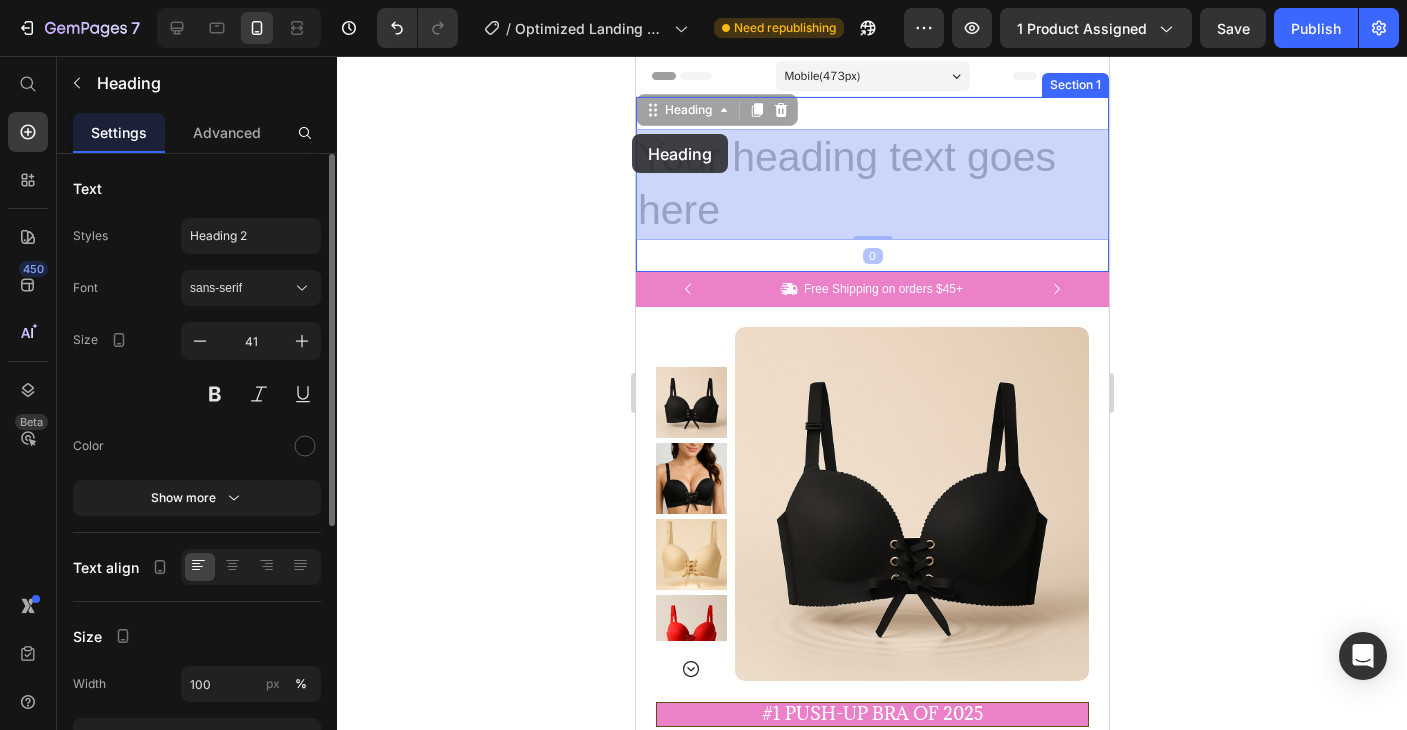 drag, startPoint x: 719, startPoint y: 201, endPoint x: 617, endPoint y: 115, distance: 133.41664 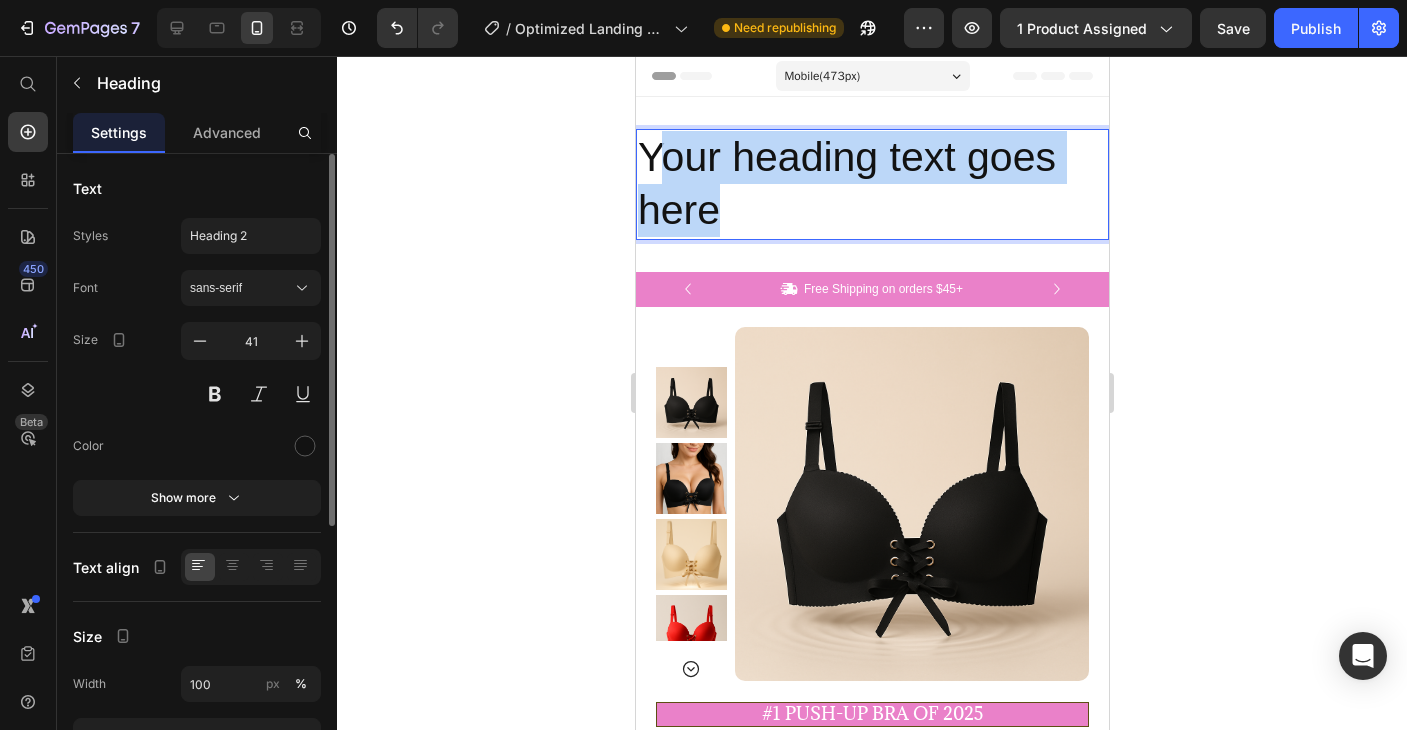 drag, startPoint x: 650, startPoint y: 150, endPoint x: 749, endPoint y: 230, distance: 127.28315 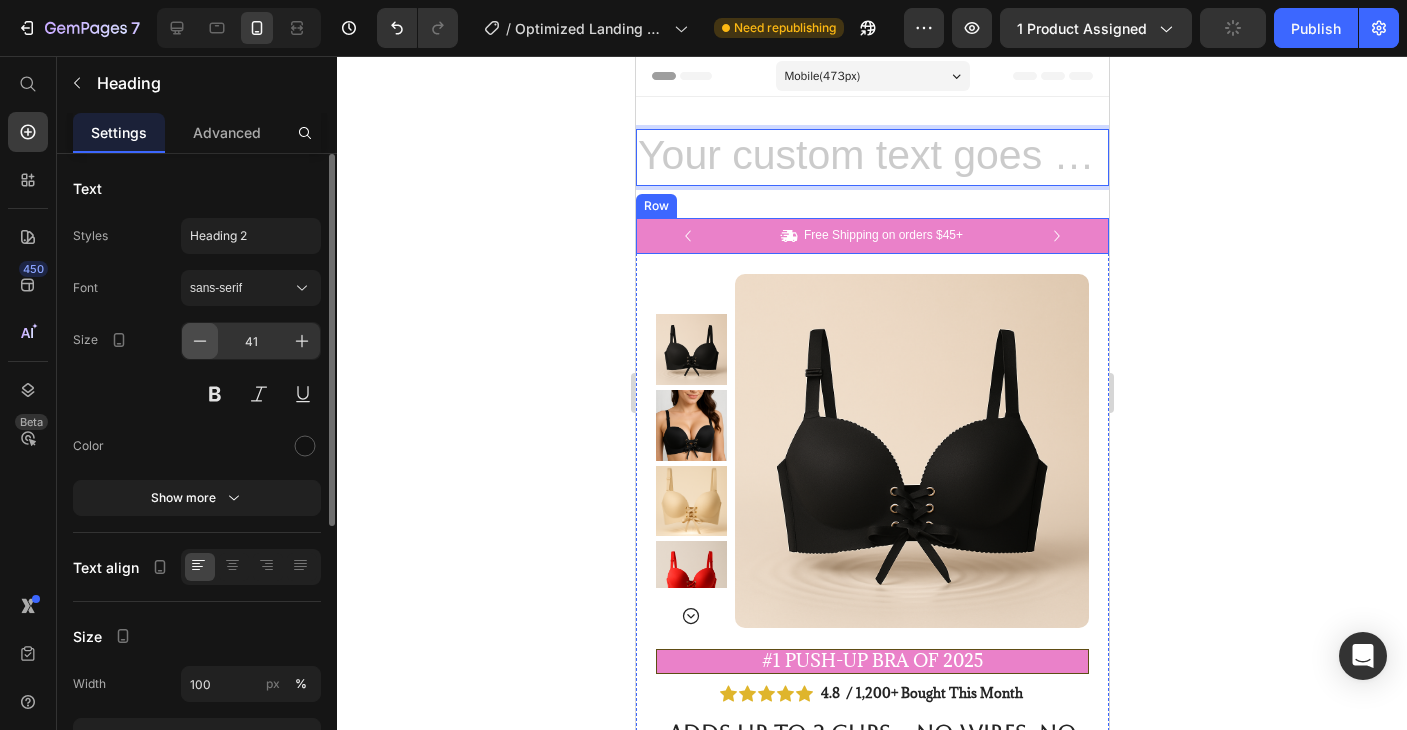 click 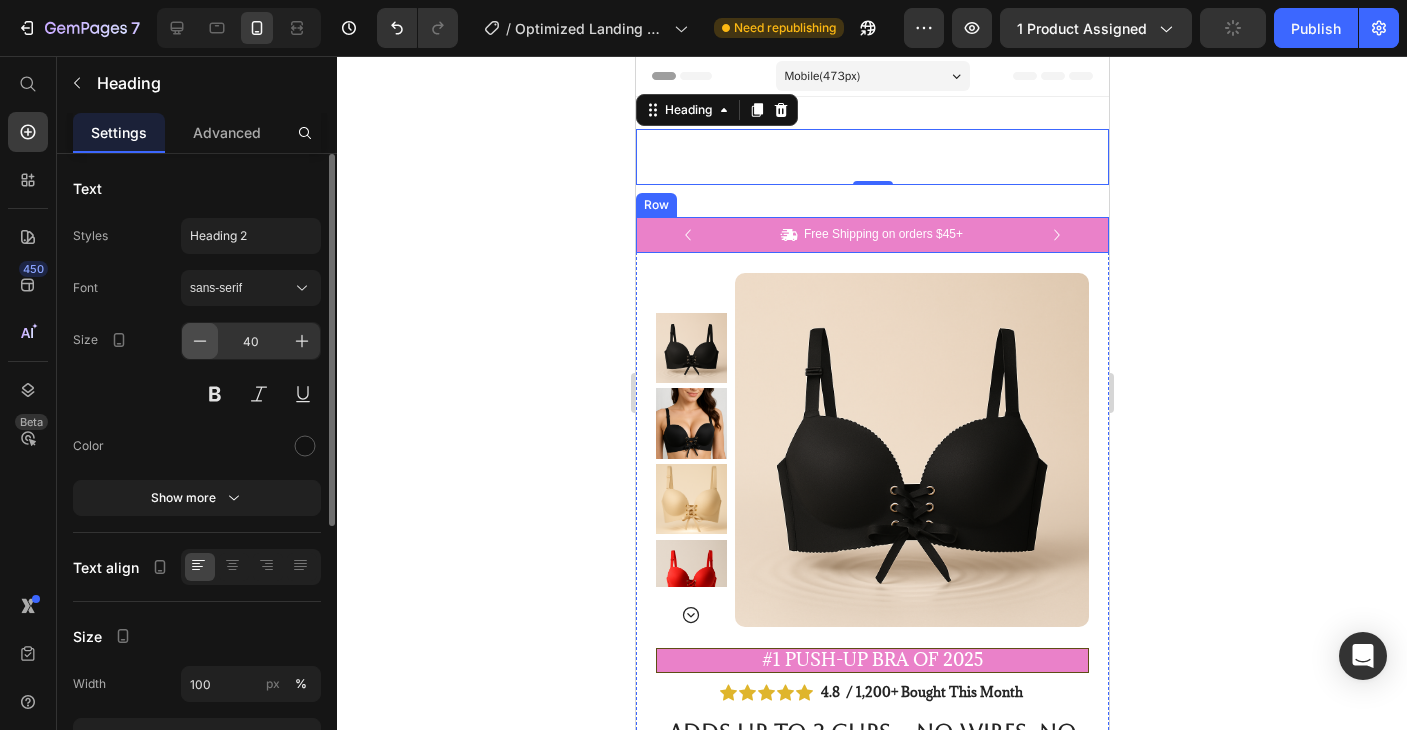 click 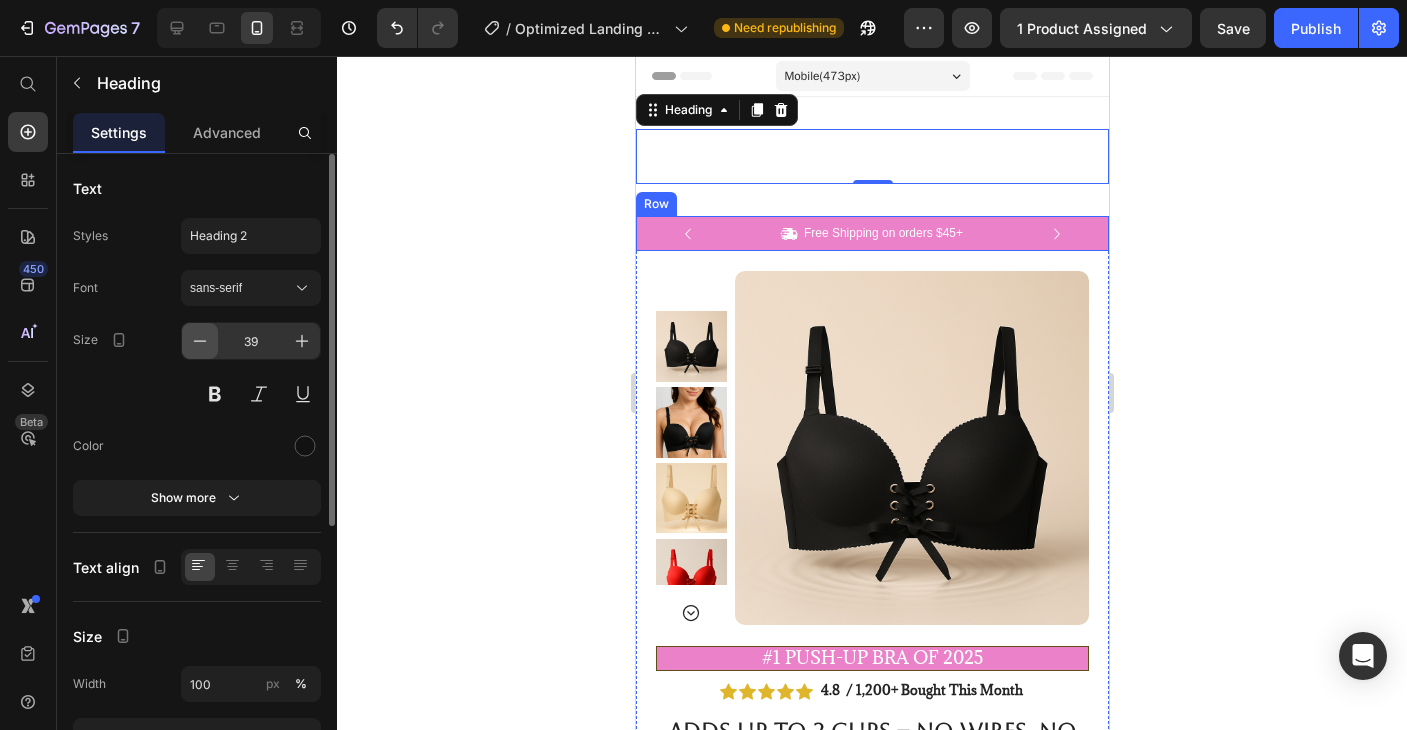 click 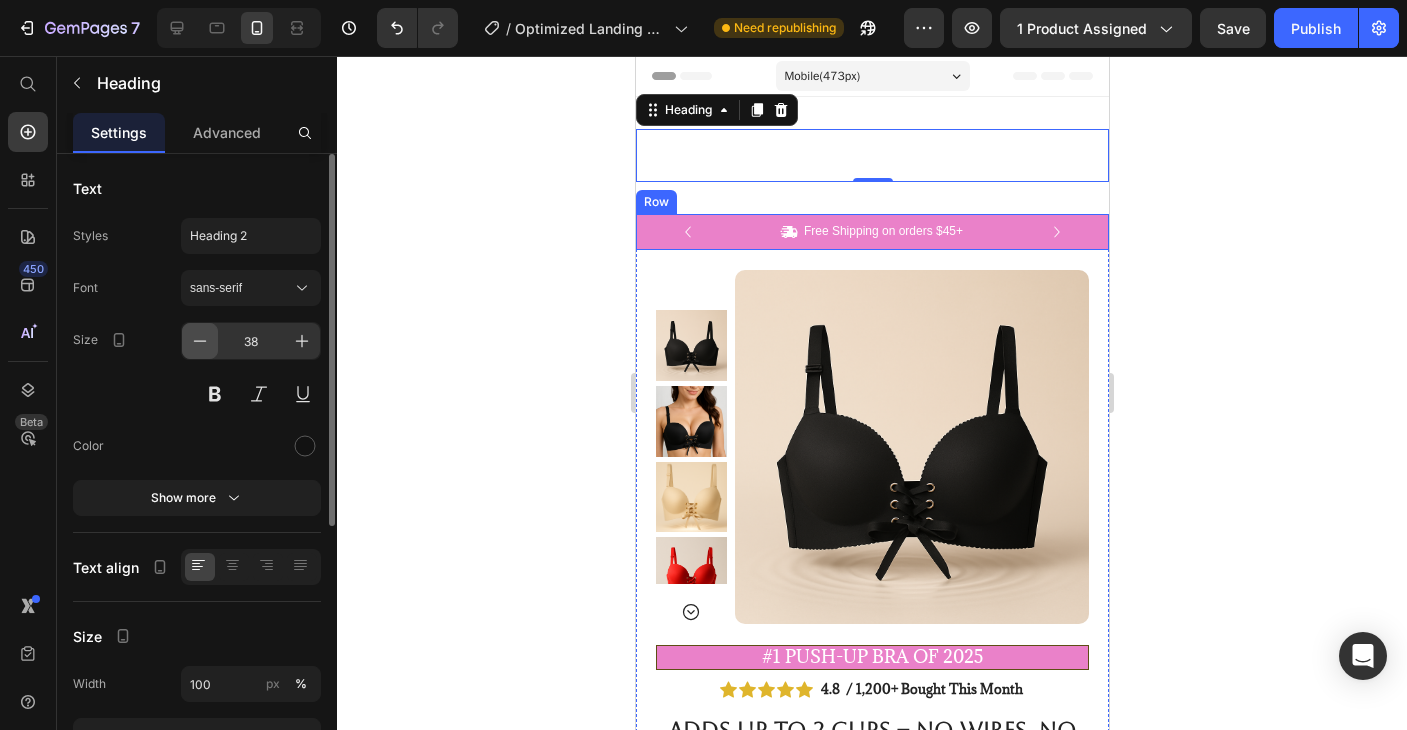 click 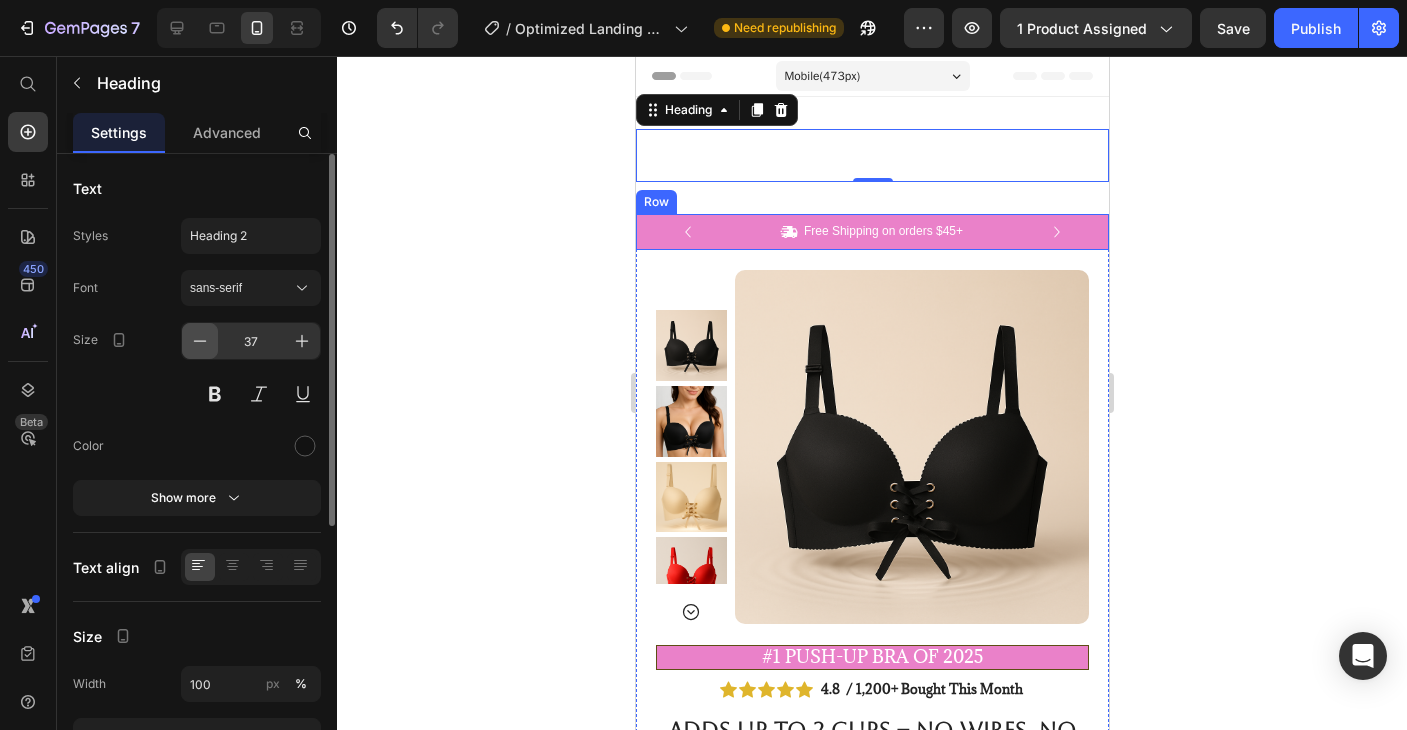 click 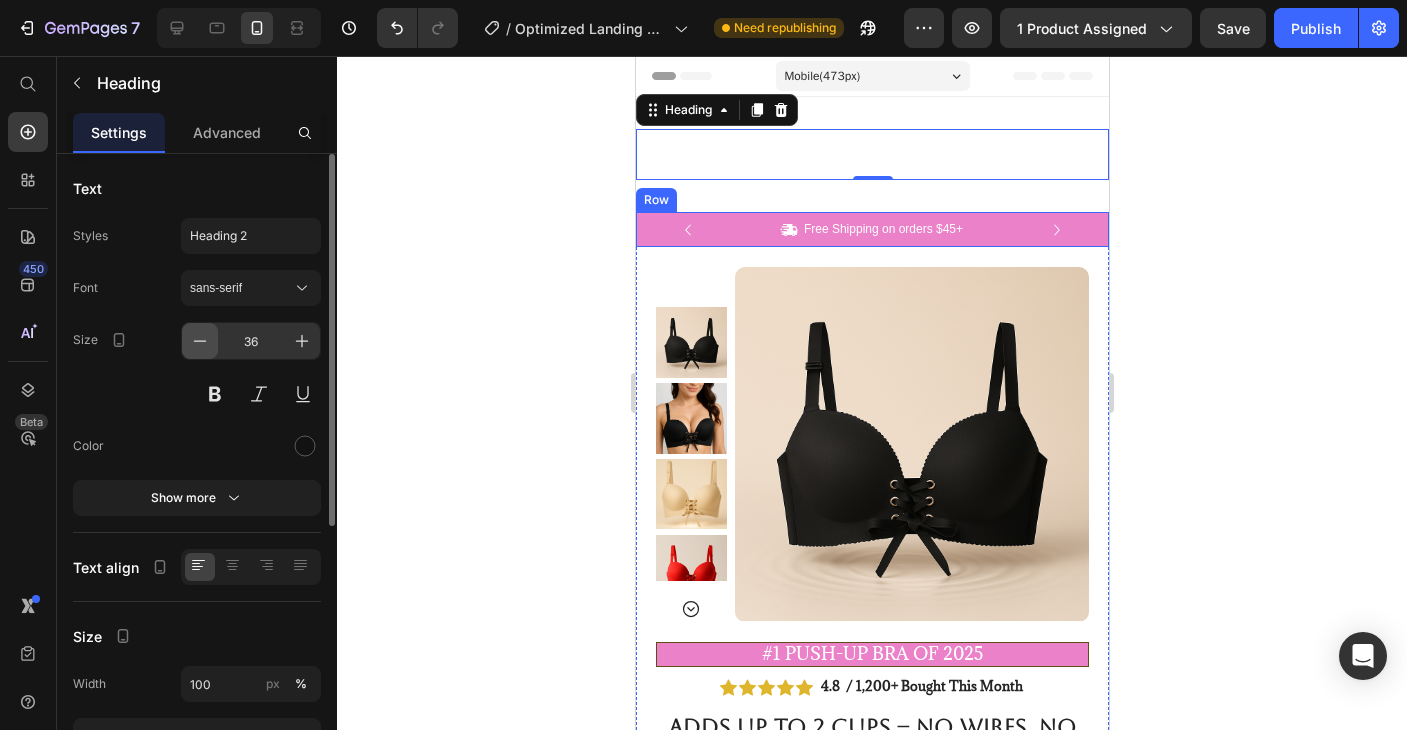 click 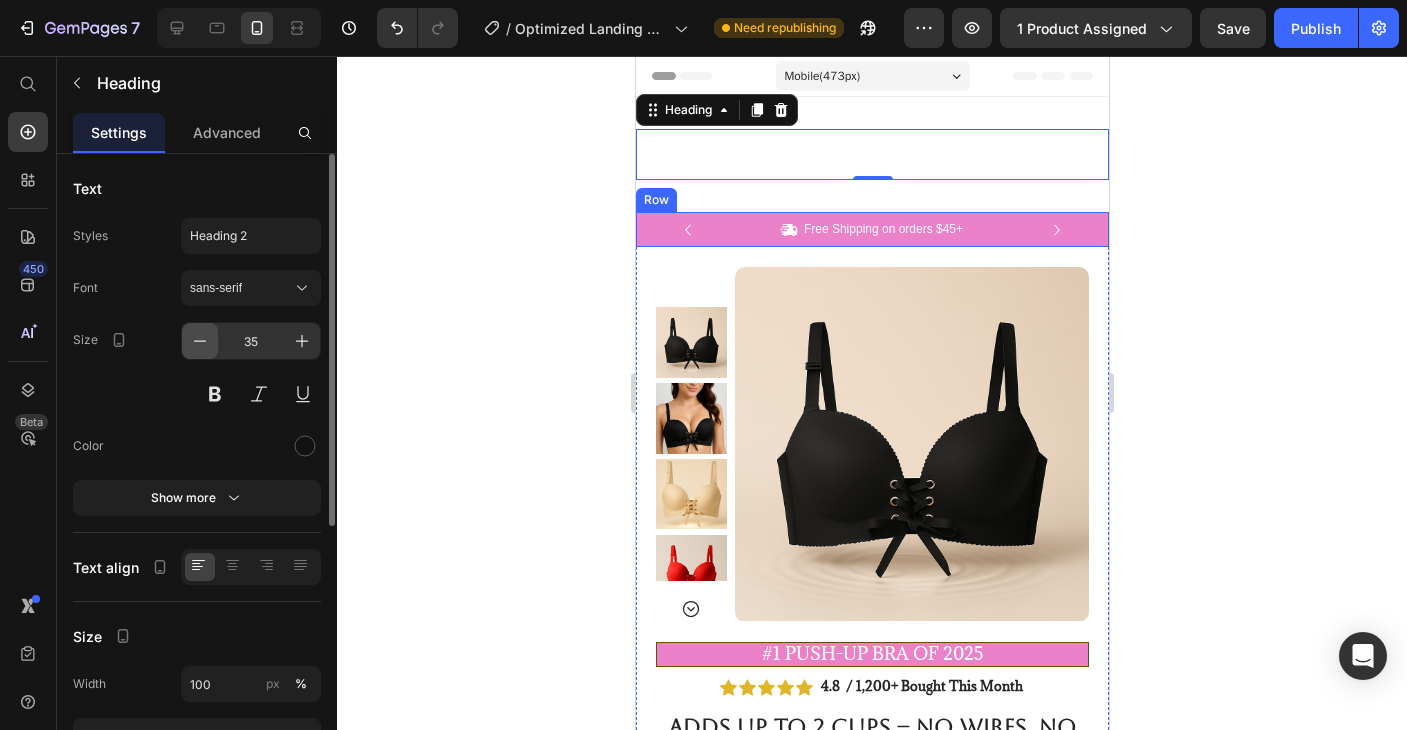 click 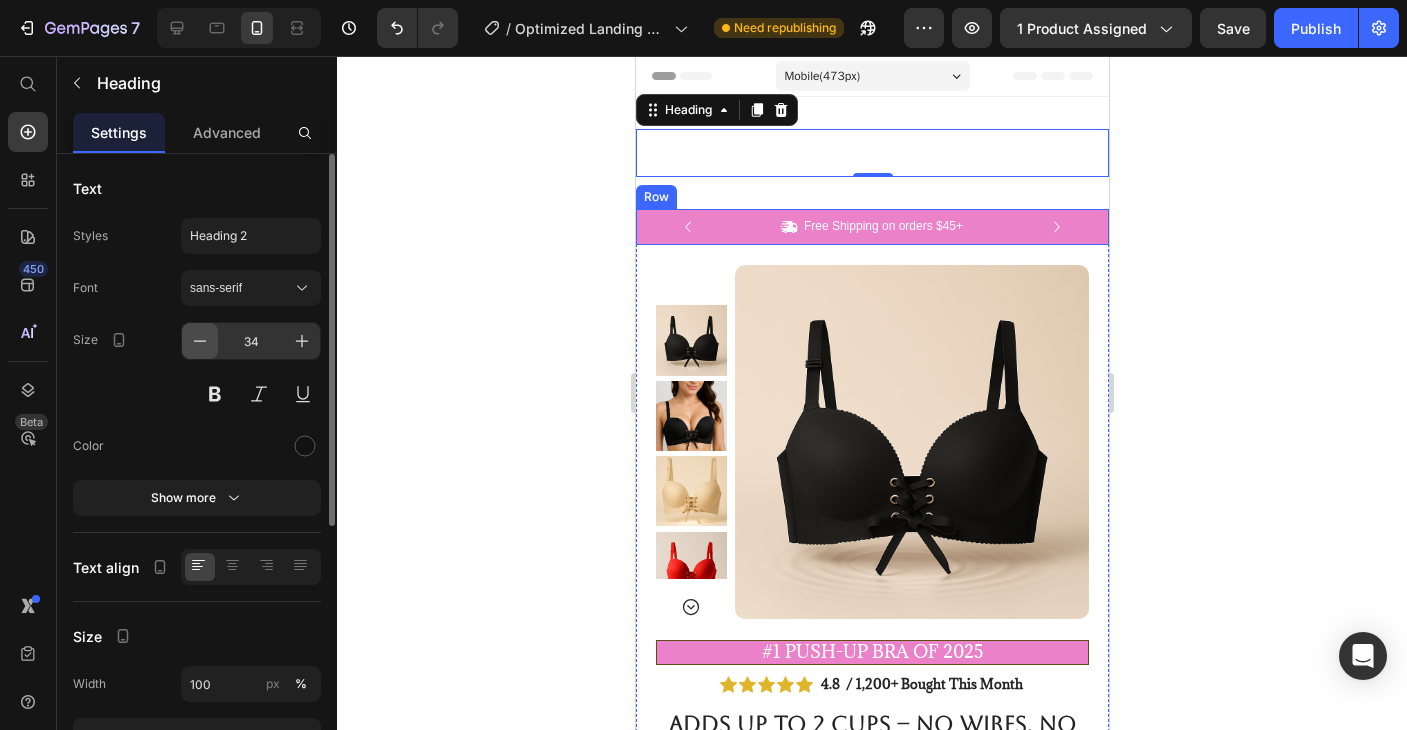 click 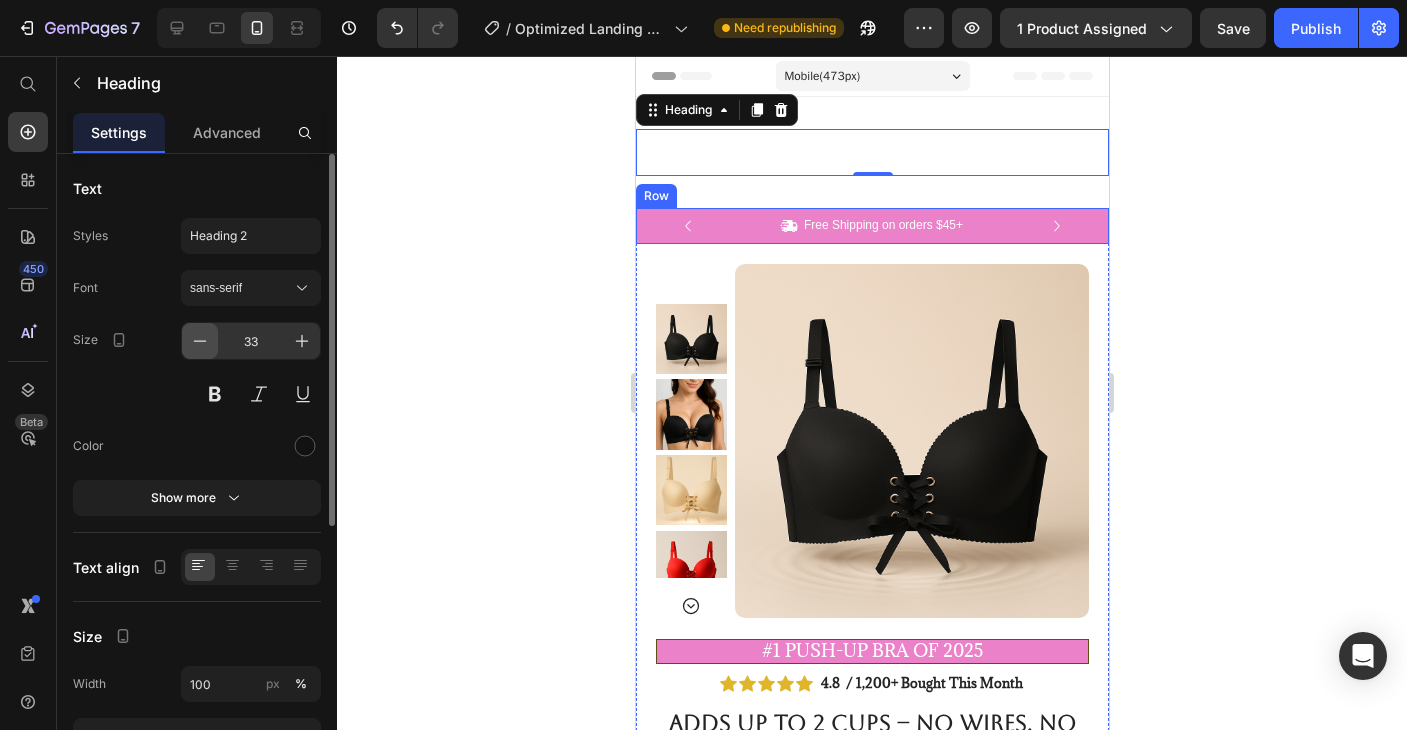 click 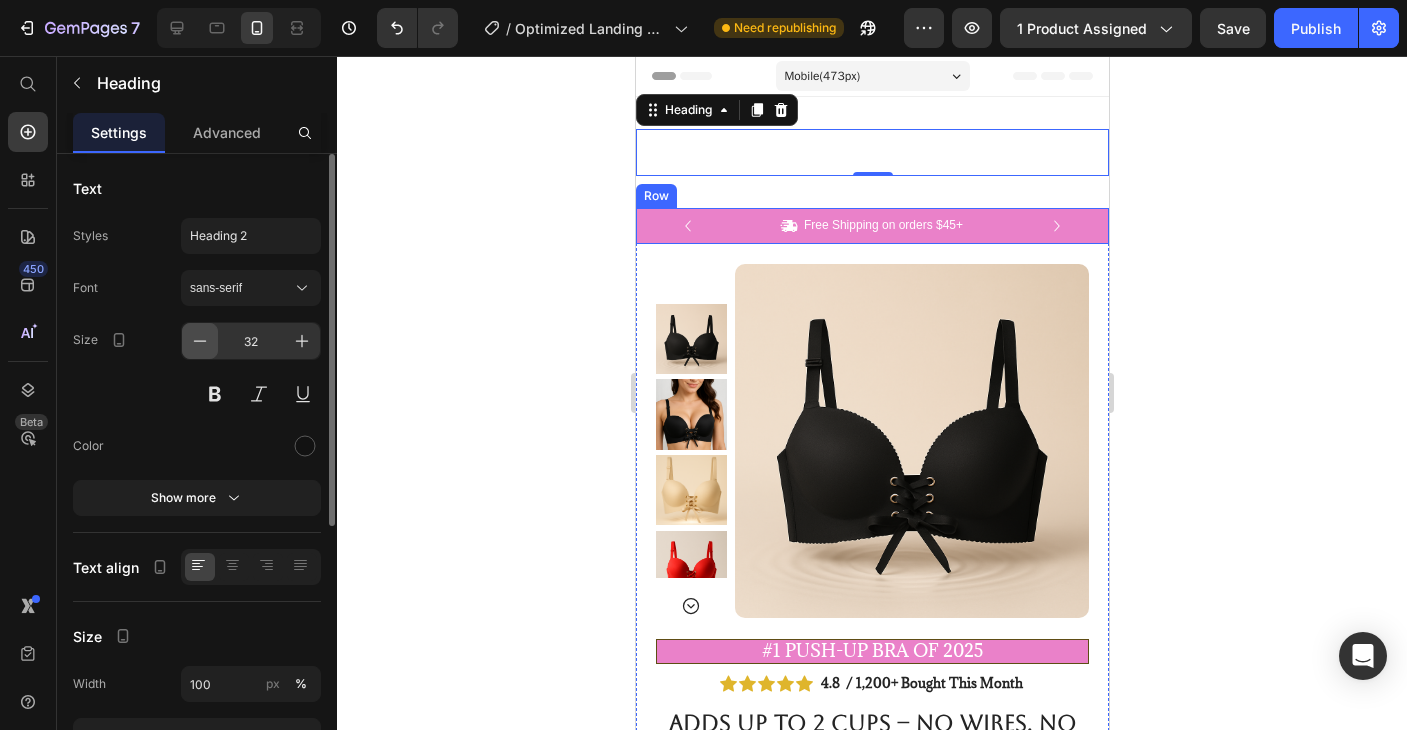 click 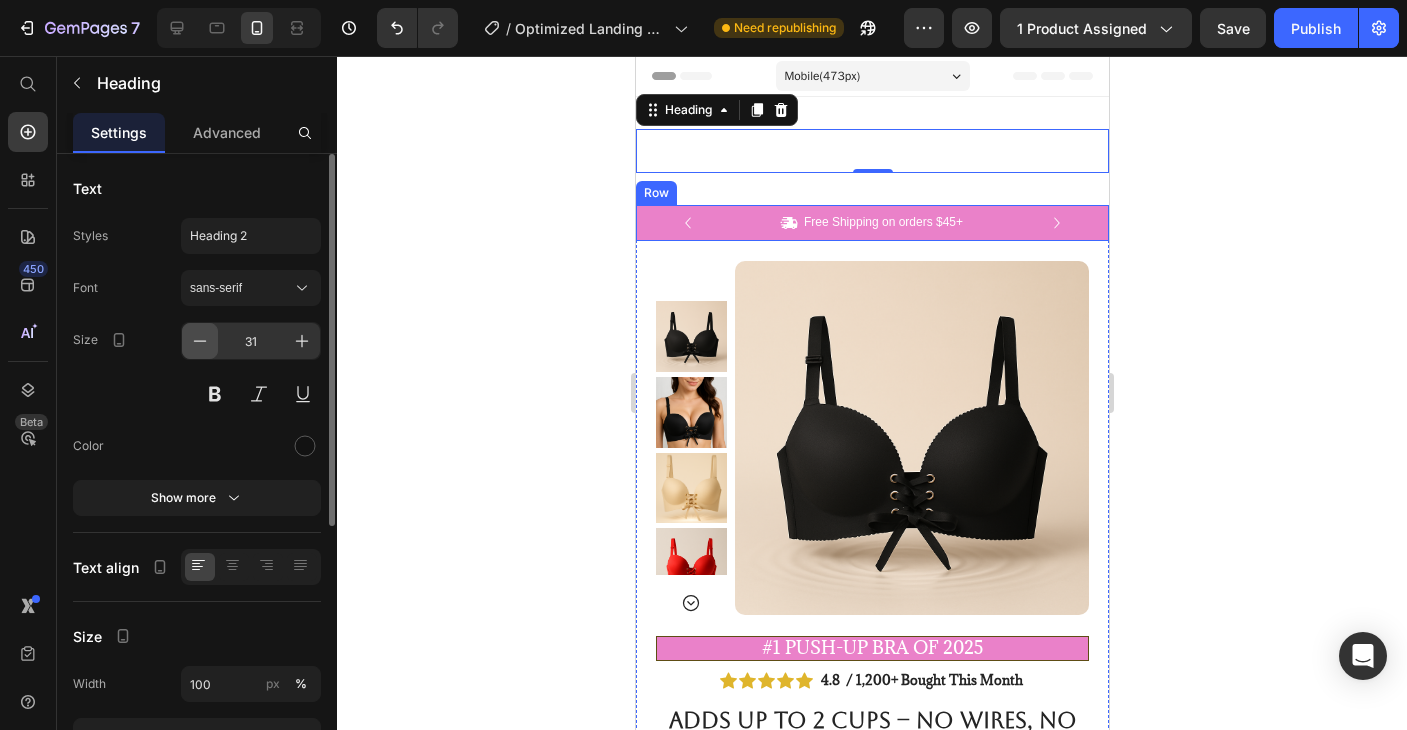 click 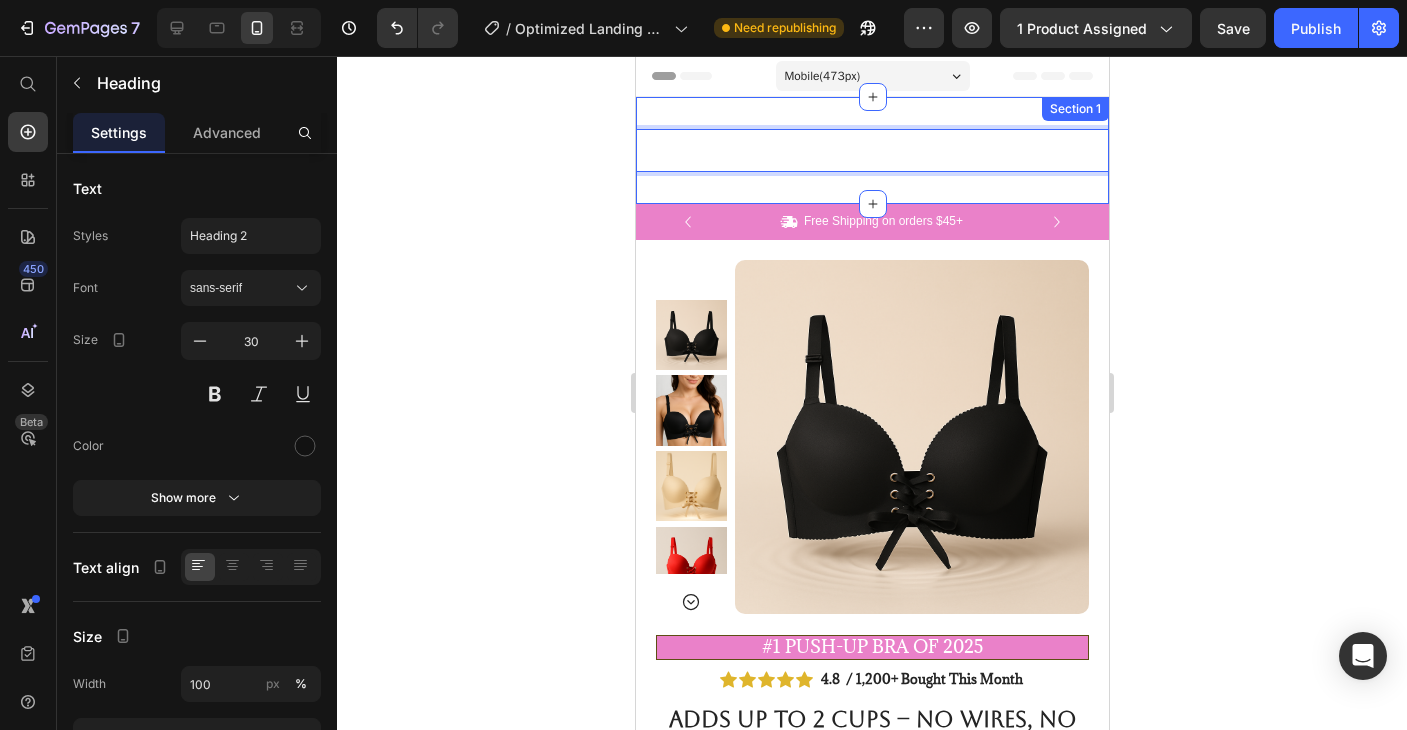 click on "Heading   0 Section 1" at bounding box center (871, 150) 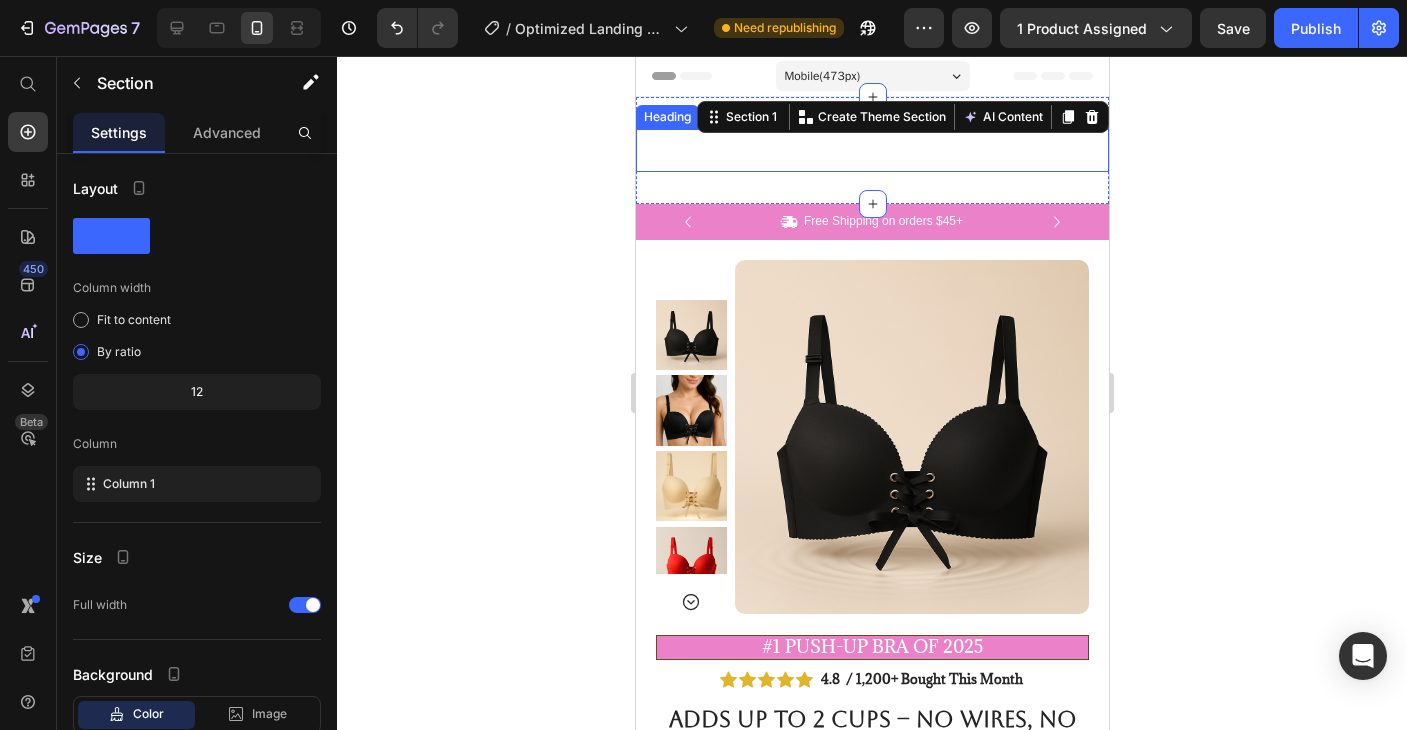 click at bounding box center (871, 150) 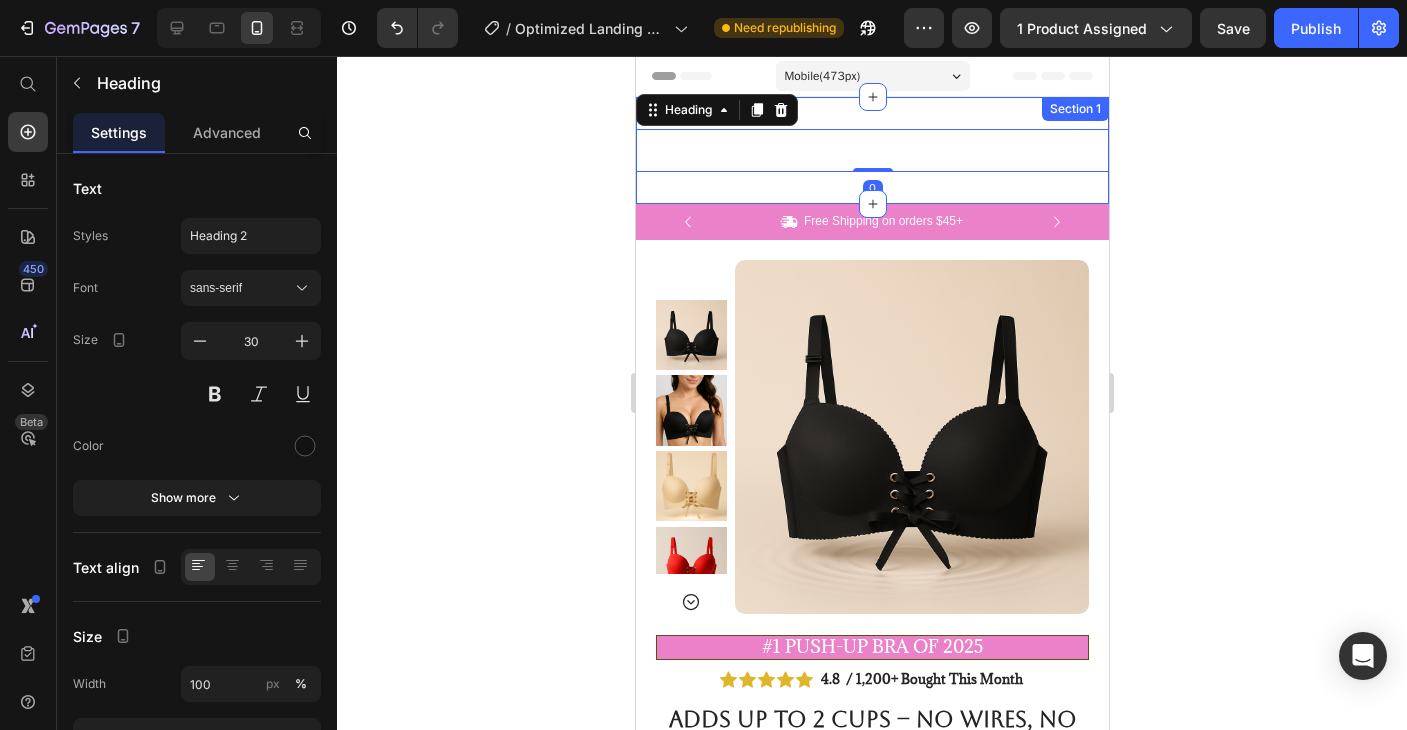 click on "Heading   0 Section 1" at bounding box center [871, 150] 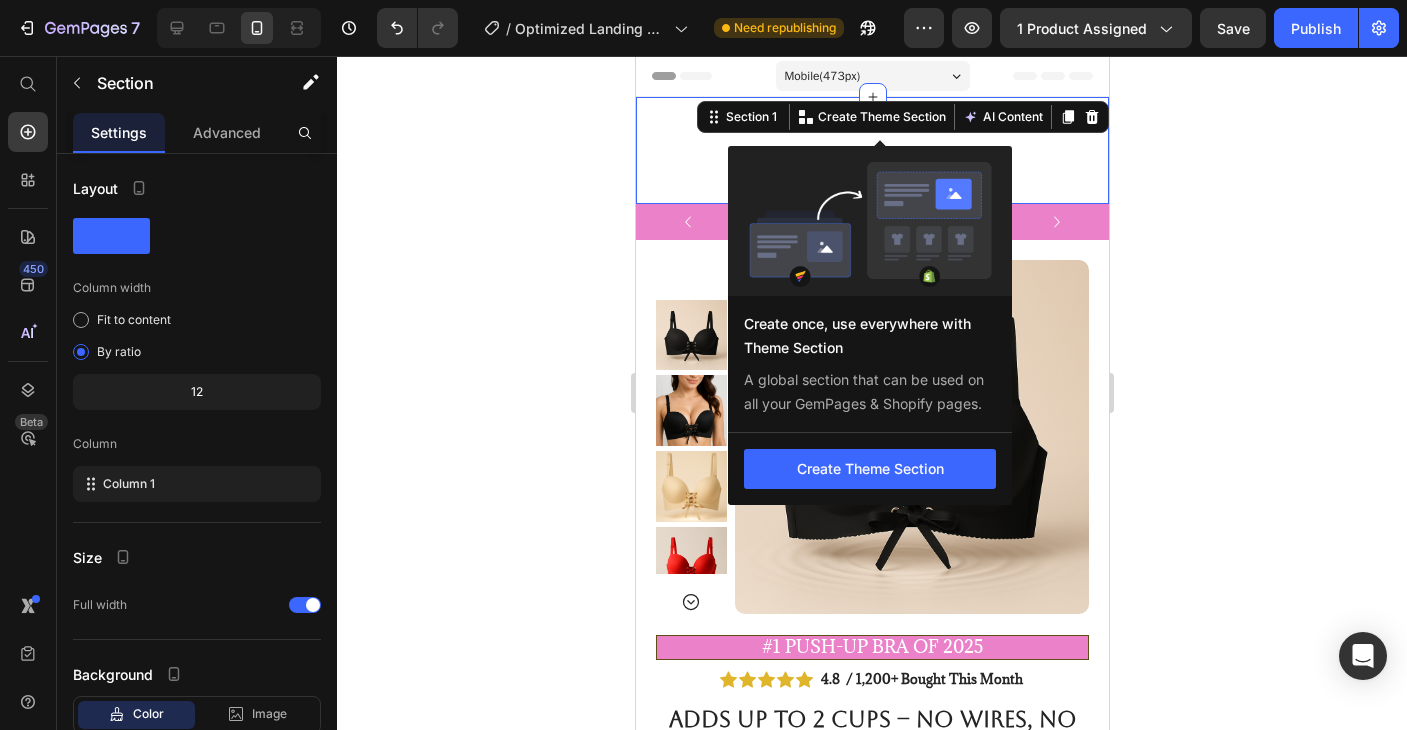 click at bounding box center [871, 150] 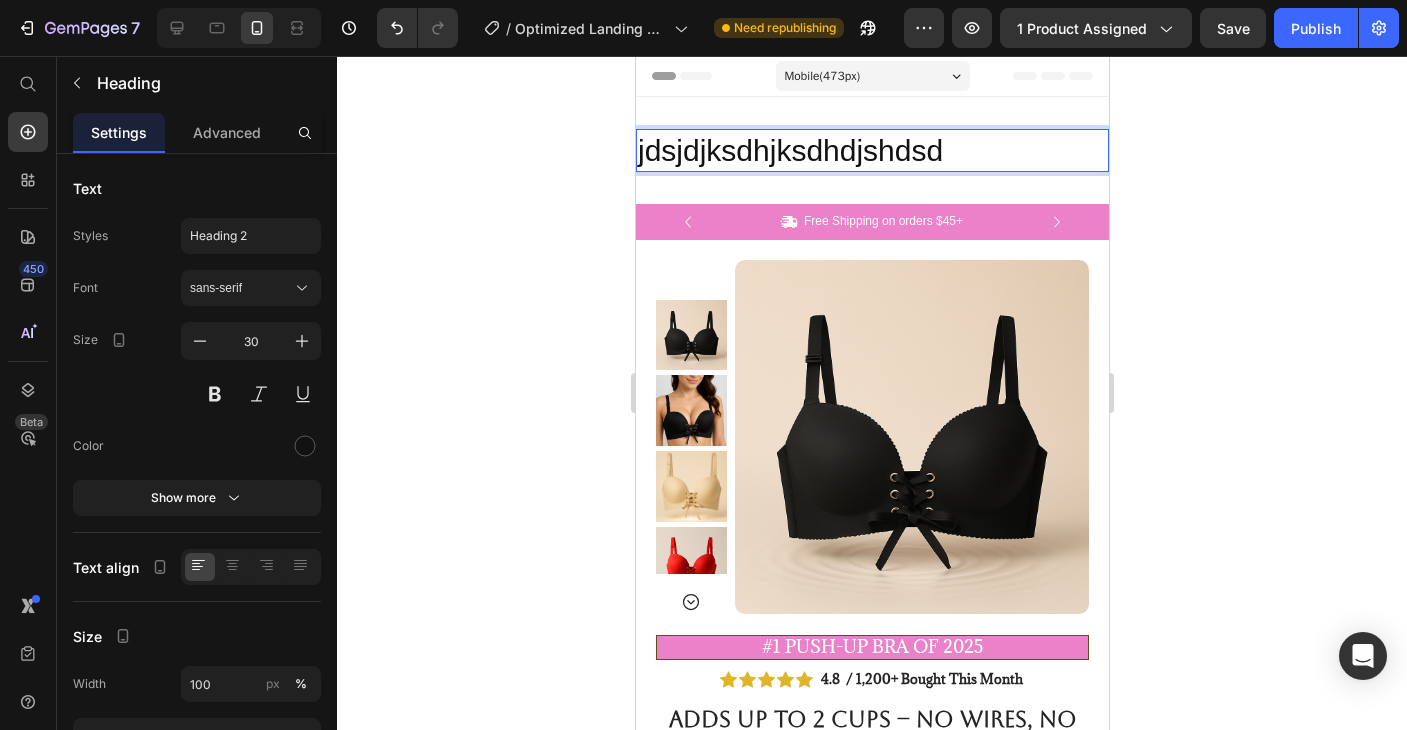 click 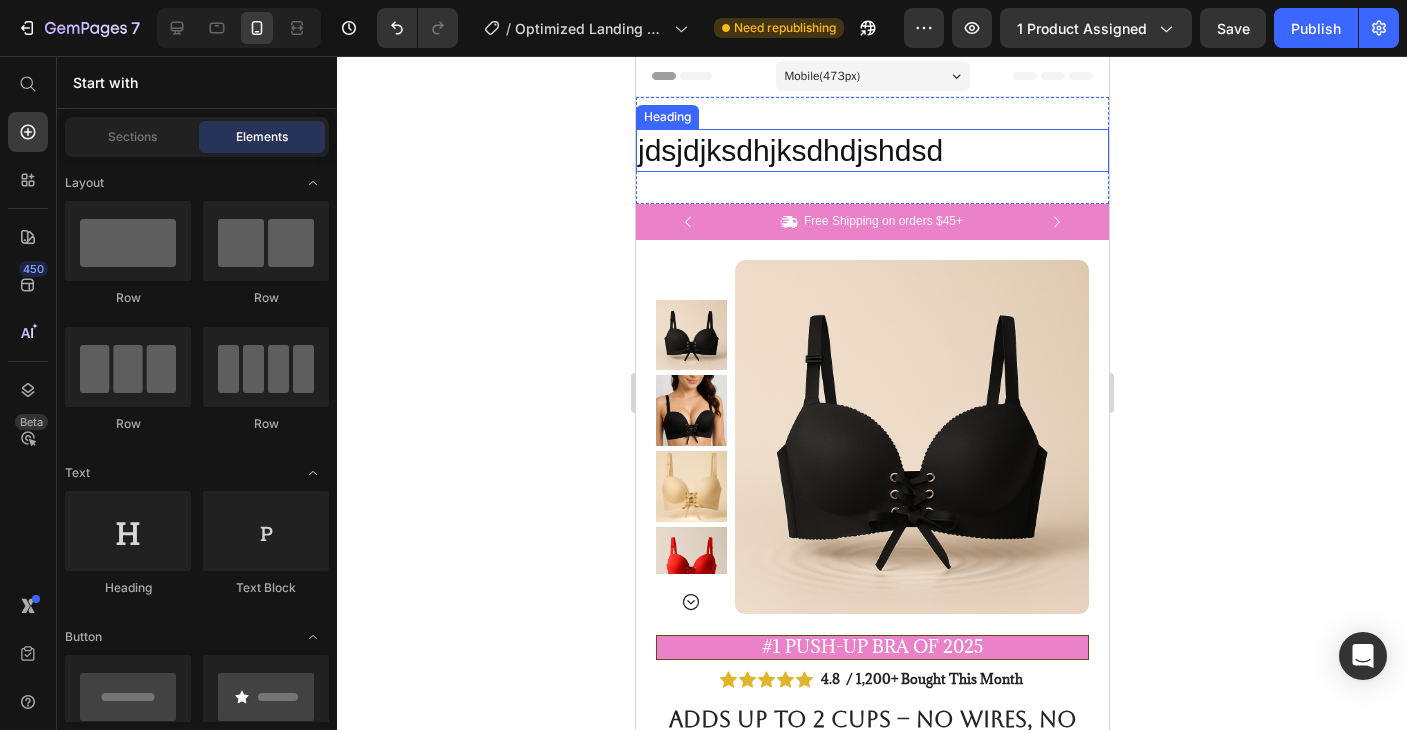 click on "jdsjdjksdhjksdhdjshdsd" at bounding box center [871, 150] 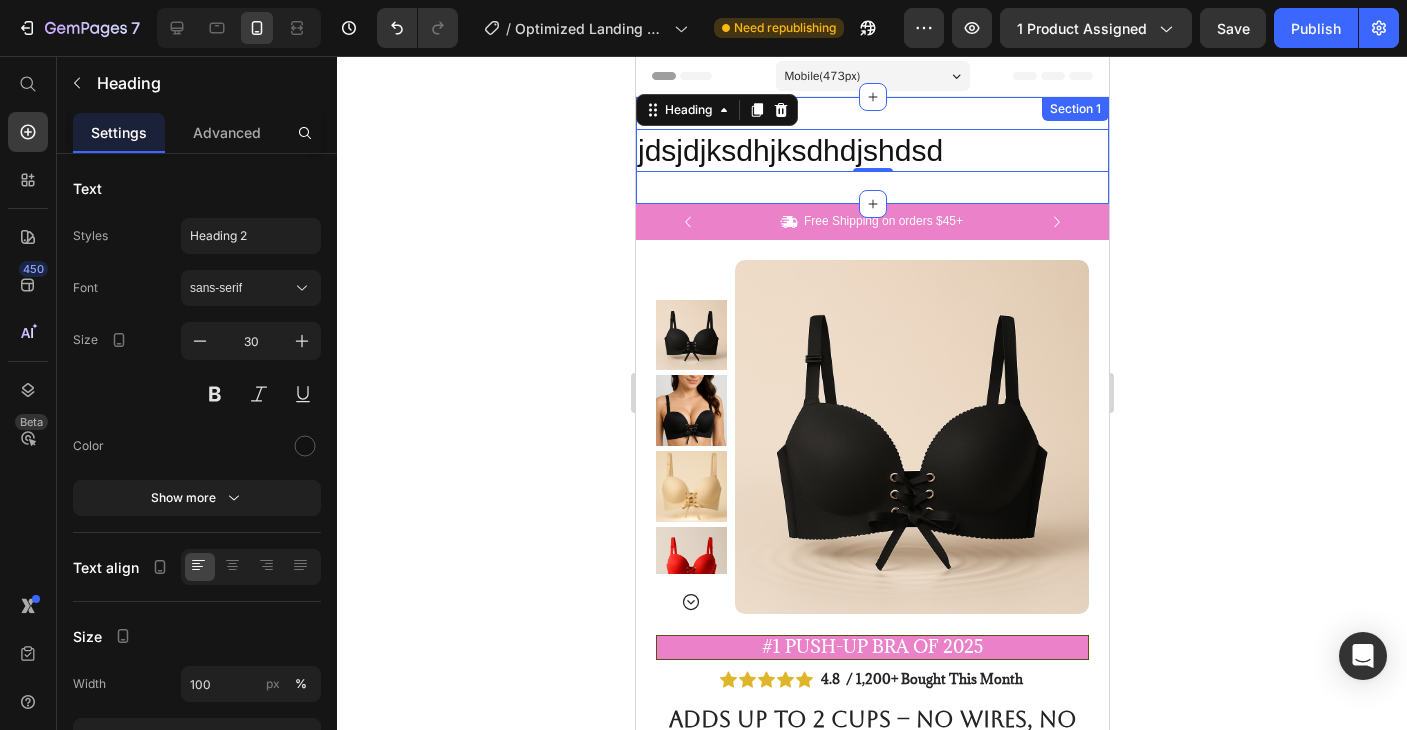 drag, startPoint x: 866, startPoint y: 199, endPoint x: 866, endPoint y: 173, distance: 26 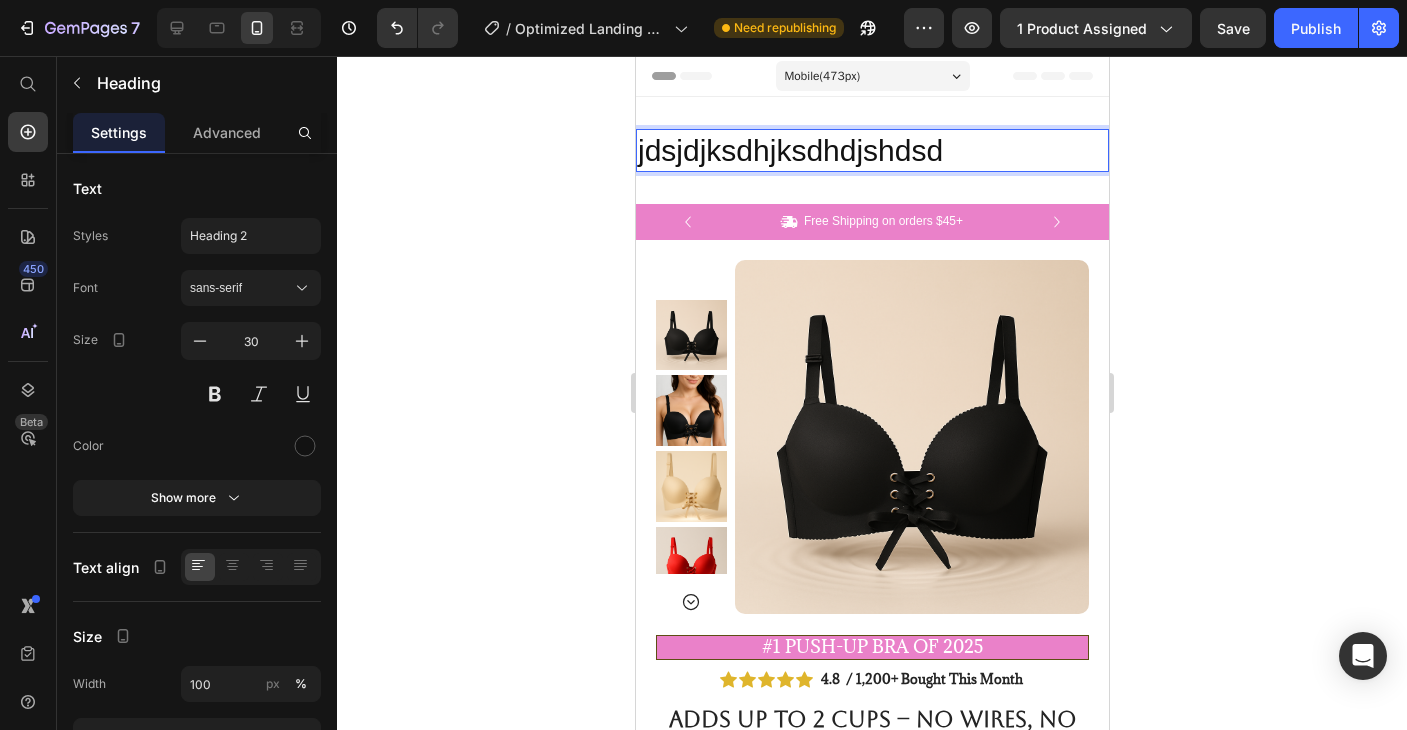click on "jdsjdjksdhjksdhdjshdsd" at bounding box center [871, 150] 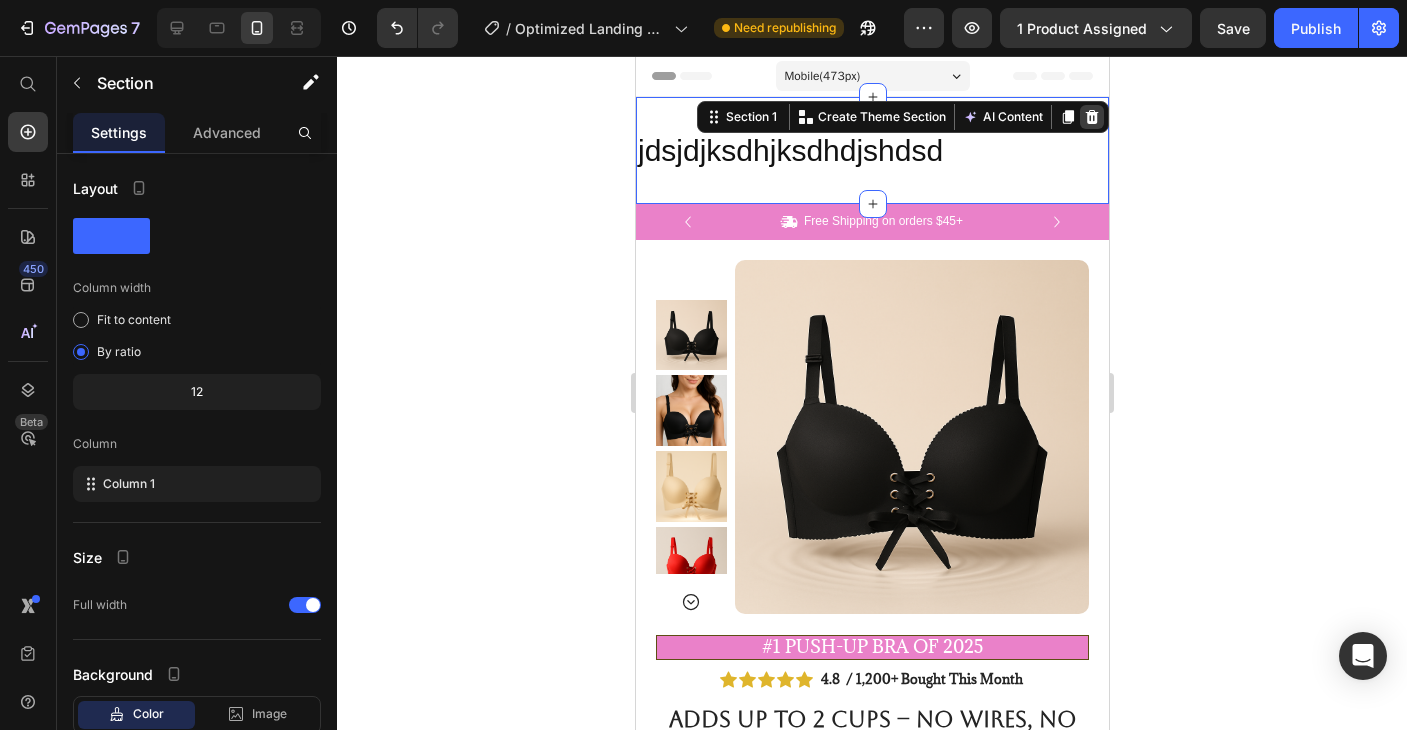 click 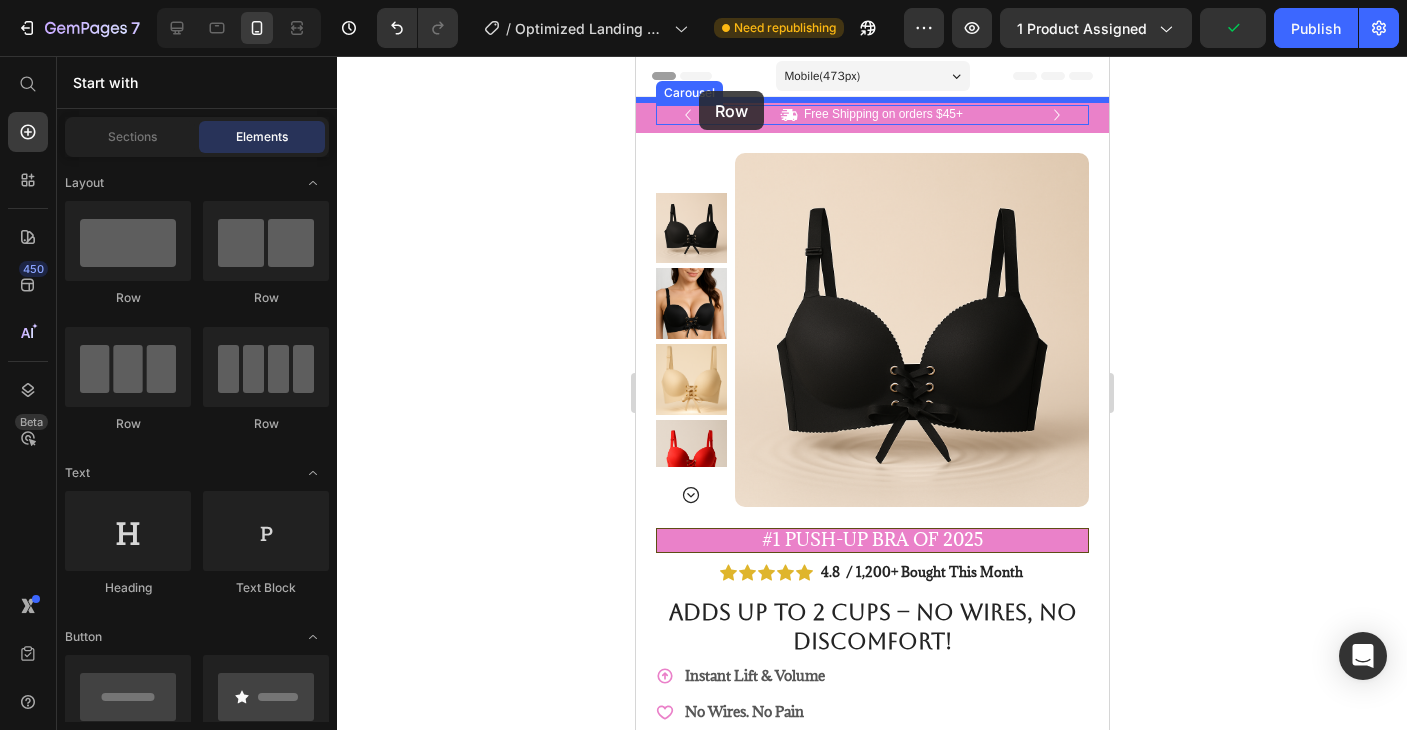 drag, startPoint x: 738, startPoint y: 311, endPoint x: 698, endPoint y: 91, distance: 223.6068 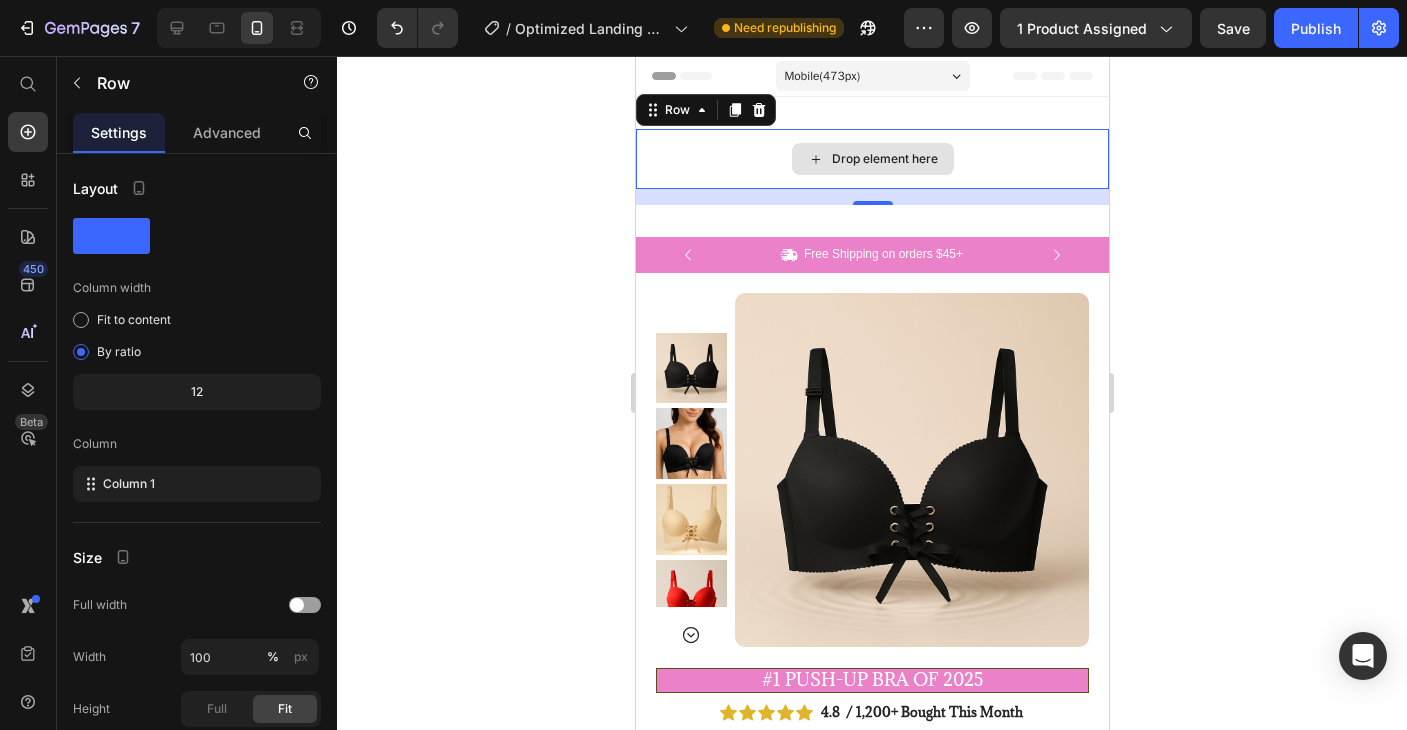 click on "Drop element here" at bounding box center (871, 159) 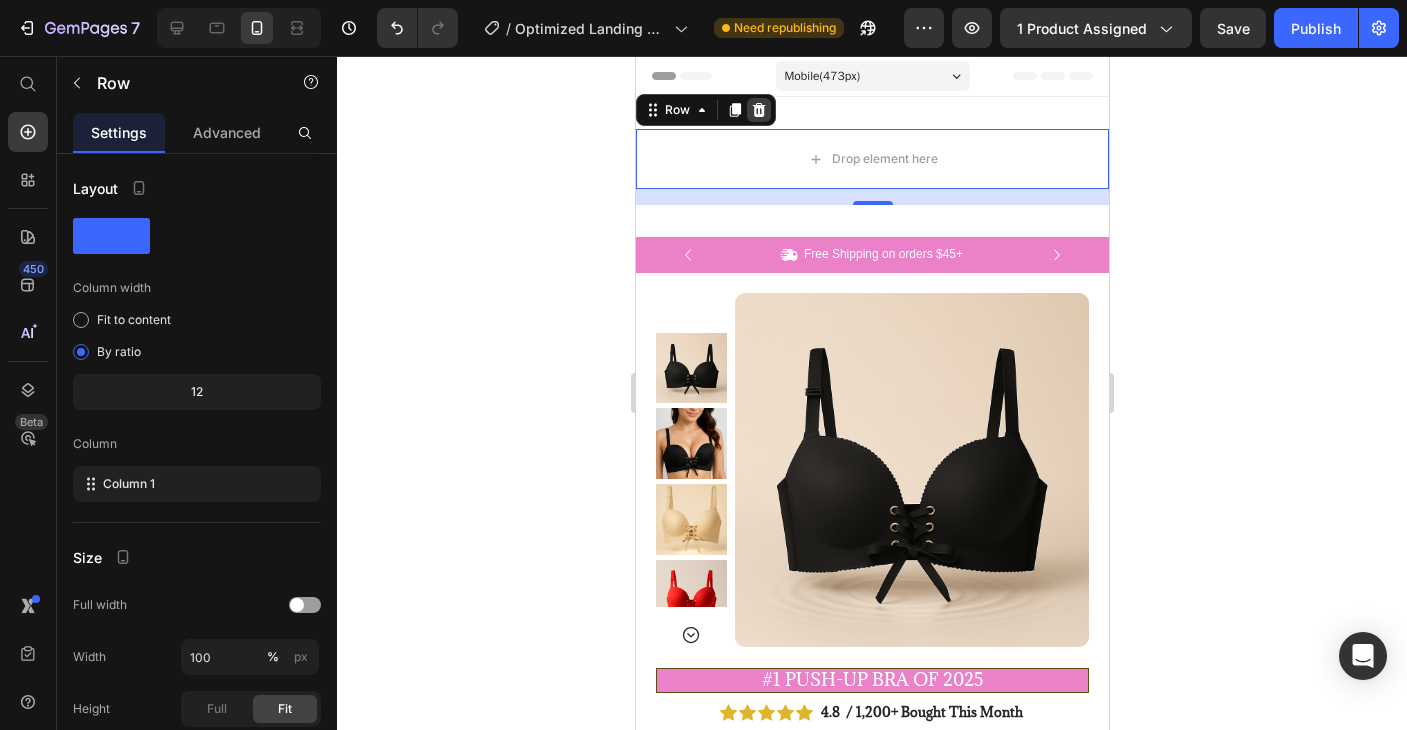 click 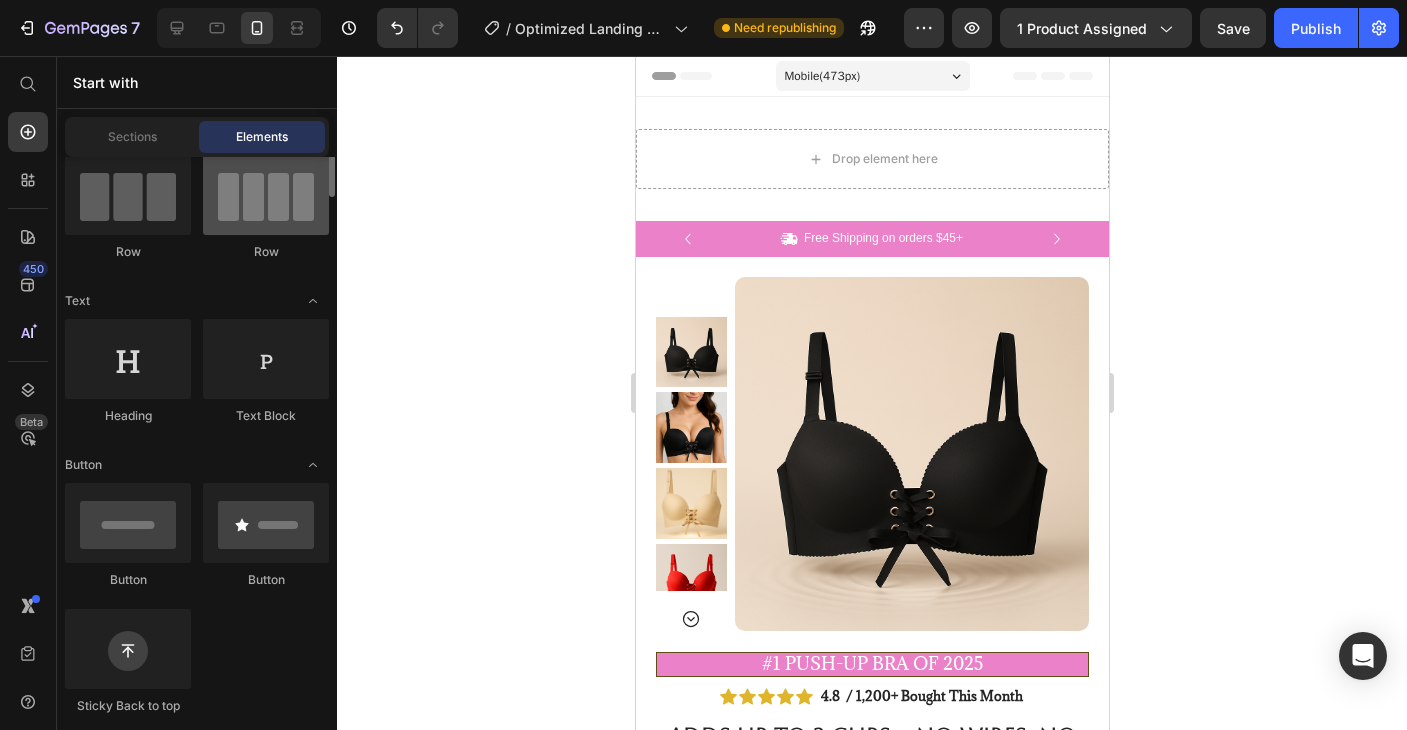 scroll, scrollTop: 176, scrollLeft: 0, axis: vertical 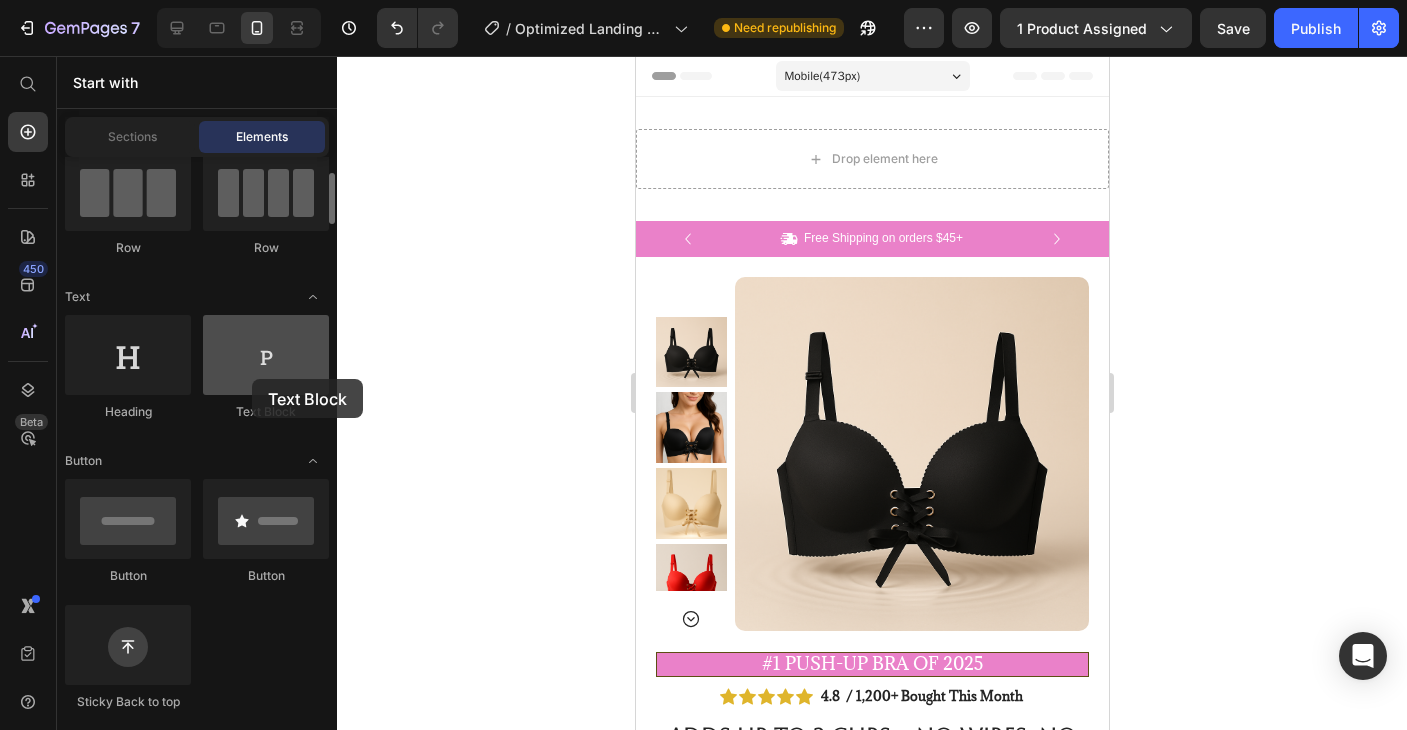 click at bounding box center [266, 355] 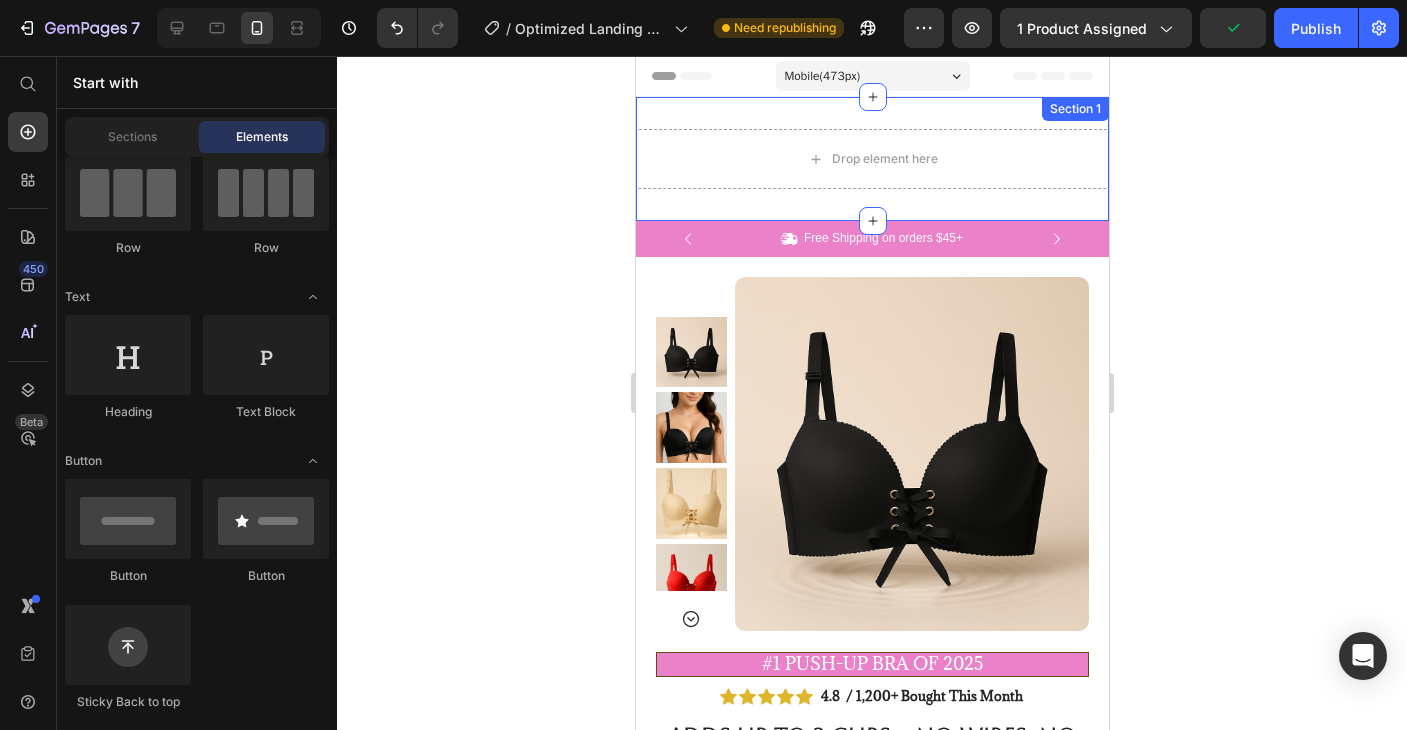 click on "Drop element here Section 1" at bounding box center [871, 159] 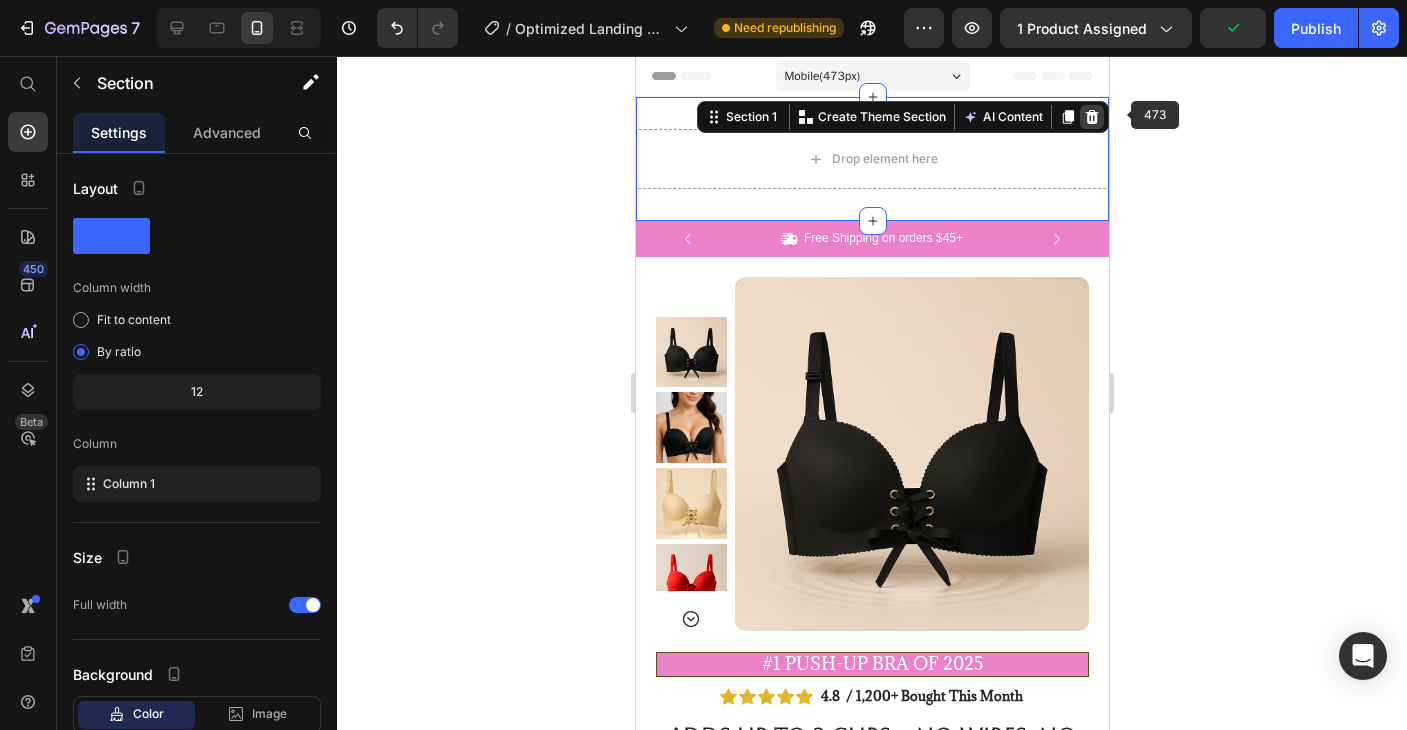 click 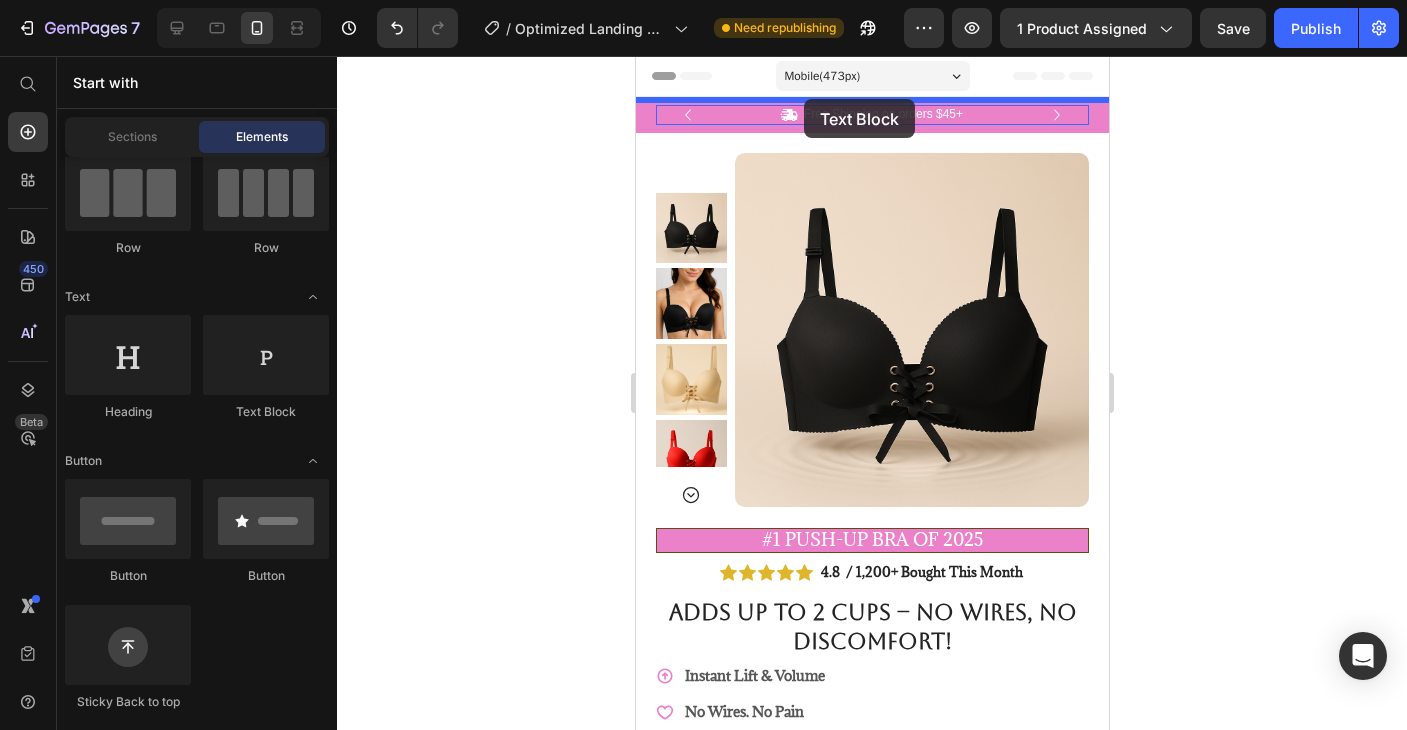 drag, startPoint x: 887, startPoint y: 442, endPoint x: 802, endPoint y: 98, distance: 354.3459 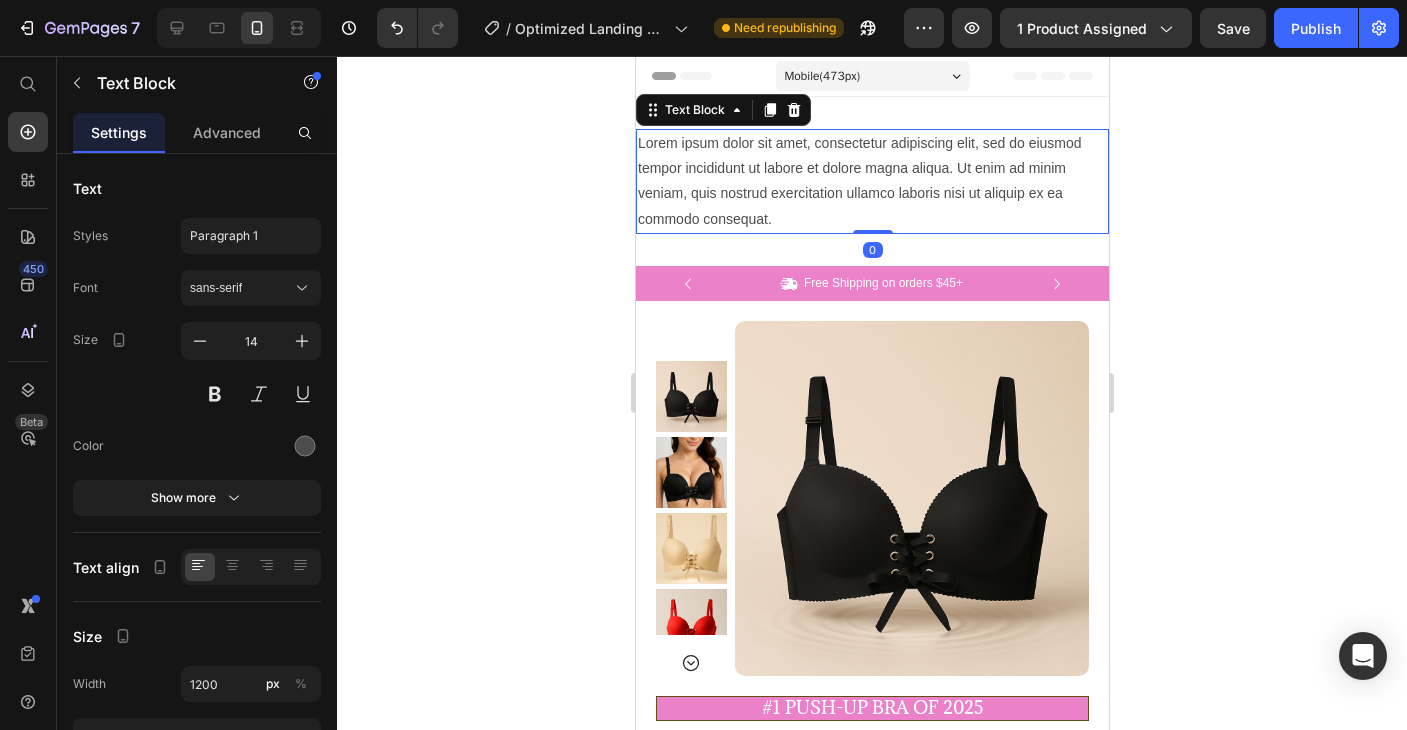 click on "Lorem ipsum dolor sit amet, consectetur adipiscing elit, sed do eiusmod tempor incididunt ut labore et dolore magna aliqua. Ut enim ad minim veniam, quis nostrud exercitation ullamco laboris nisi ut aliquip ex ea commodo consequat." at bounding box center [871, 181] 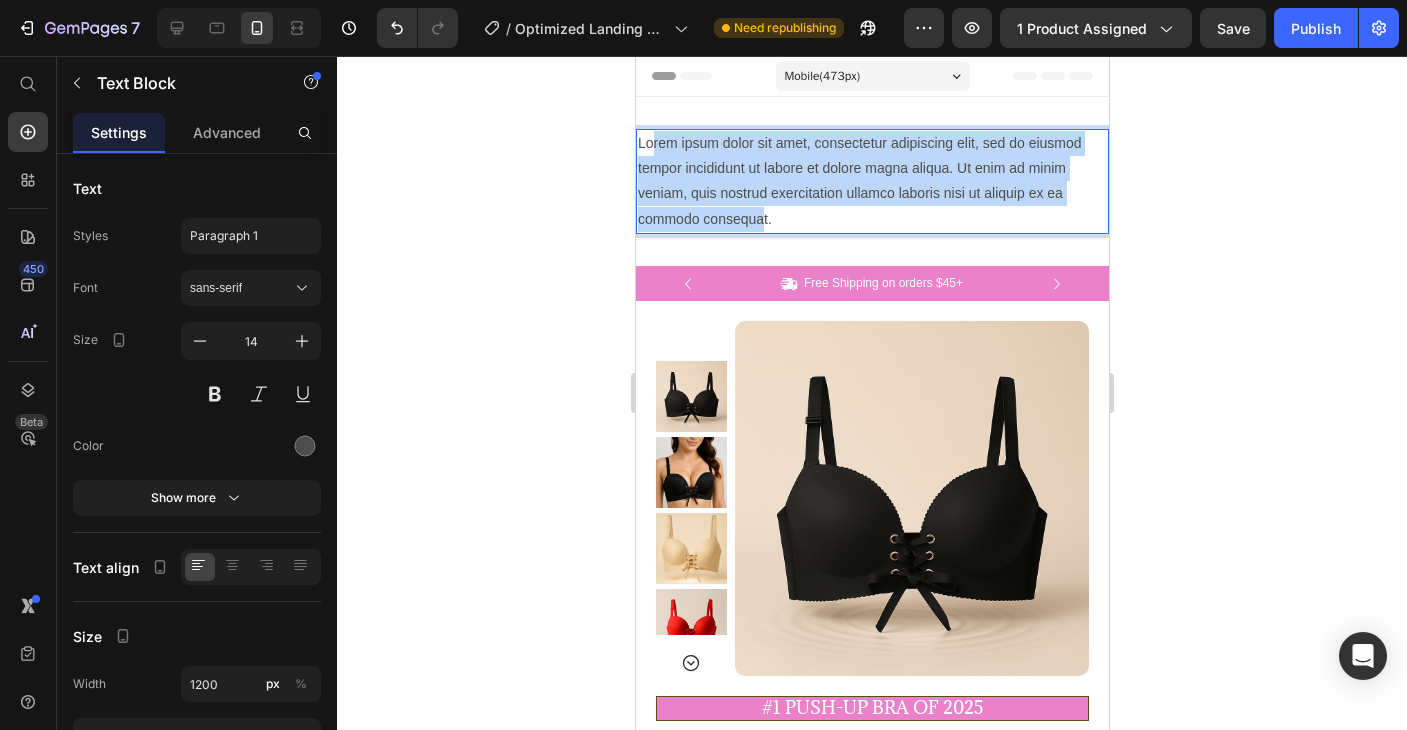 drag, startPoint x: 764, startPoint y: 221, endPoint x: 649, endPoint y: 152, distance: 134.1119 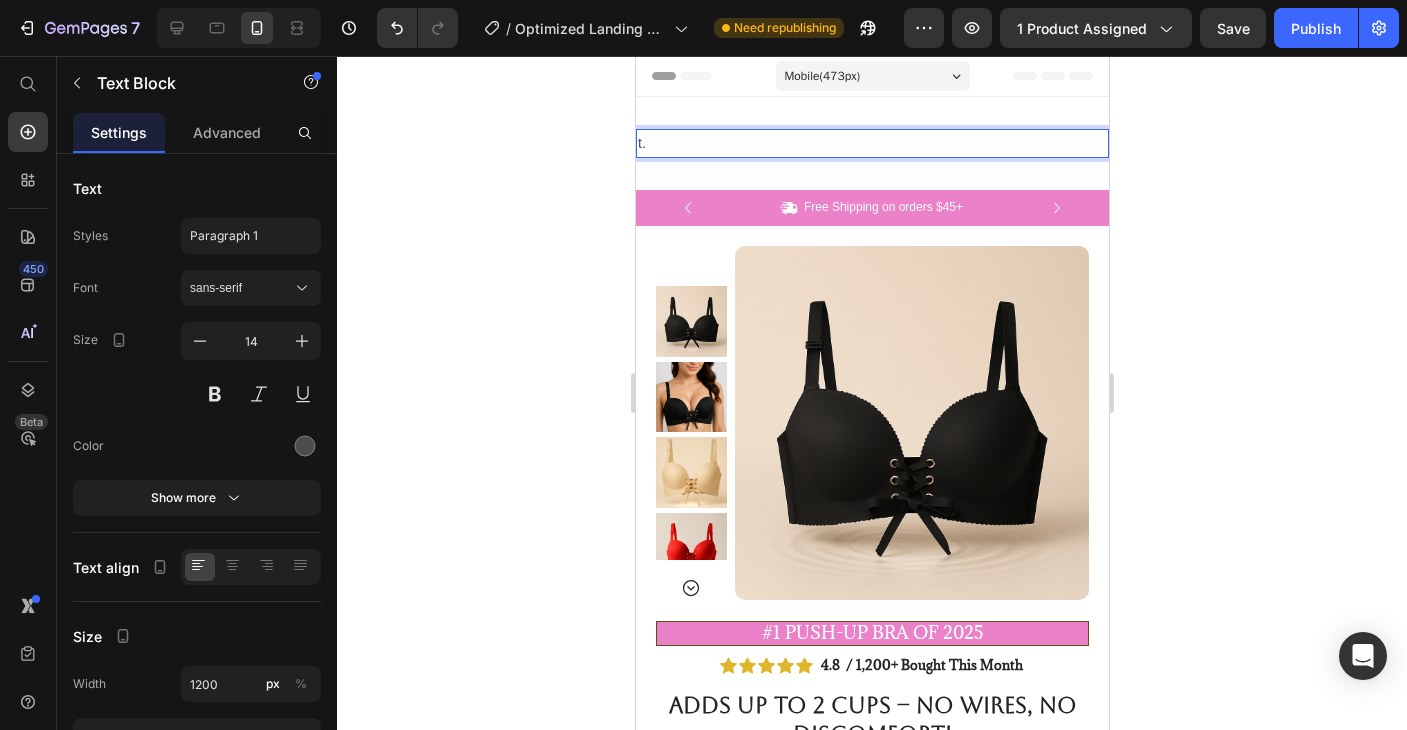 click on "t." at bounding box center [871, 143] 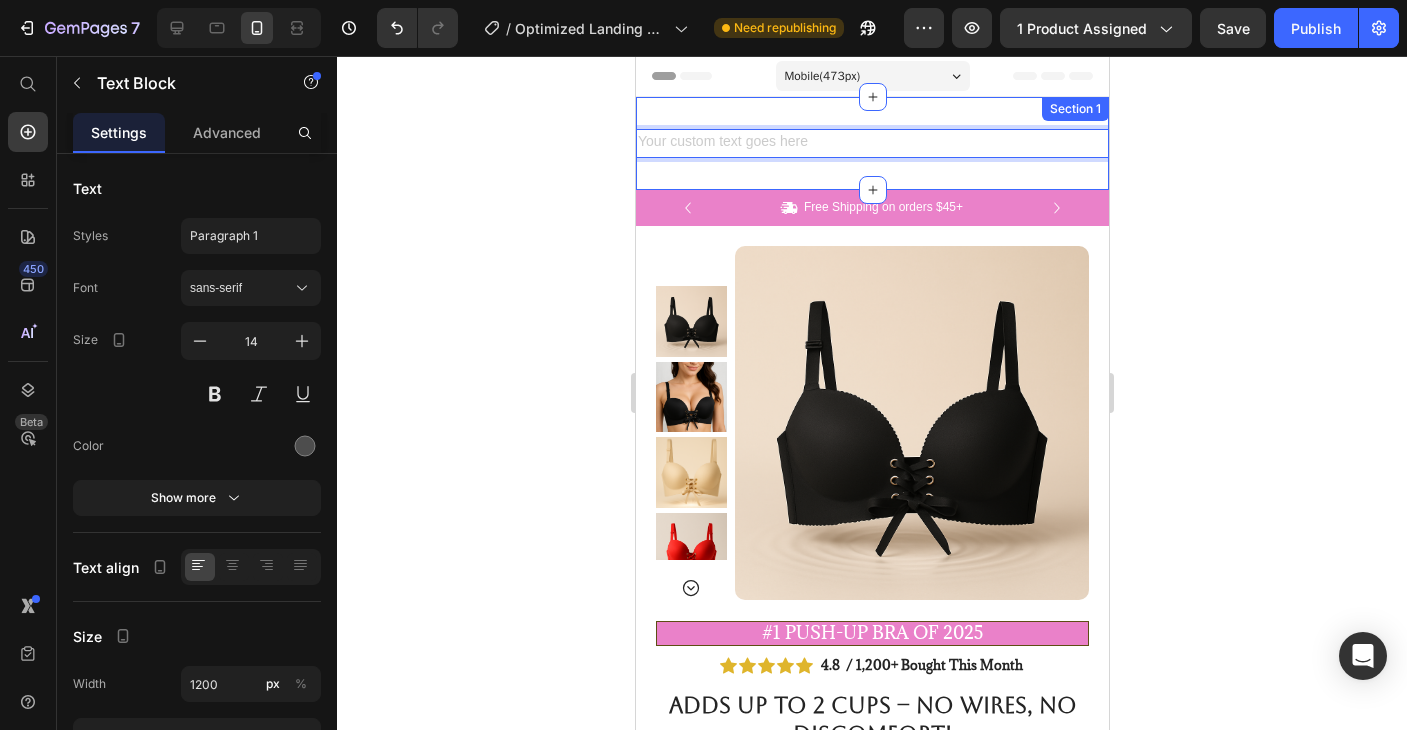 click on "Text Block   0 Section 1" at bounding box center [871, 143] 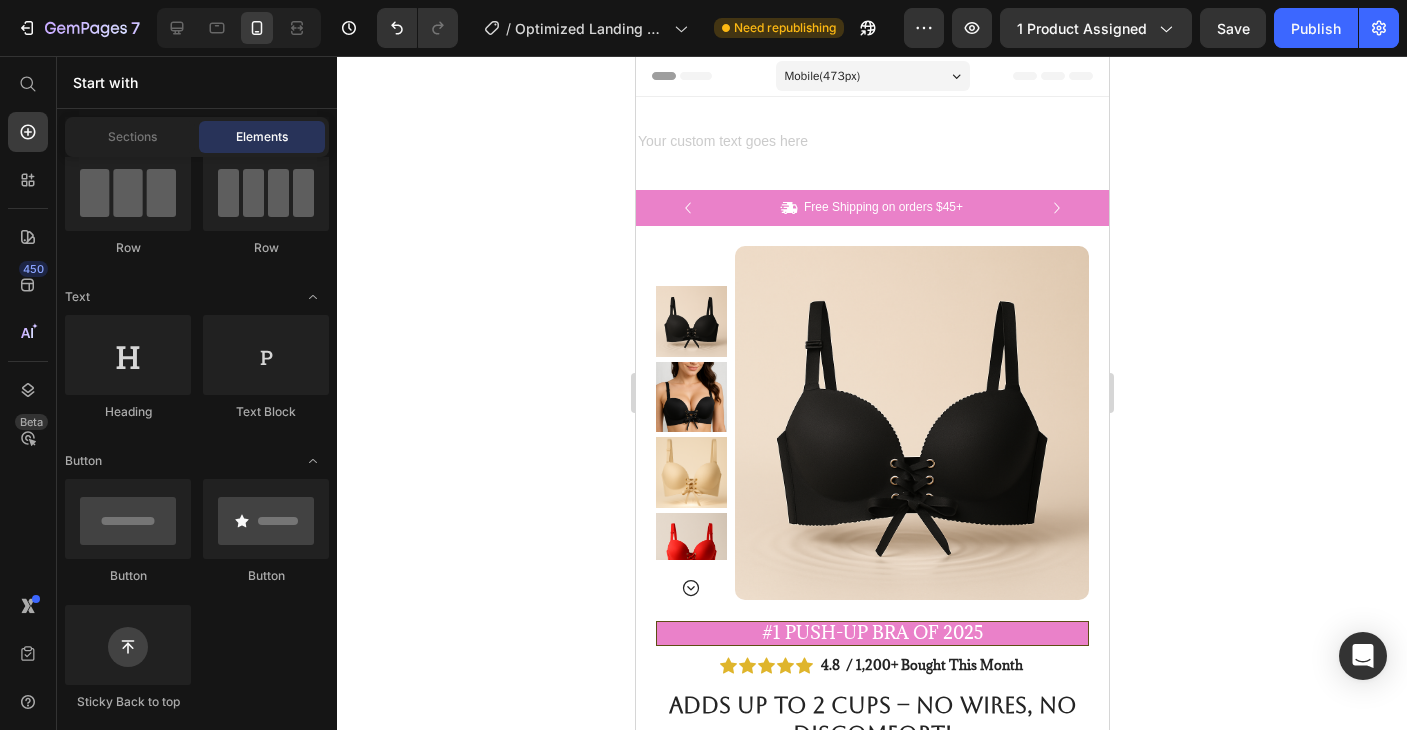 click on "Header" at bounding box center (692, 76) 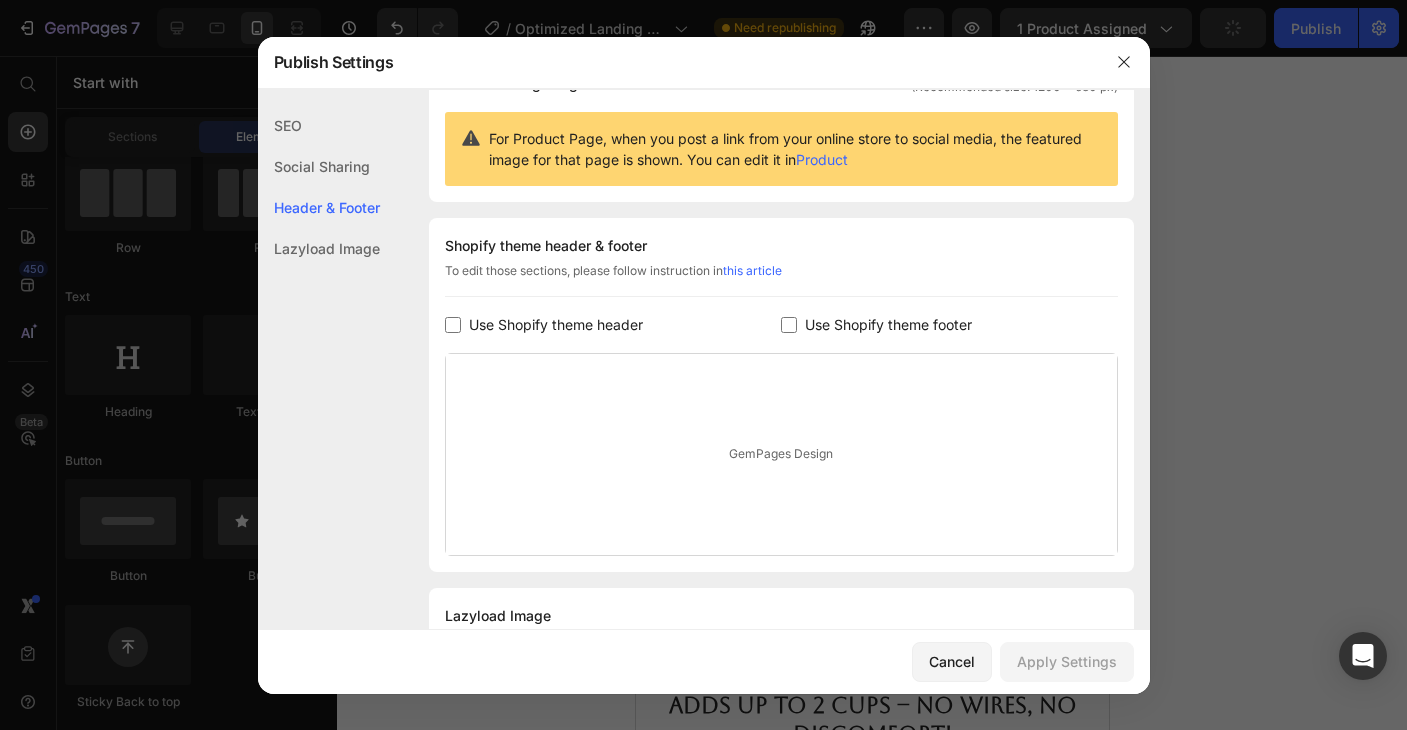 scroll, scrollTop: 272, scrollLeft: 0, axis: vertical 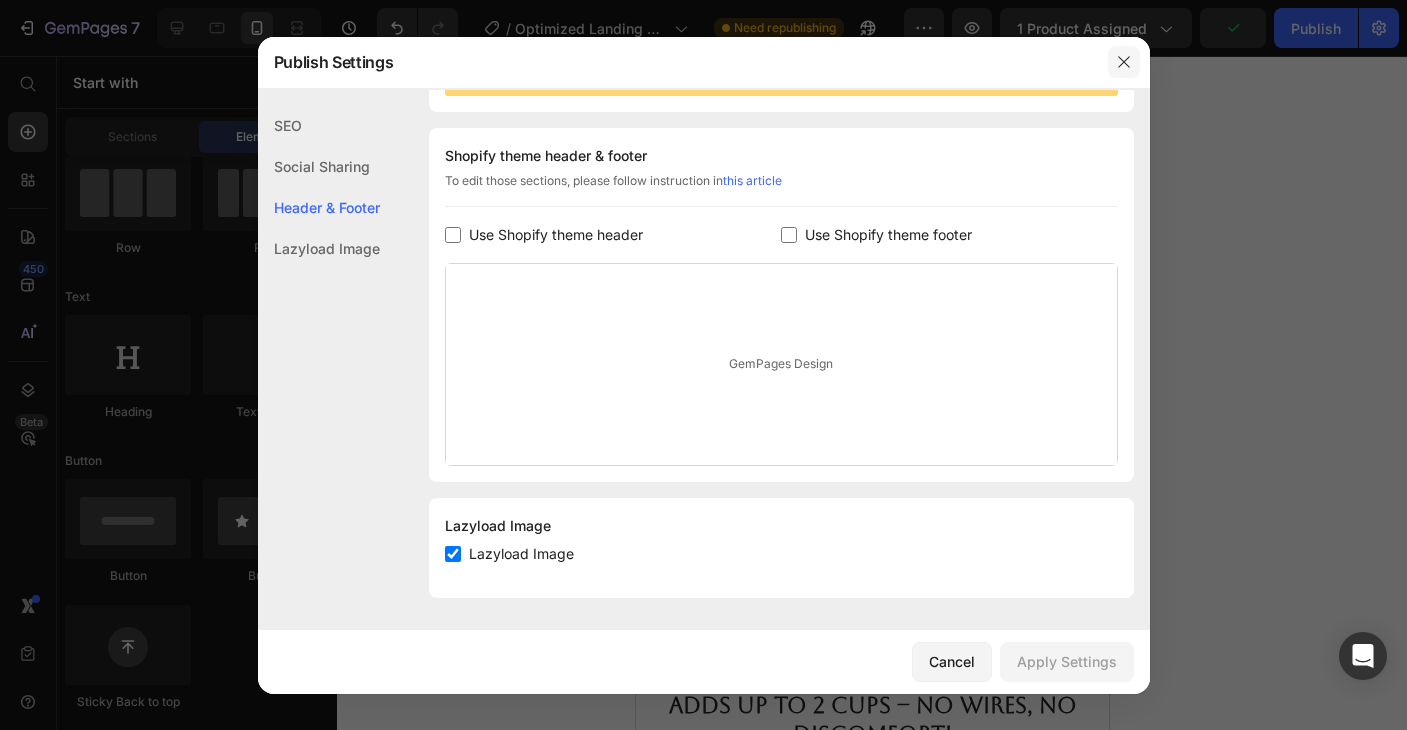 click 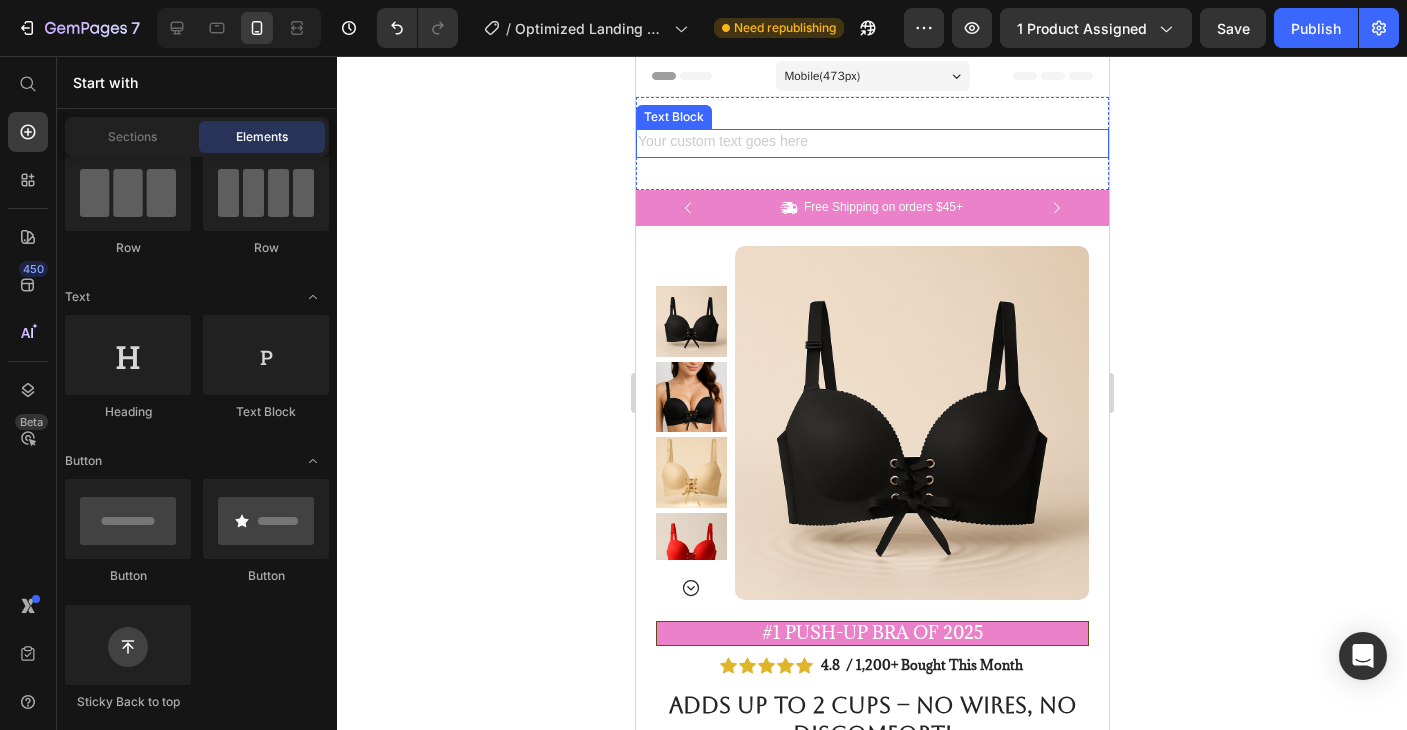 click at bounding box center (871, 143) 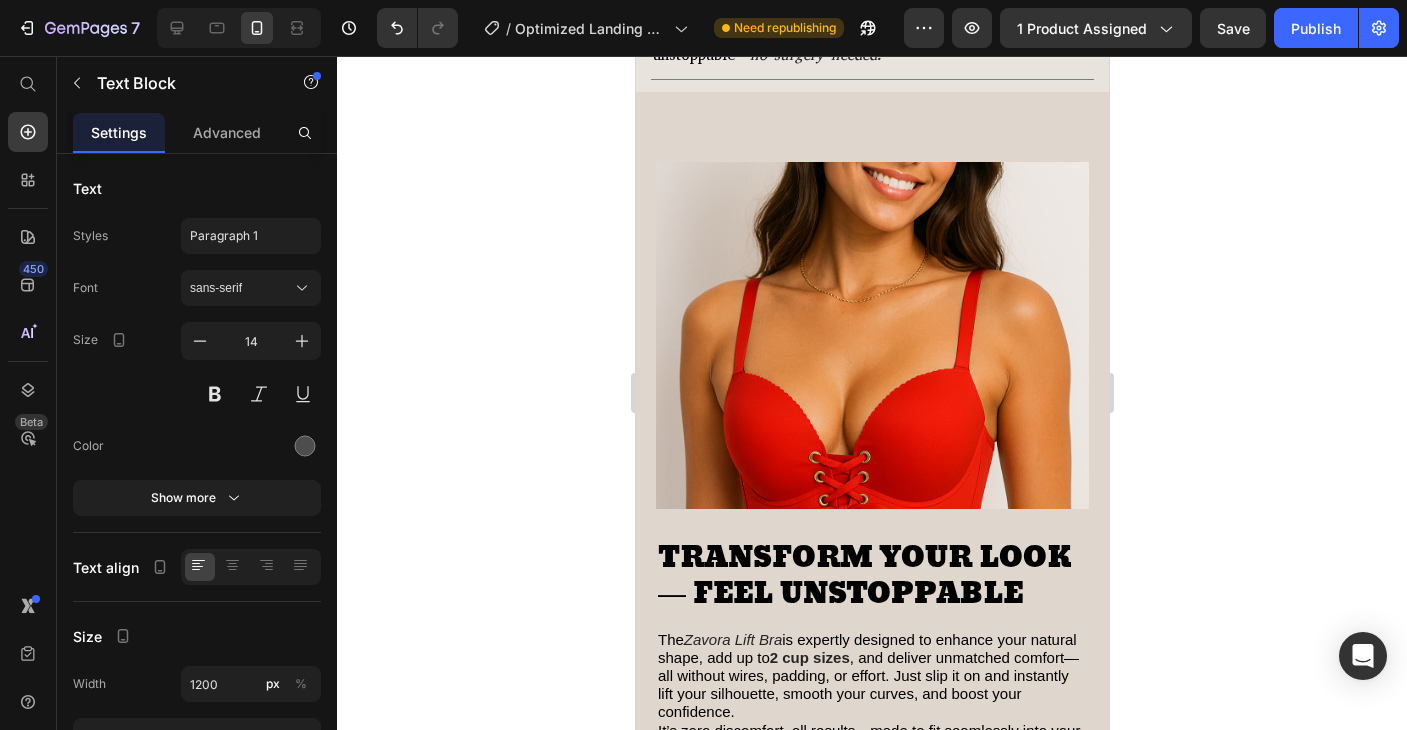 scroll, scrollTop: 2372, scrollLeft: 0, axis: vertical 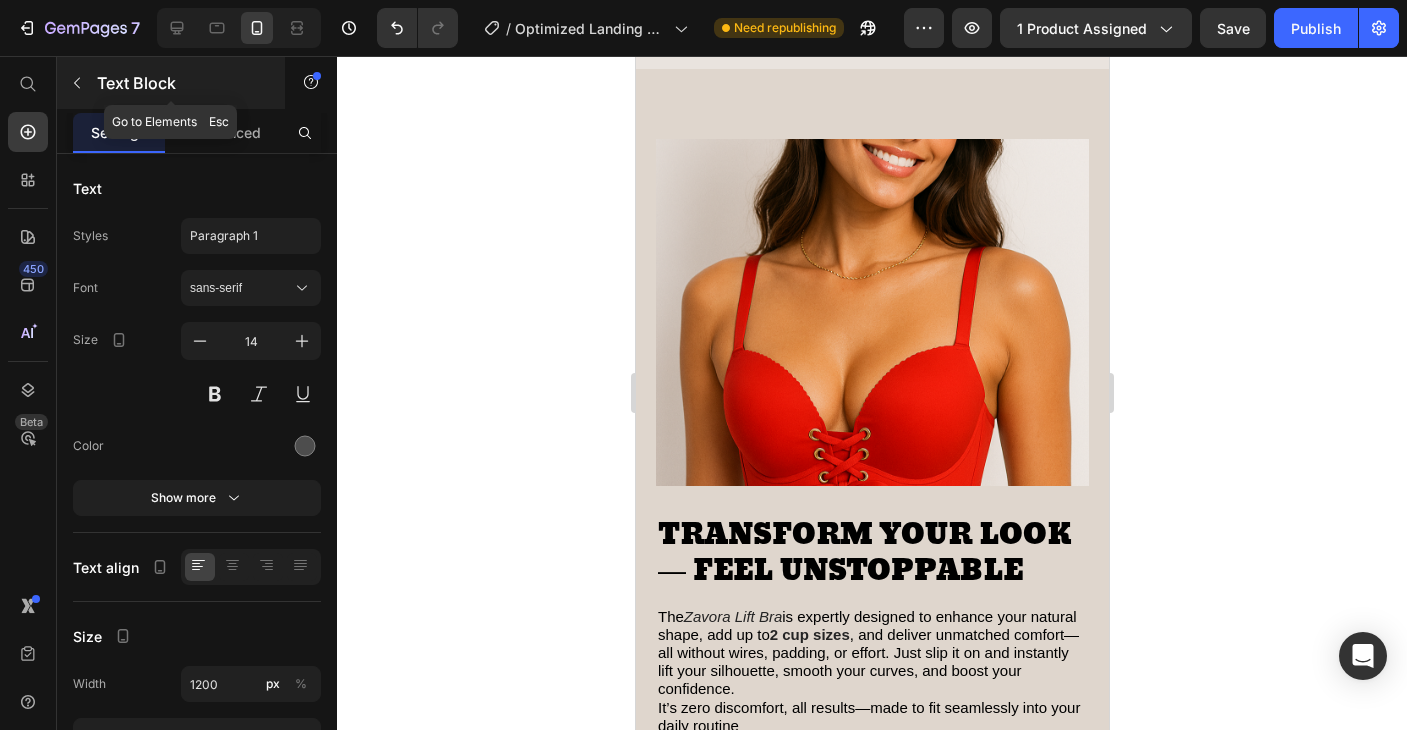 click on "Text Block" at bounding box center [171, 83] 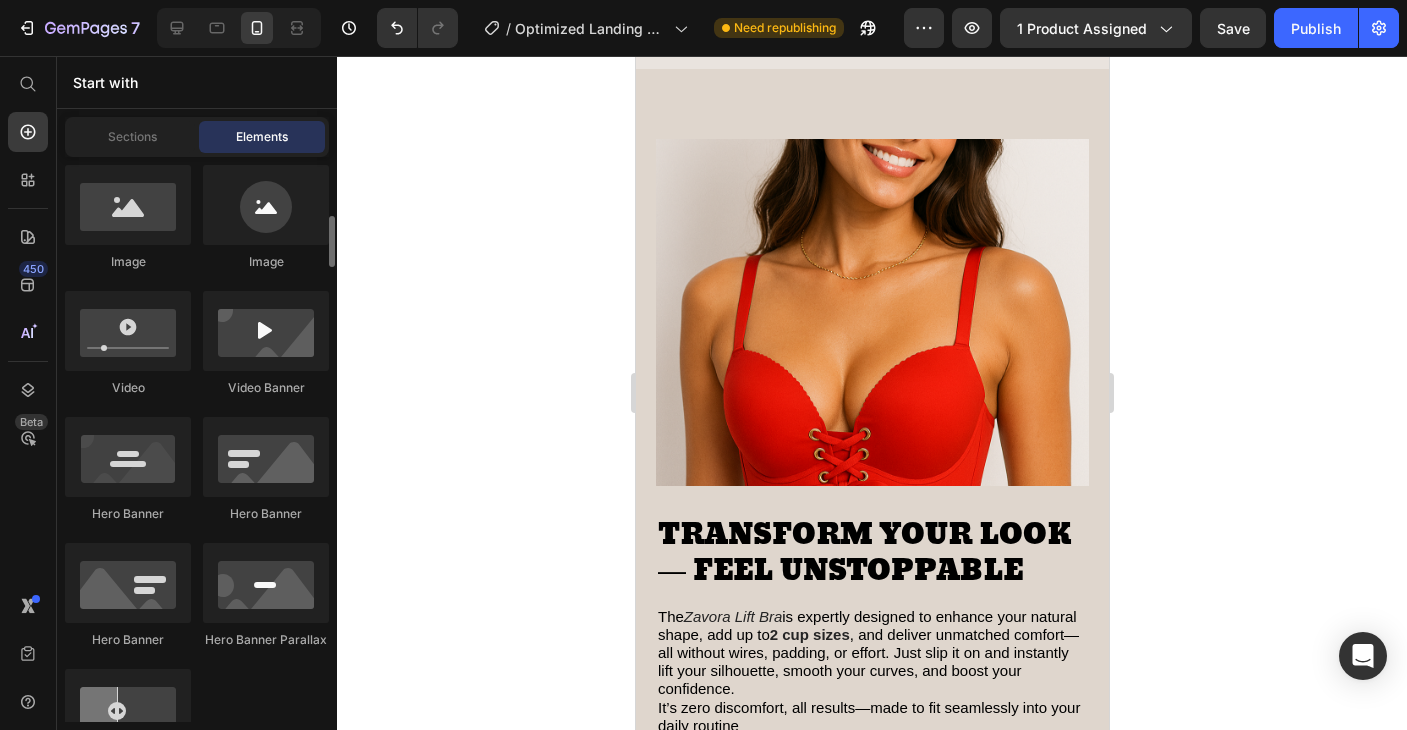 scroll, scrollTop: 782, scrollLeft: 0, axis: vertical 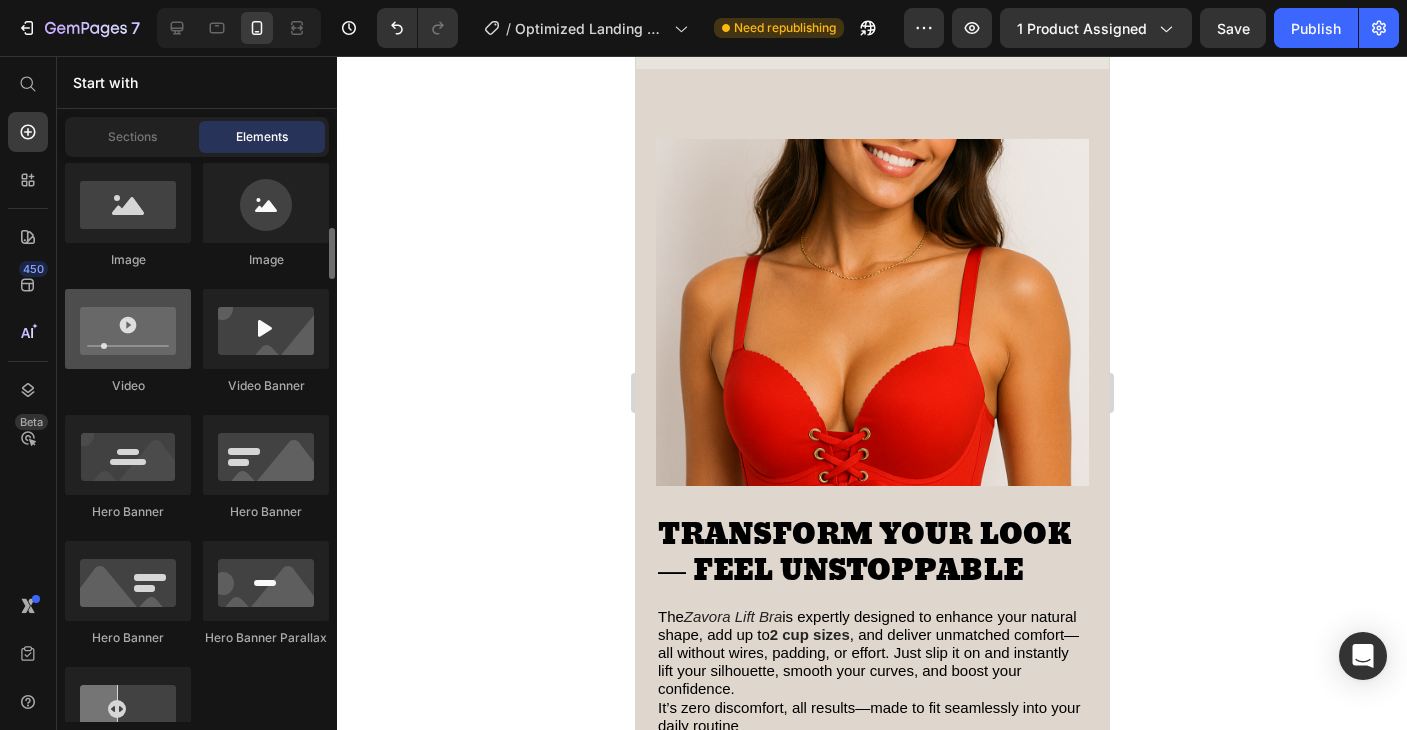 click at bounding box center (128, 329) 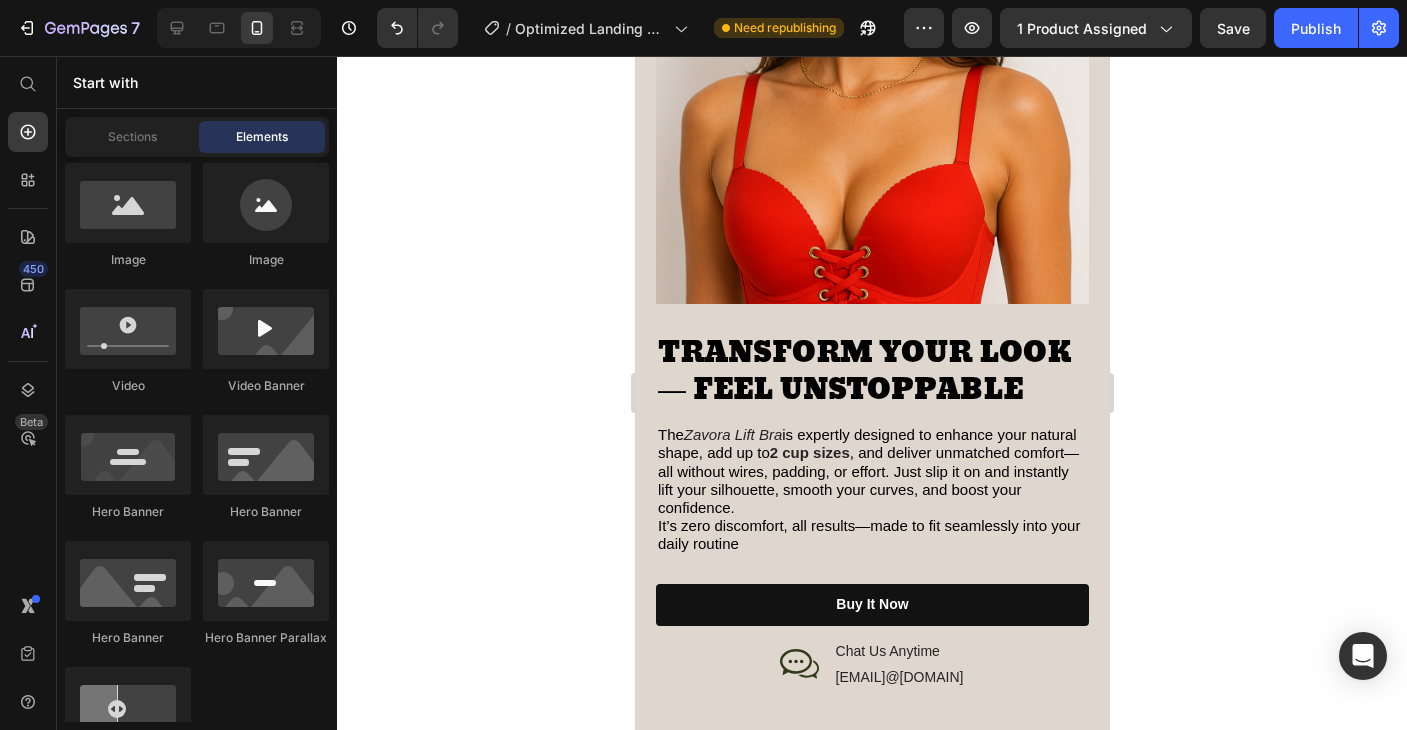 scroll, scrollTop: 2862, scrollLeft: 0, axis: vertical 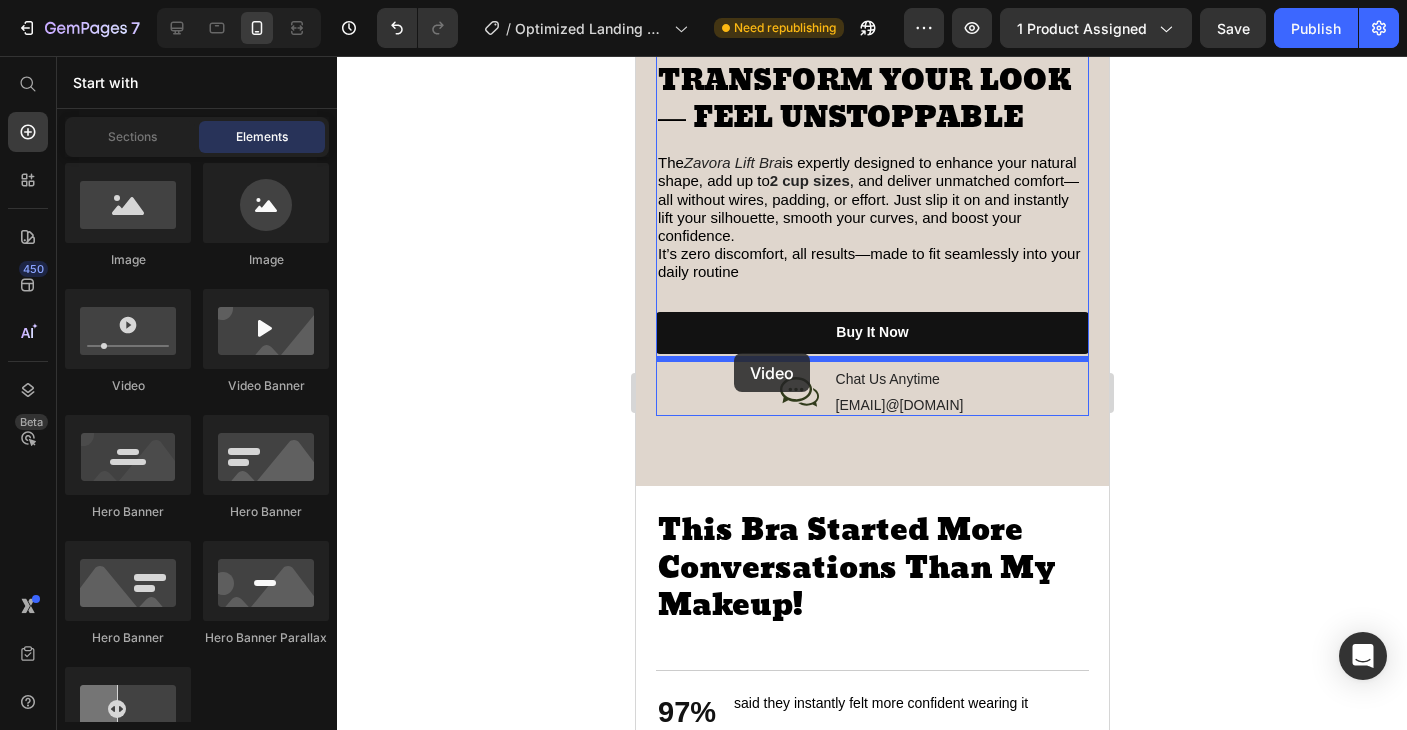 drag, startPoint x: 775, startPoint y: 406, endPoint x: 733, endPoint y: 353, distance: 67.62396 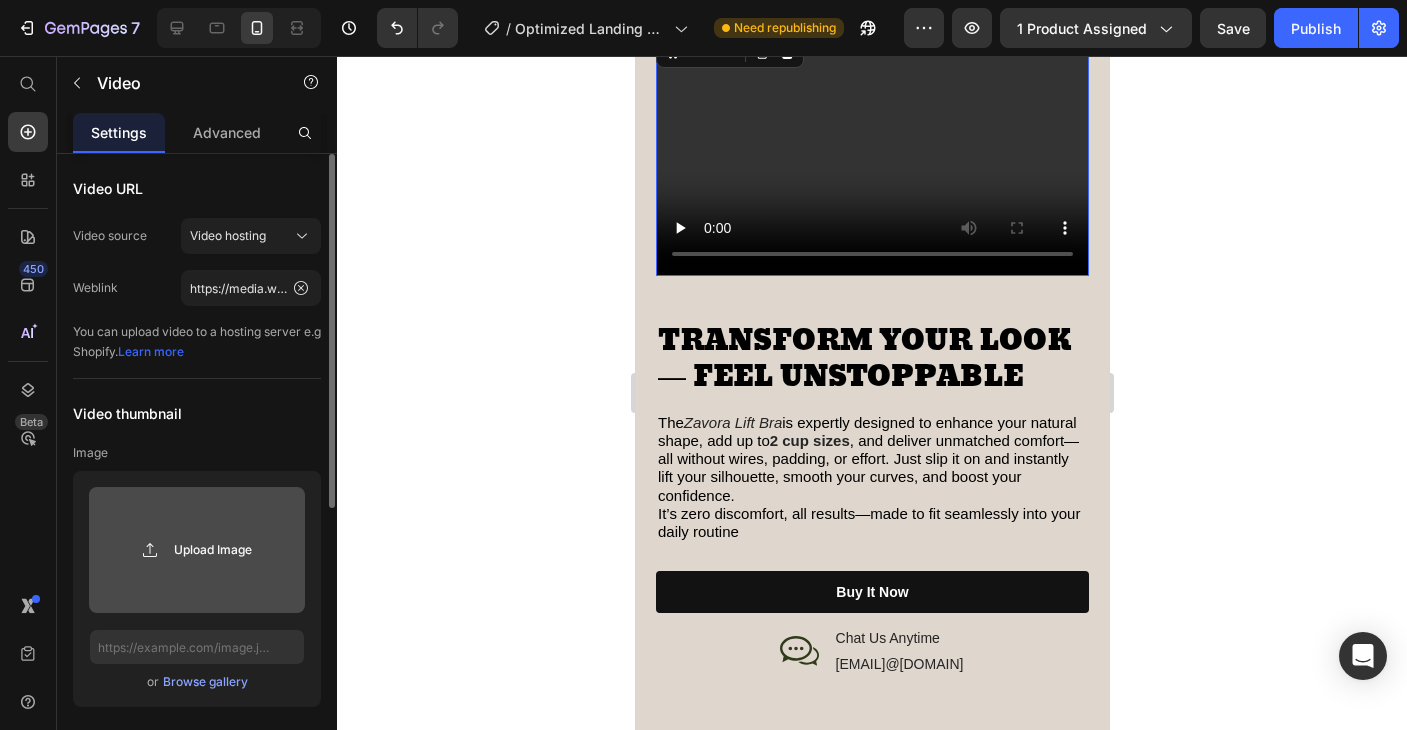 click 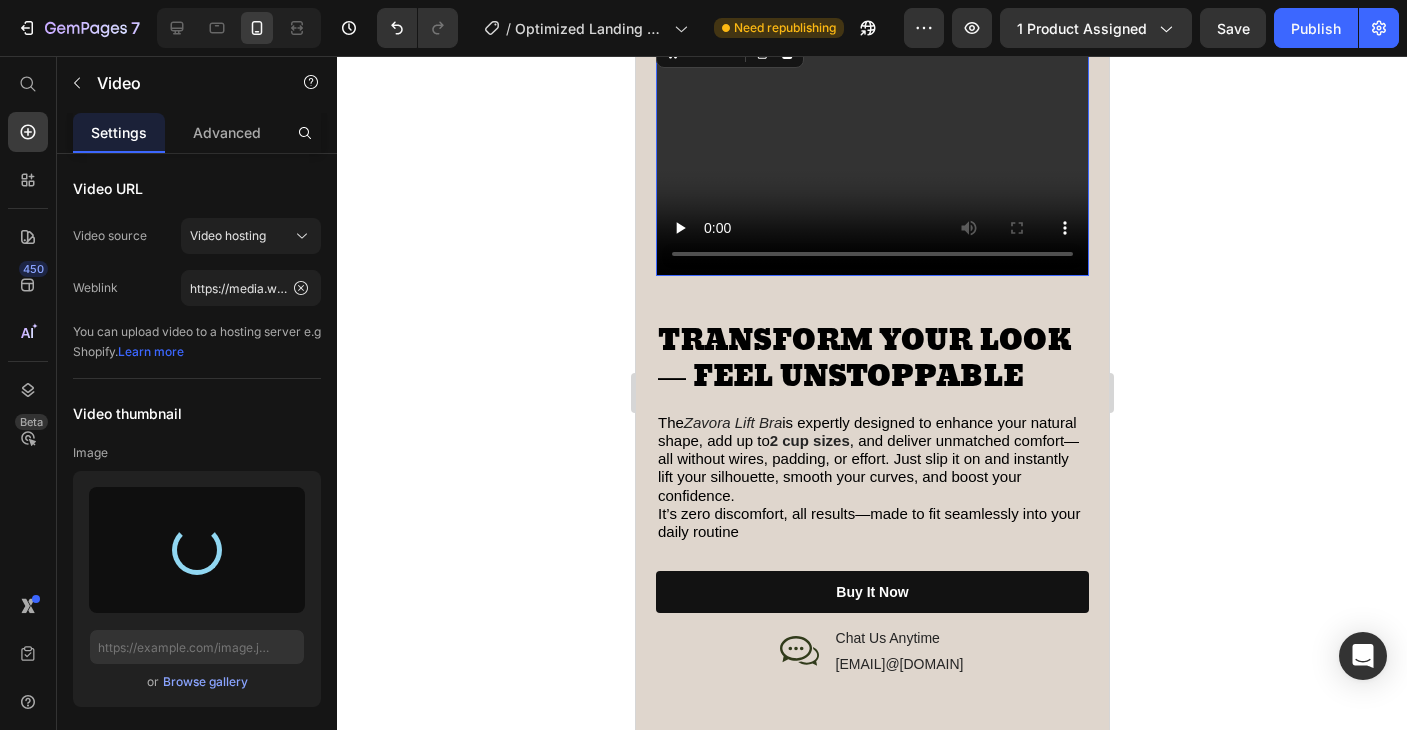 type on "https://cdn.shopify.com/s/files/1/0935/8603/0871/files/gempages_571422614250062663-ba60db95-3c62-4696-acc3-31f9b91ee05e.gif" 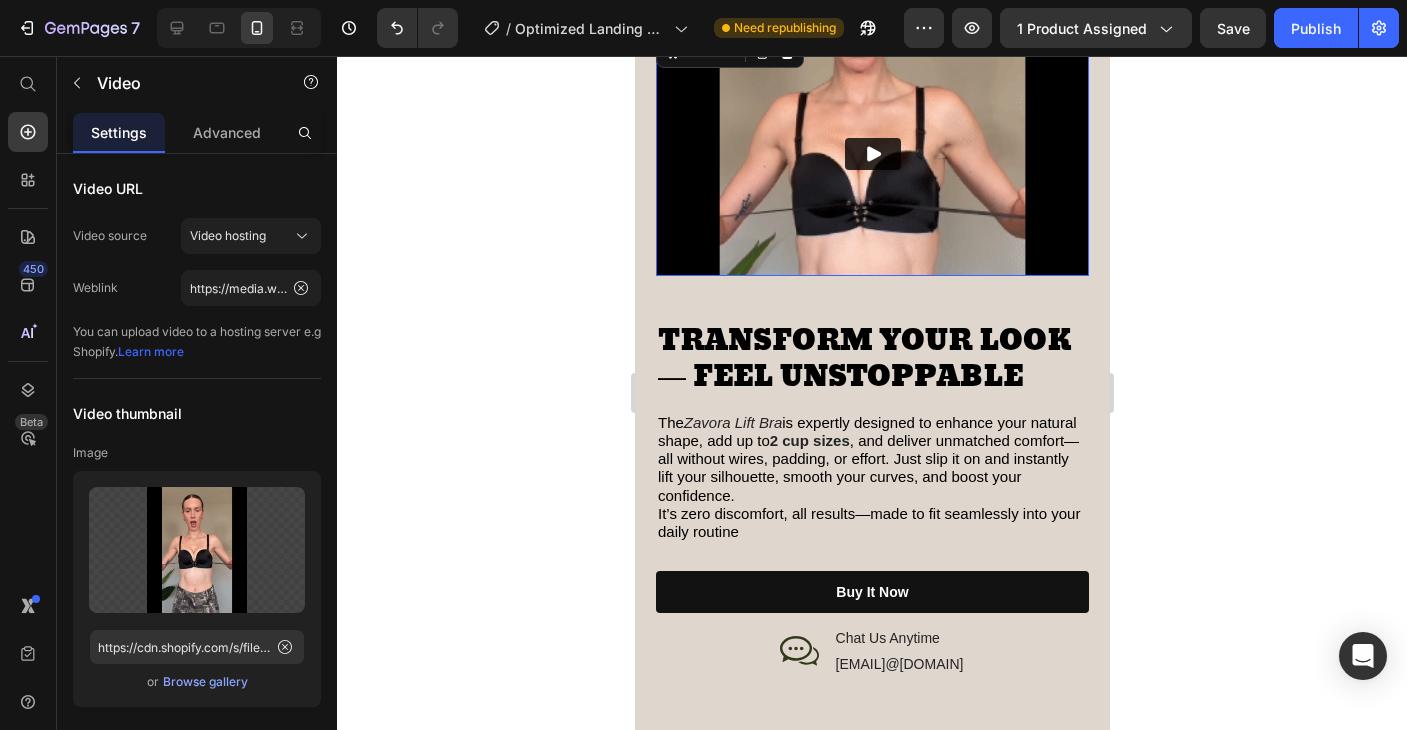 click at bounding box center [871, 154] 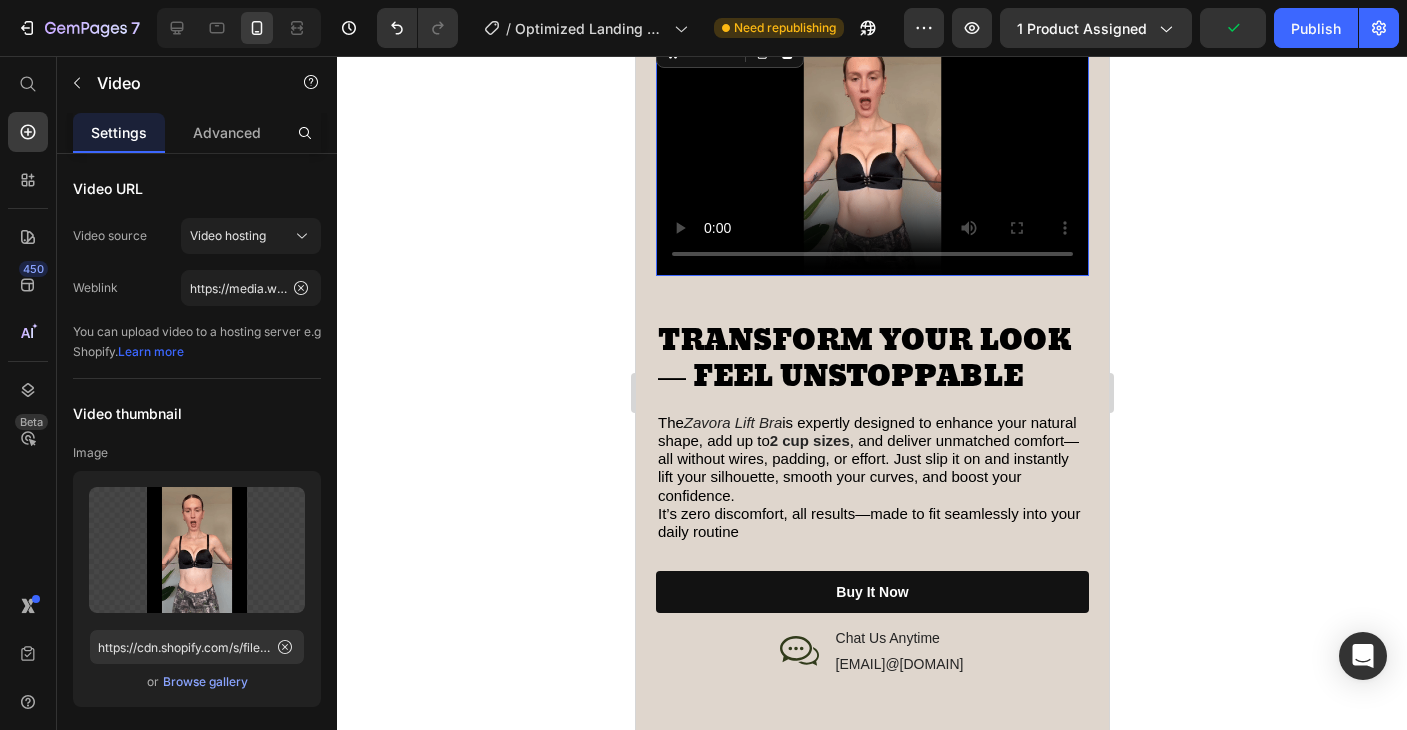 click at bounding box center (871, 154) 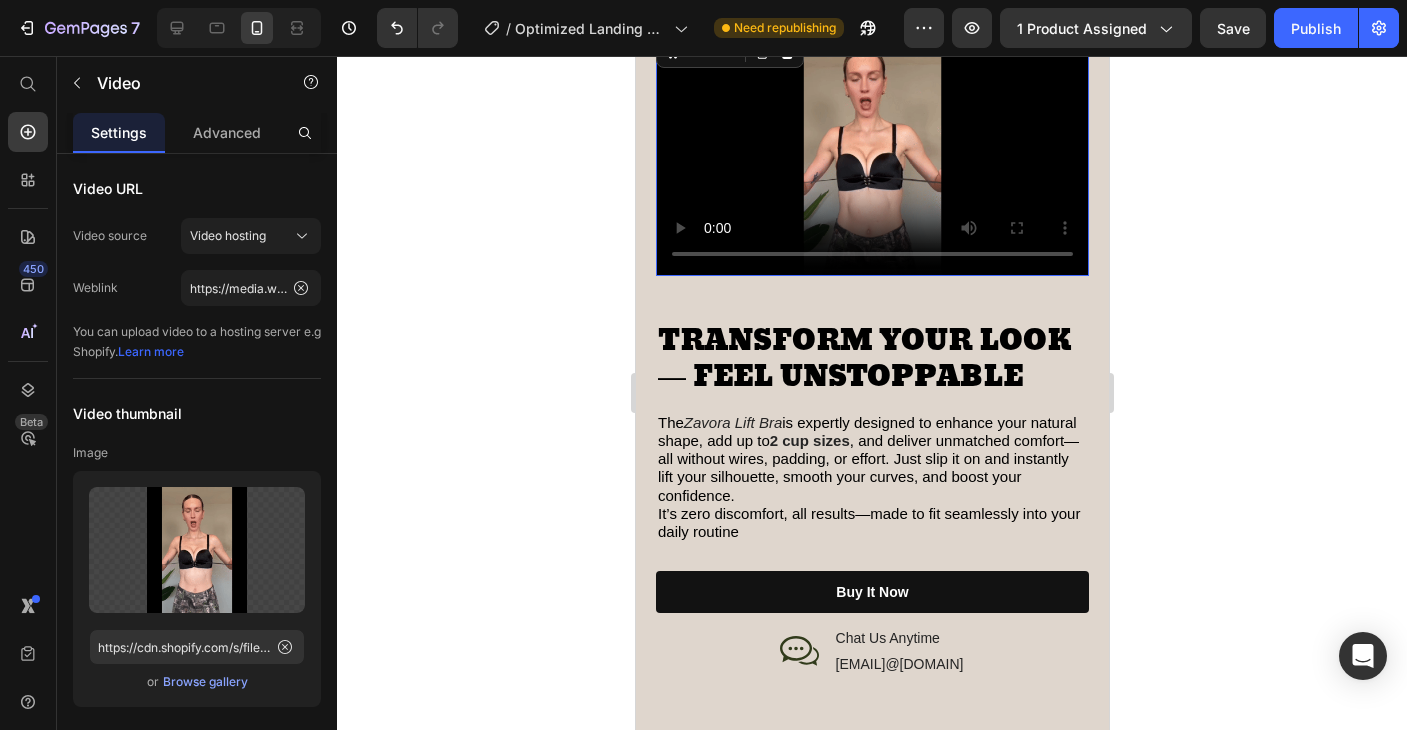 type 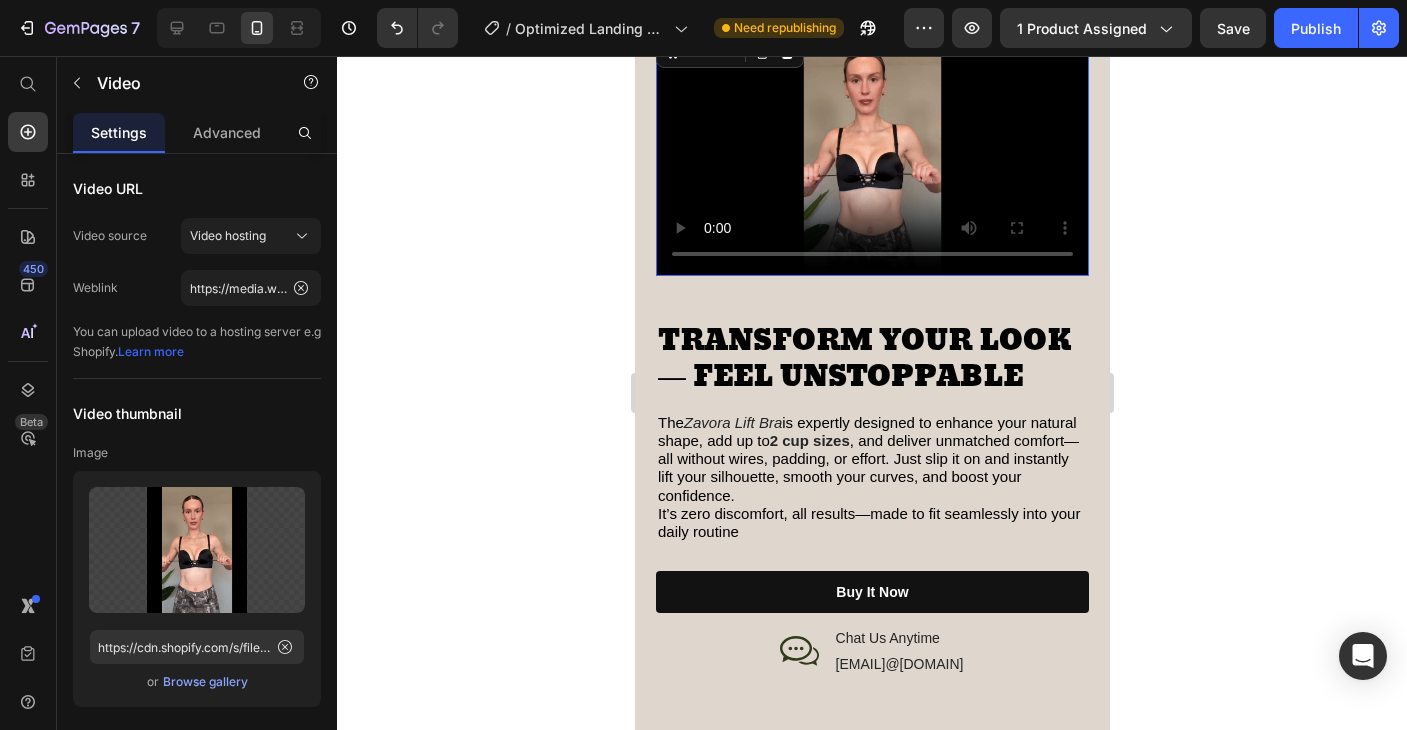 click on "Mobile  ( 473 px) iPhone 13 Mini iPhone 13 Pro iPhone 11 Pro Max iPhone 15 Pro Max Pixel 7 Galaxy S8+ Galaxy S20 Ultra iPad Mini iPad Air iPad Pro Header THE PERFECT LIFT FOR YOUR BOOBS Heading Don’t wait for the perfect outfit  start with the perfect fit.  The  Zavora Lift Bra  is designed to instantly enhance your silhouette,  adding up to  2 cups  of natural-looking lift without wires, padding, or discomfort. Made with soft, seamless fabric that stays invisible under clothes,  Zavora  shapes, supports, and flatters all day, every day. Comfortable. Sculpting. Confidence-boosting. It’s the smarter way to feel supported, sexy, and unstoppable— no surgery needed. Text Block                Title Line Image Icon Icon Icon Icon Icon Icon List
Icon [FIRST] [LAST]. ([CITY], [COUNTRY]) Text Block Row I knew the  Zavora  Bra was different when my friends started asking, Did you get a boob job? Text Block Row Row Section 3 Image Video   16 TRANSFORM YOUR LOOK — FEEL UNSTOPPABLE Heading The  Zavora Lift Bra  Button" at bounding box center [871, 636] 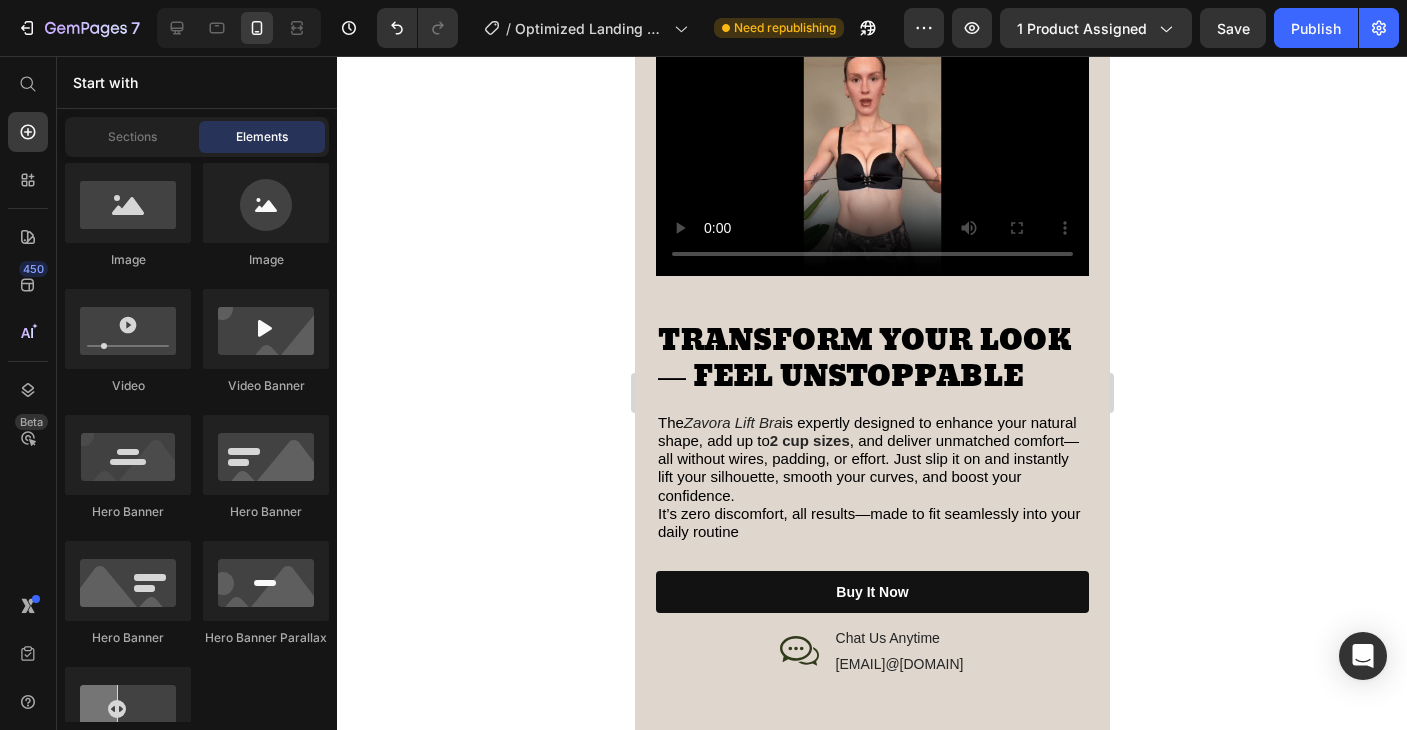 click at bounding box center (871, 154) 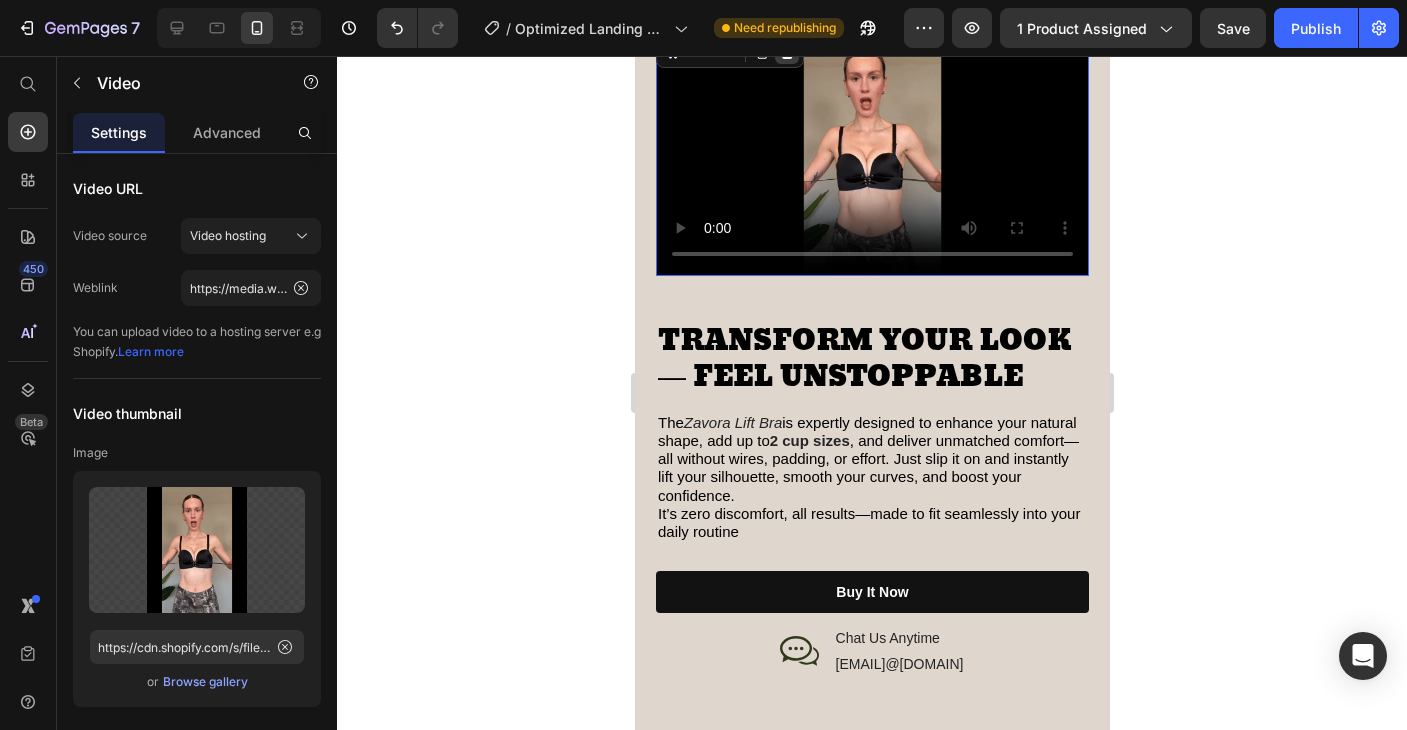 click 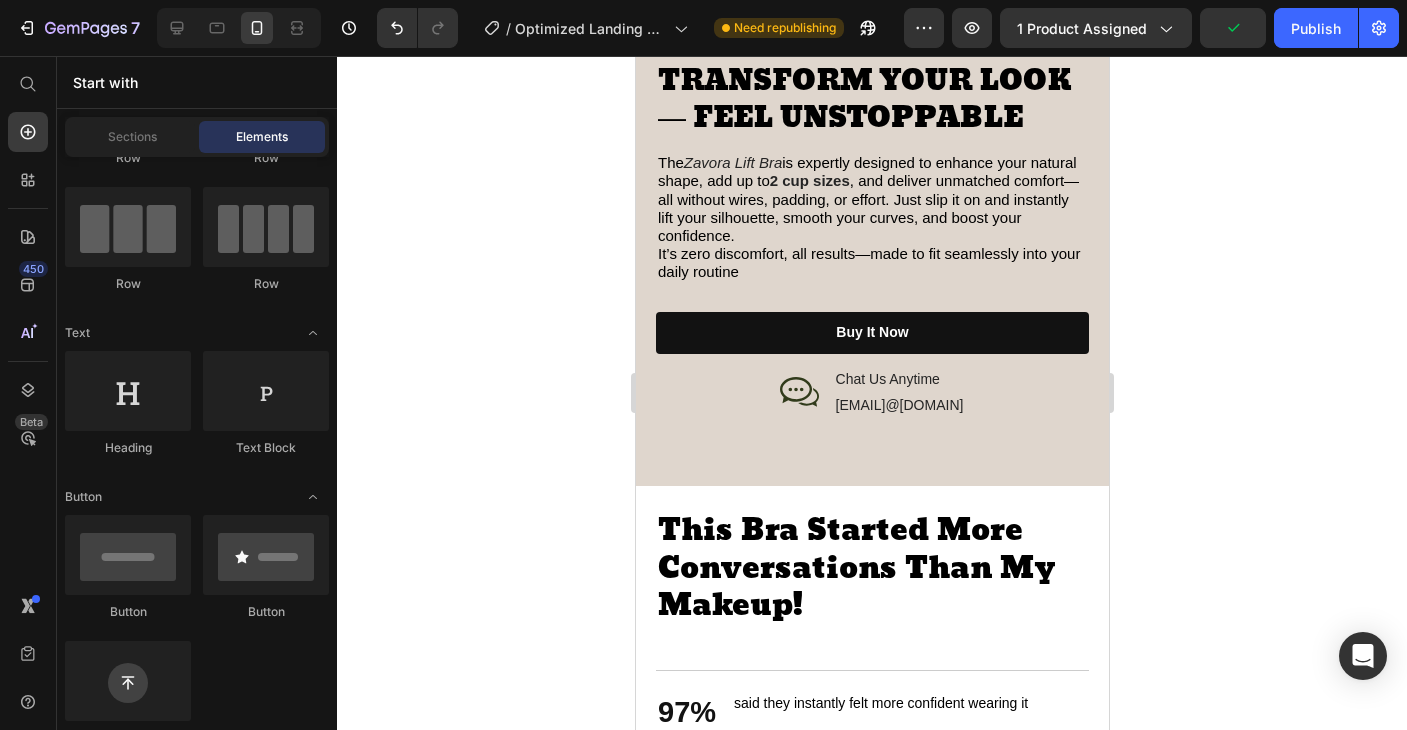 scroll, scrollTop: 0, scrollLeft: 0, axis: both 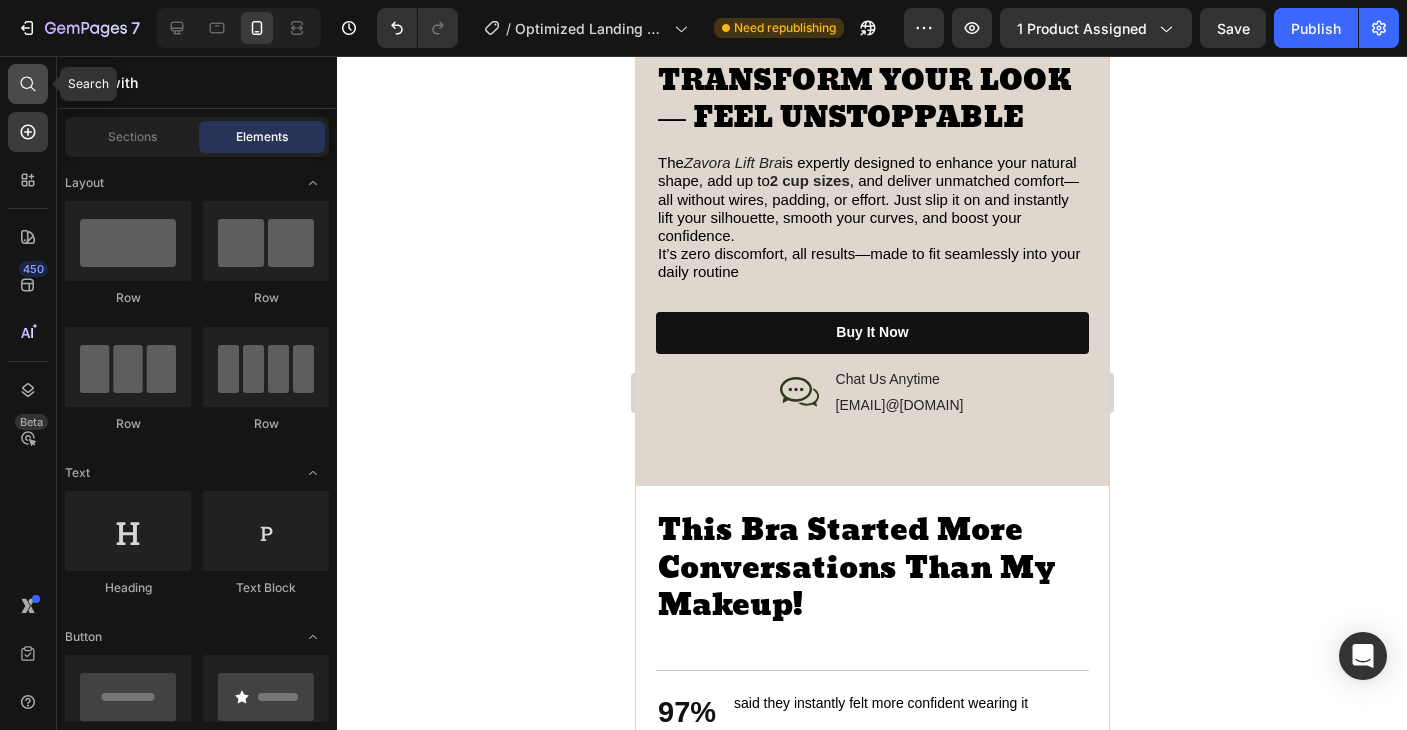 click 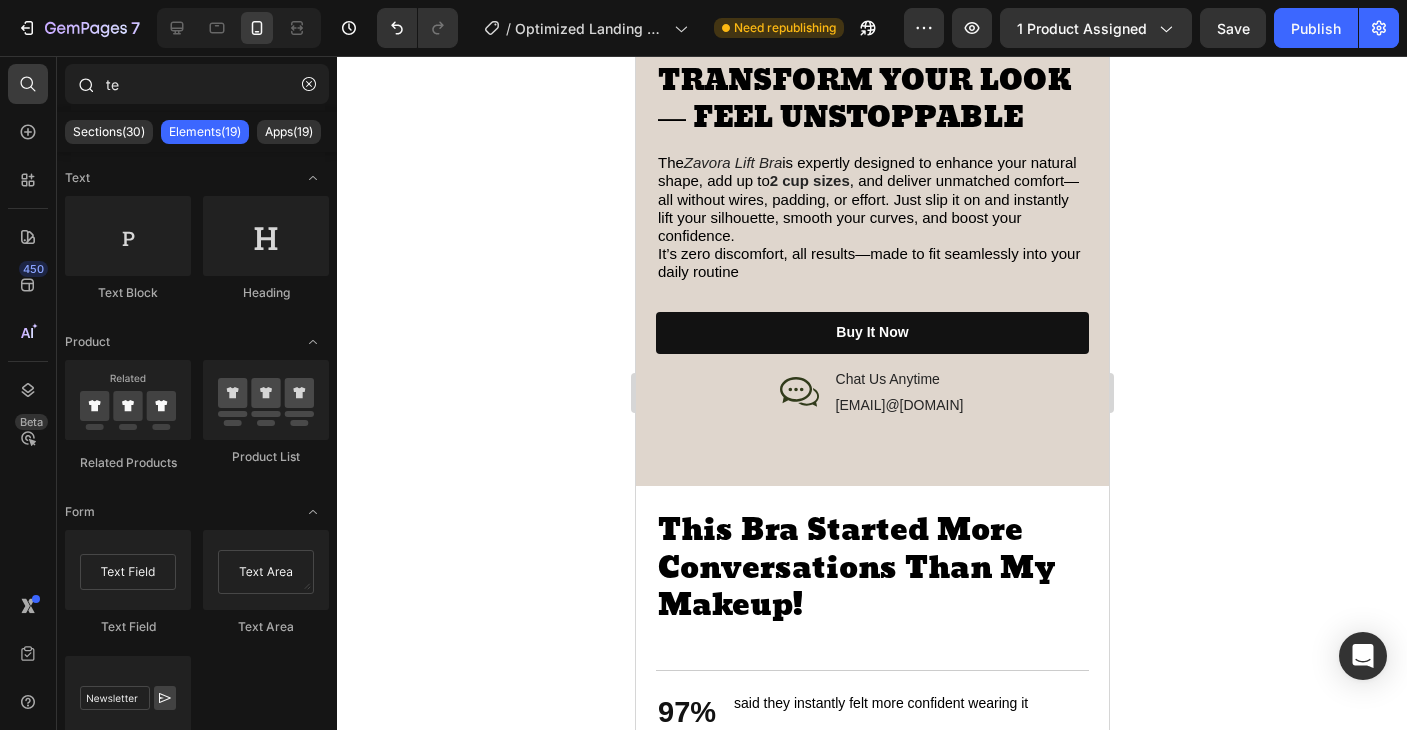 type on "t" 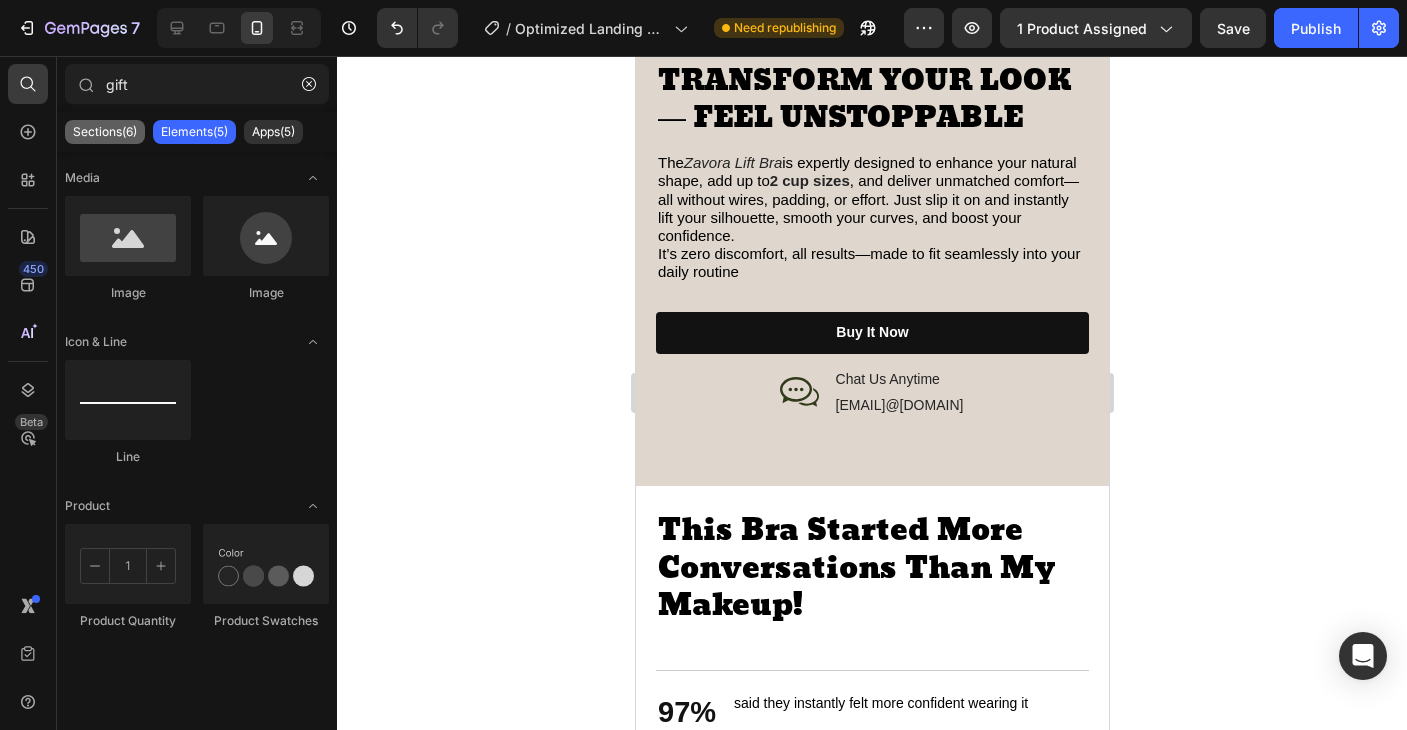 type on "gift" 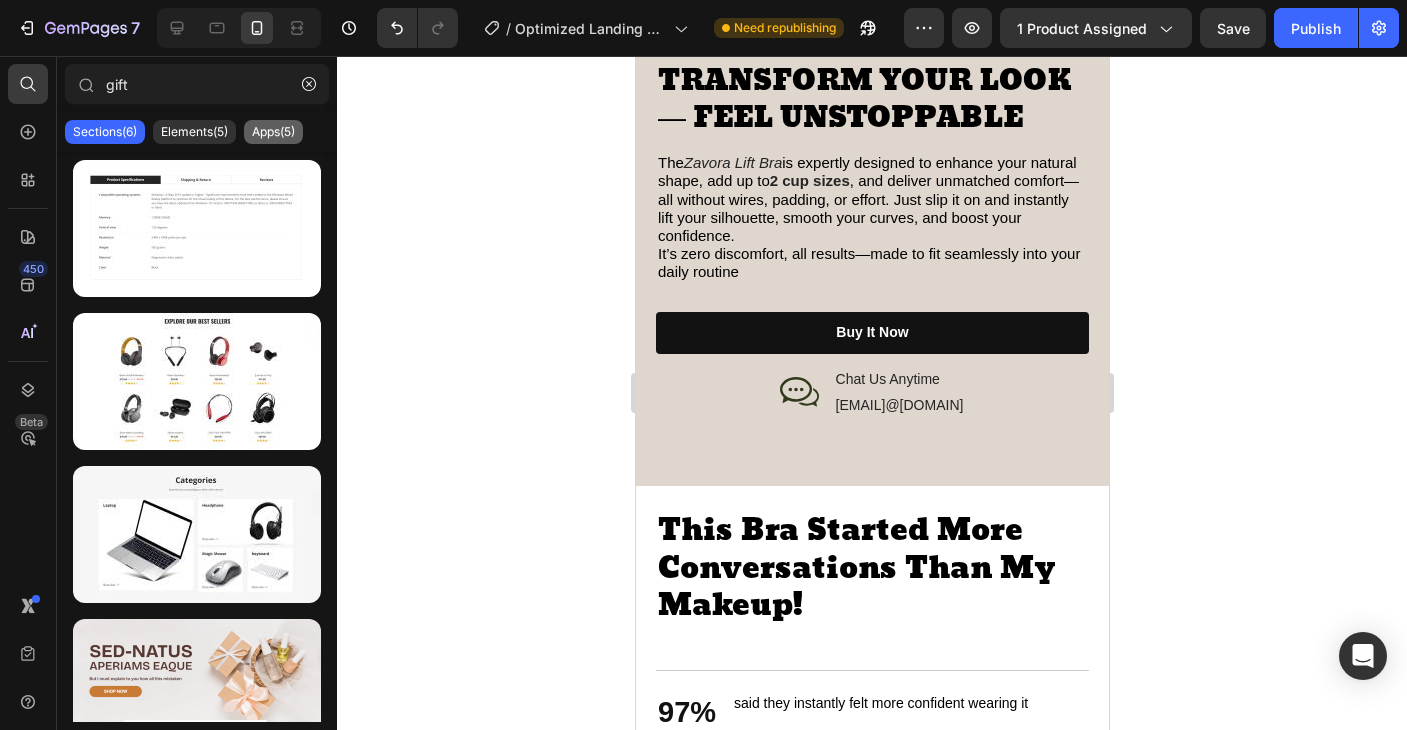click on "Apps(5)" at bounding box center (273, 132) 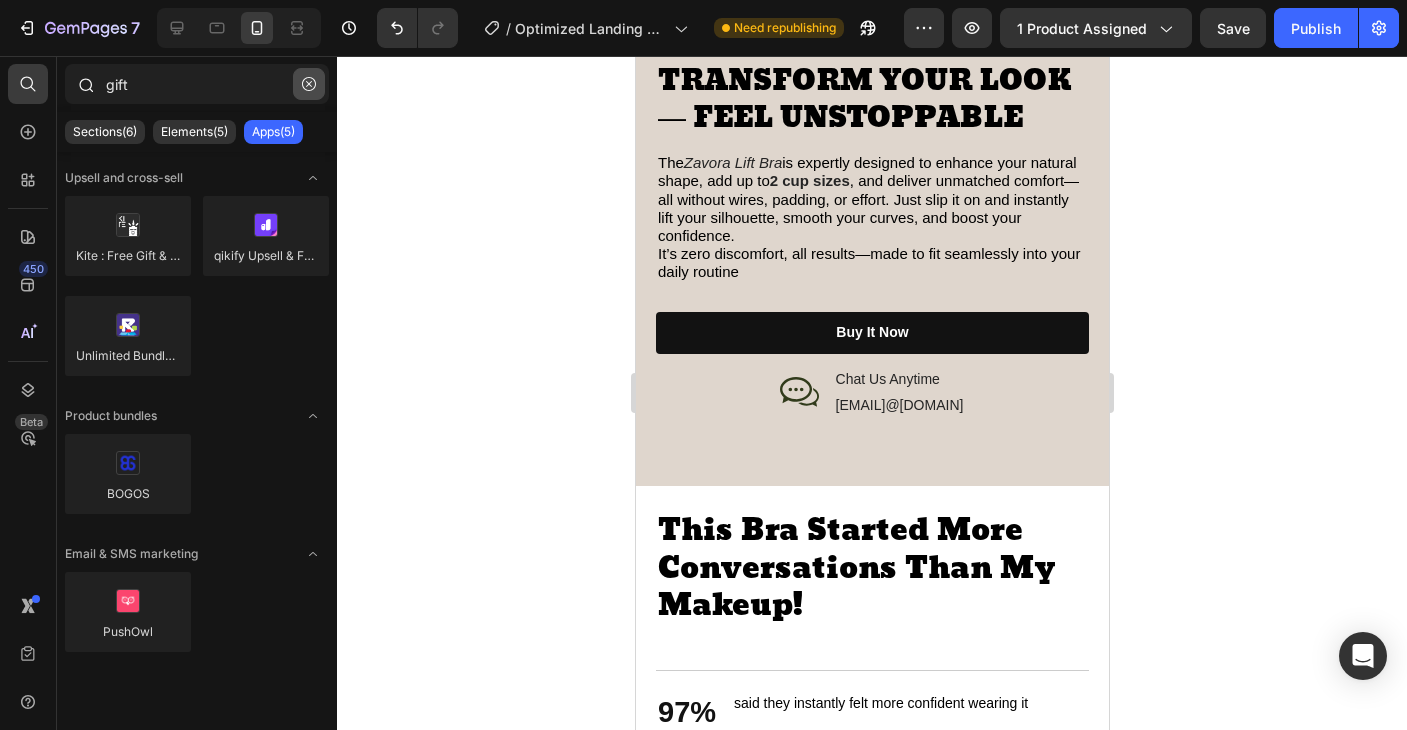 click 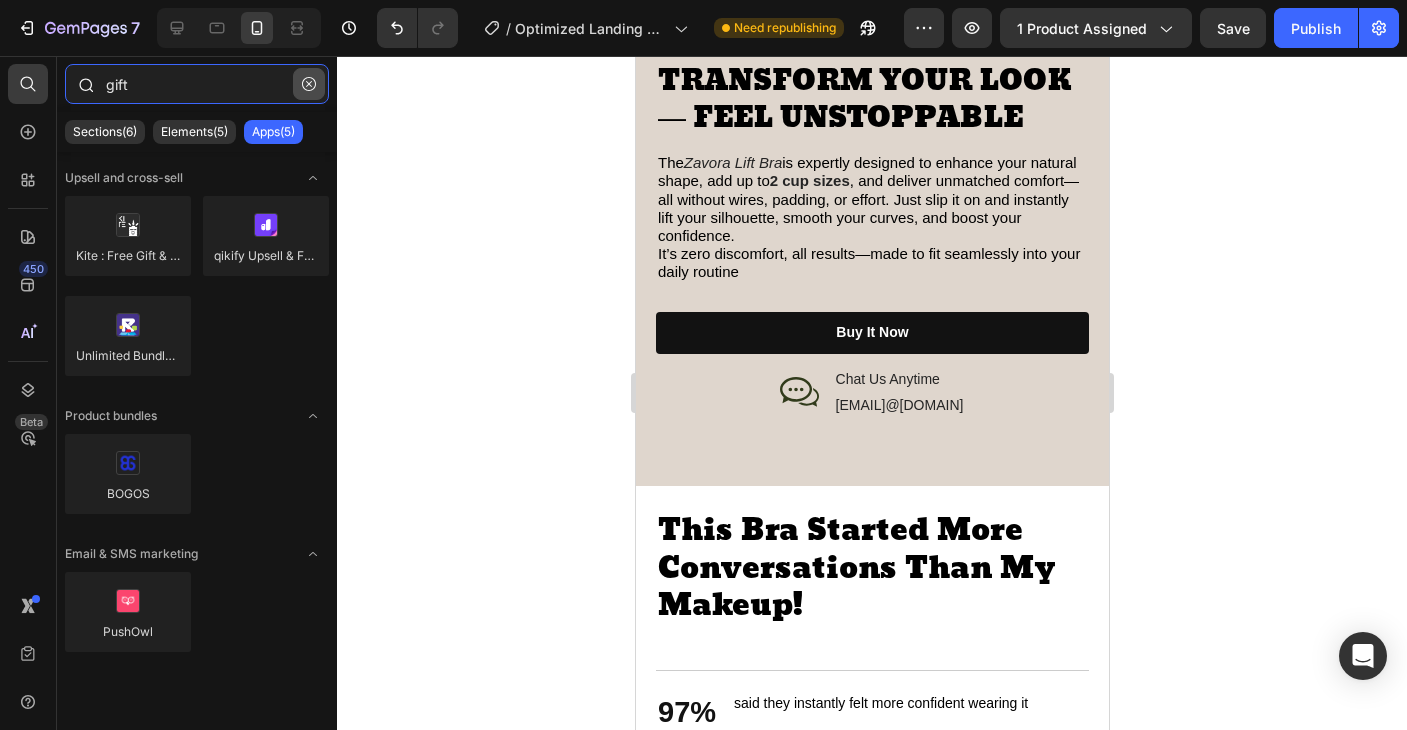 type 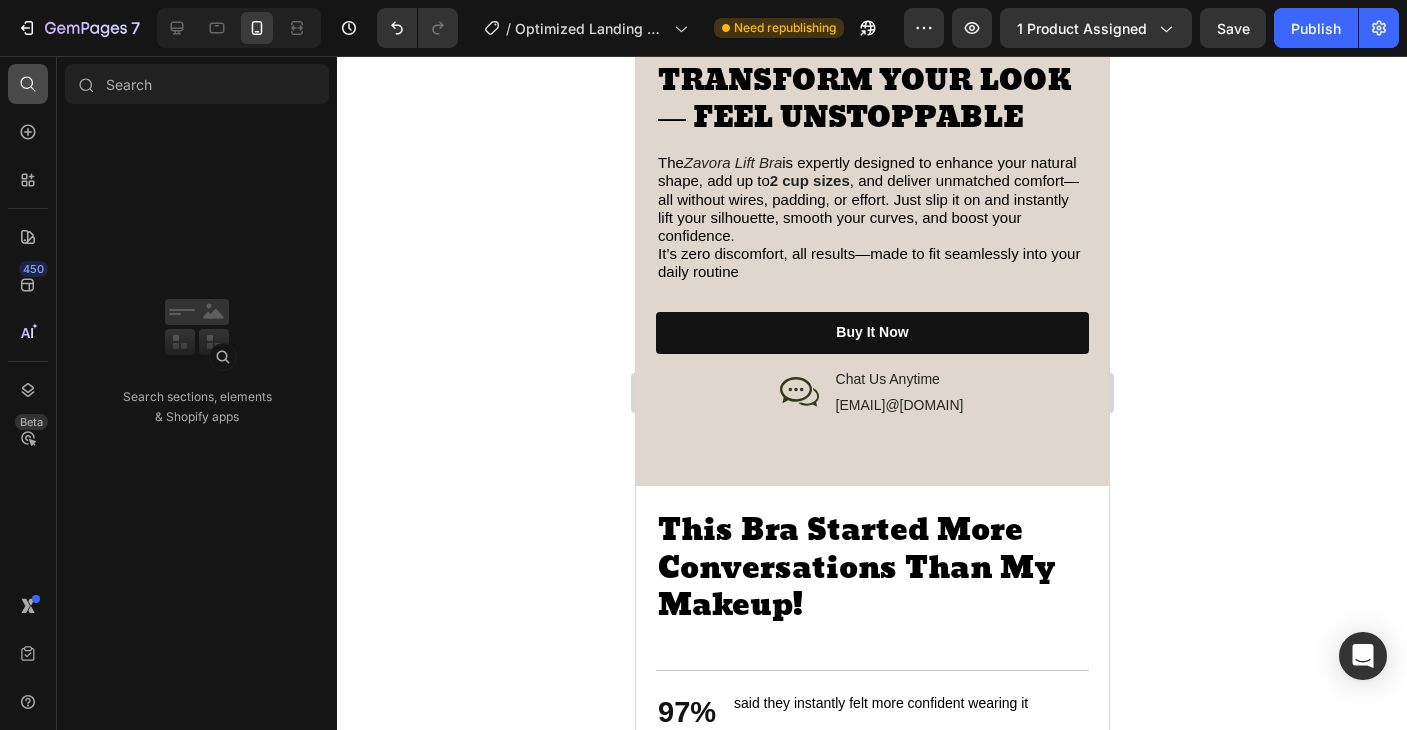 click 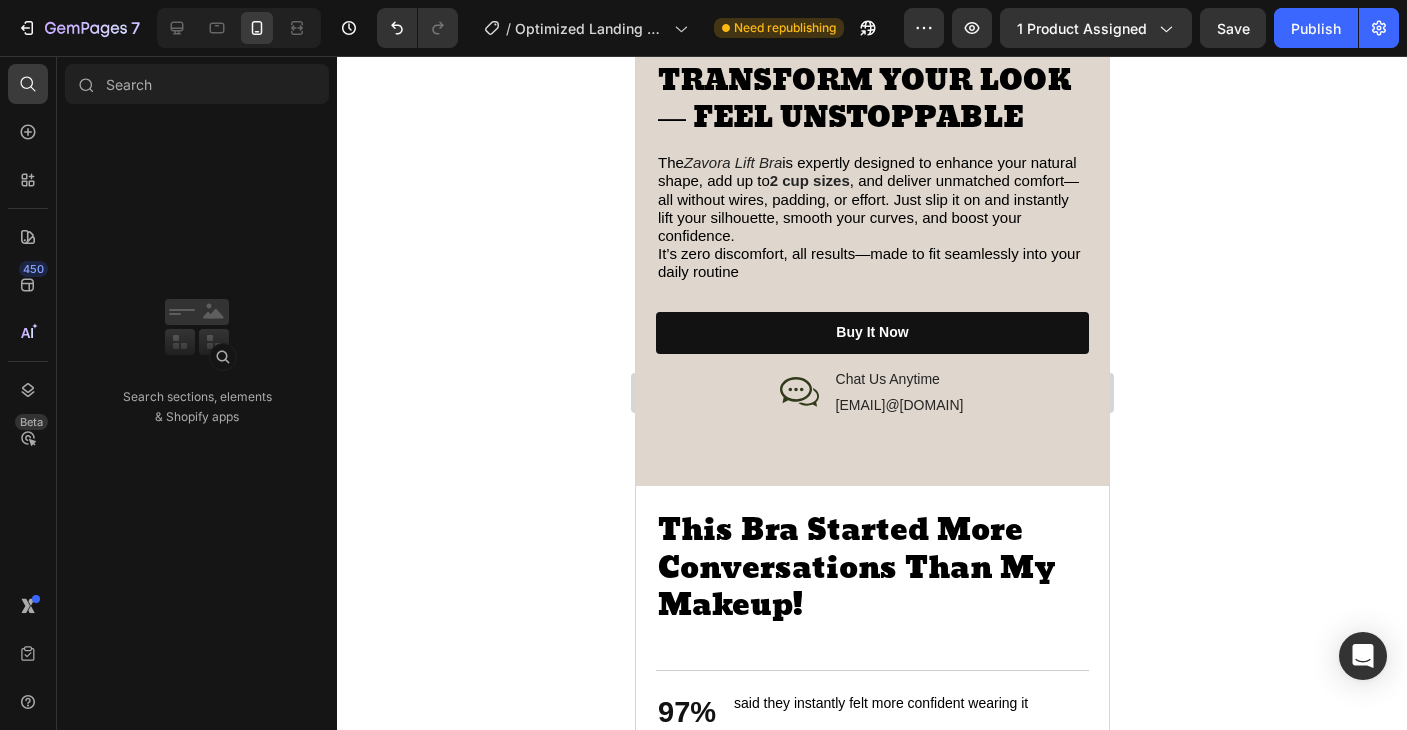 click on "Sections(30) Elements(86) Apps(113) Search sections, elements & Shopify apps" at bounding box center (197, 393) 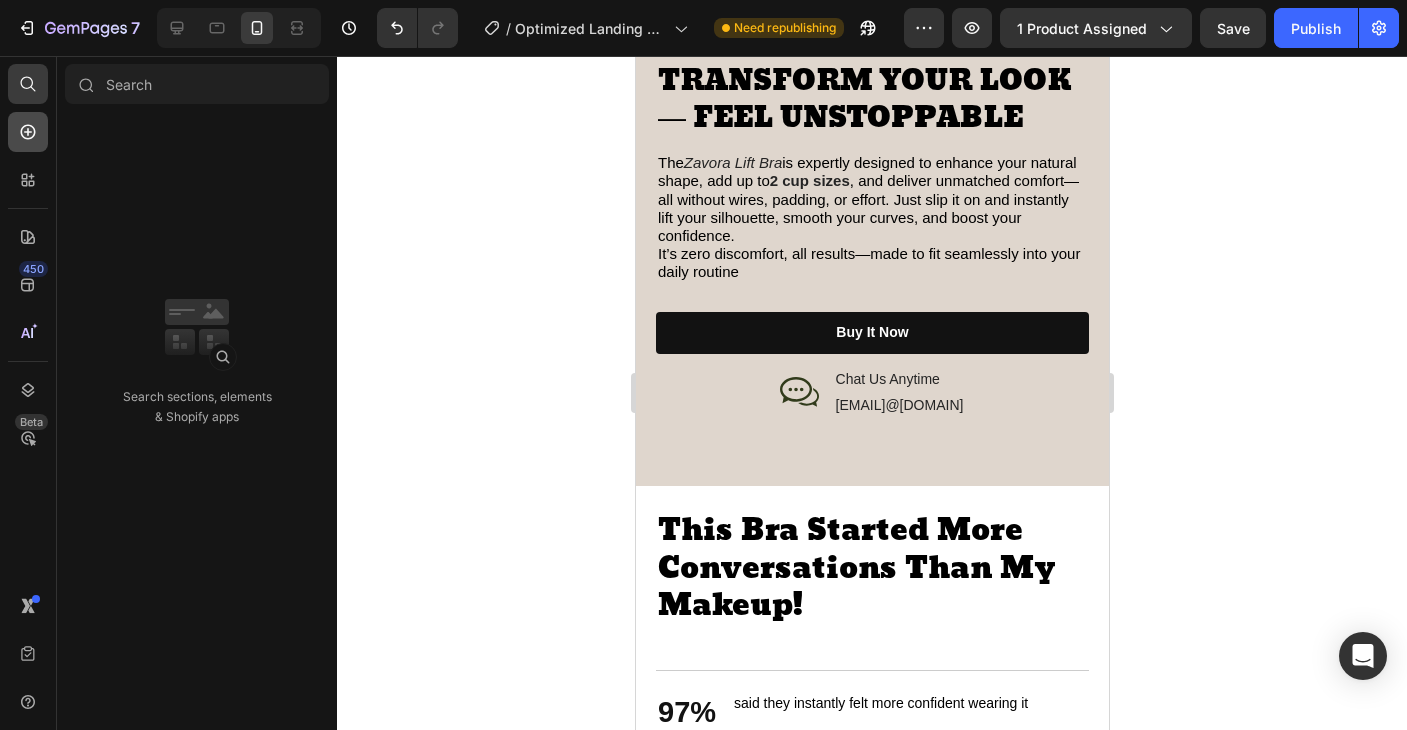 click 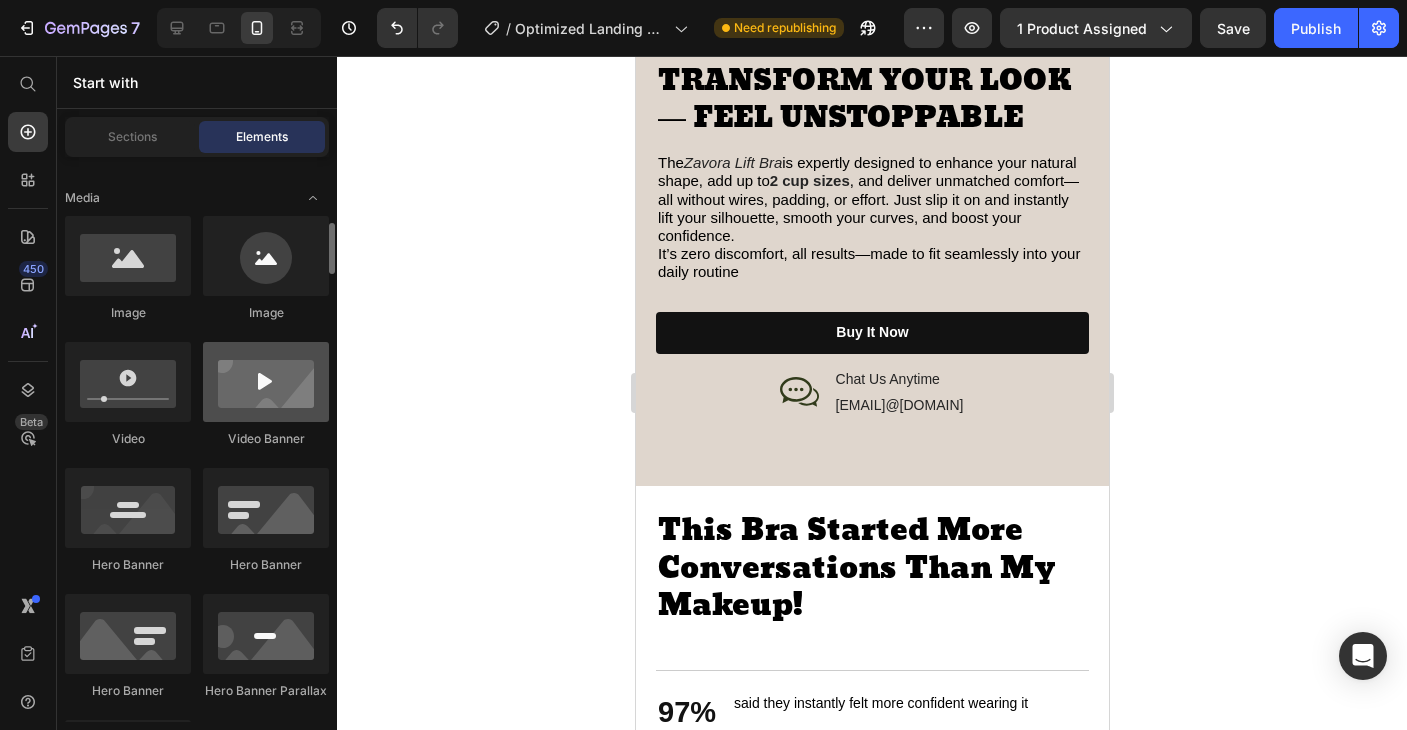 scroll, scrollTop: 732, scrollLeft: 0, axis: vertical 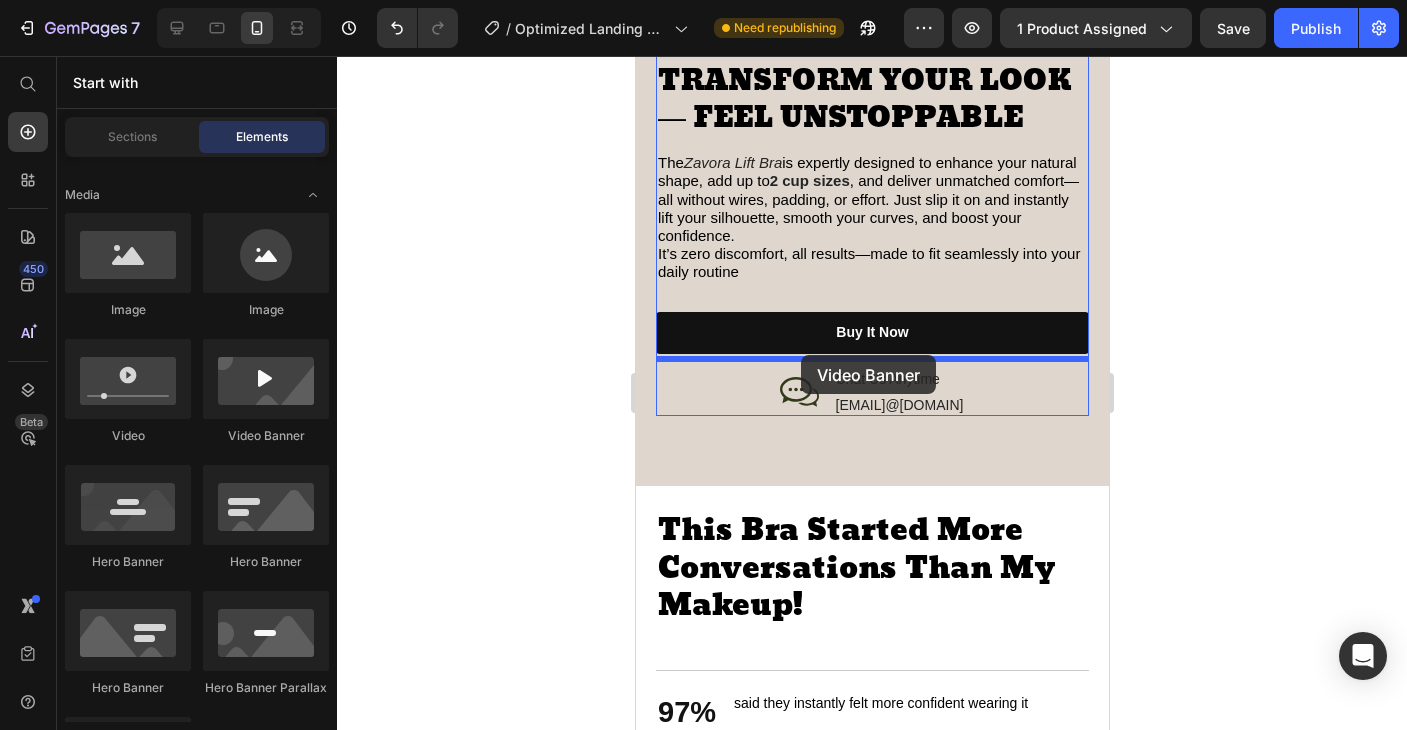drag, startPoint x: 921, startPoint y: 471, endPoint x: 800, endPoint y: 354, distance: 168.31519 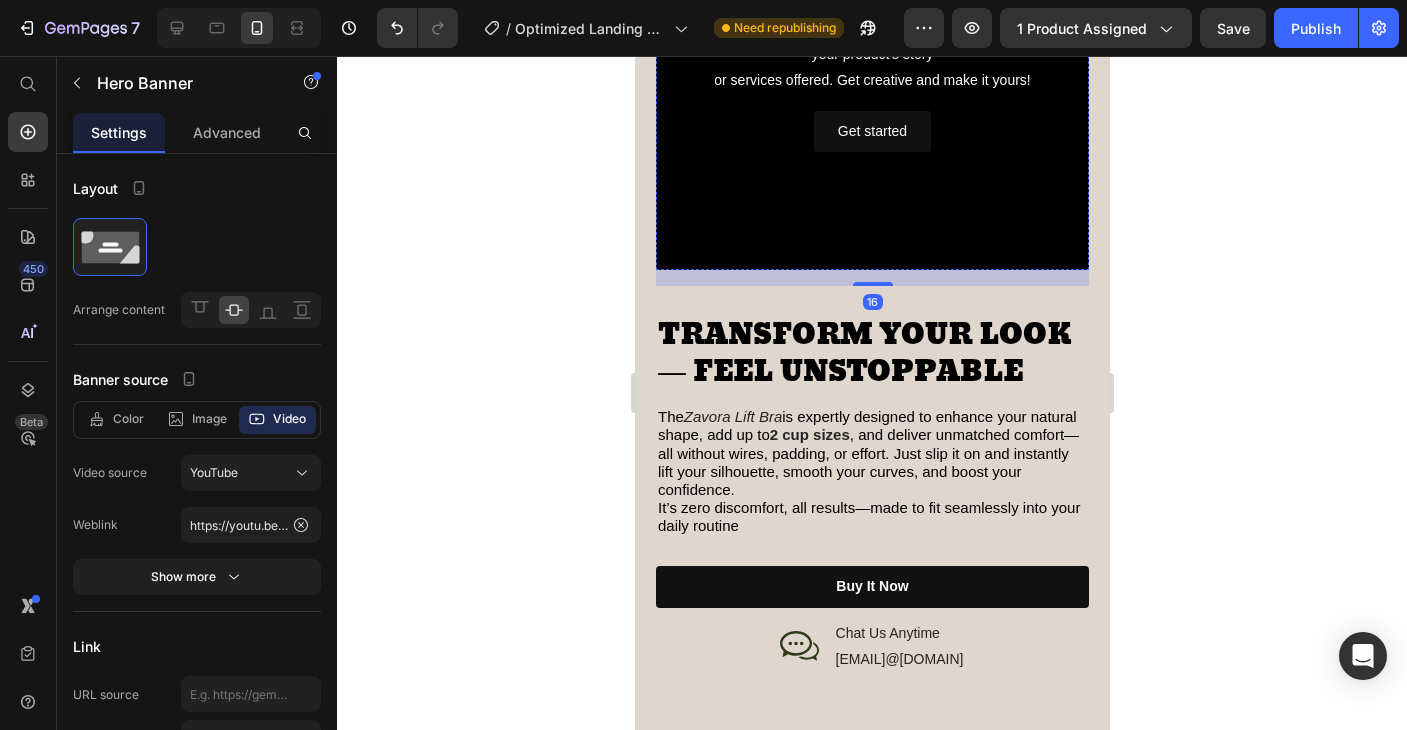 scroll, scrollTop: 3108, scrollLeft: 0, axis: vertical 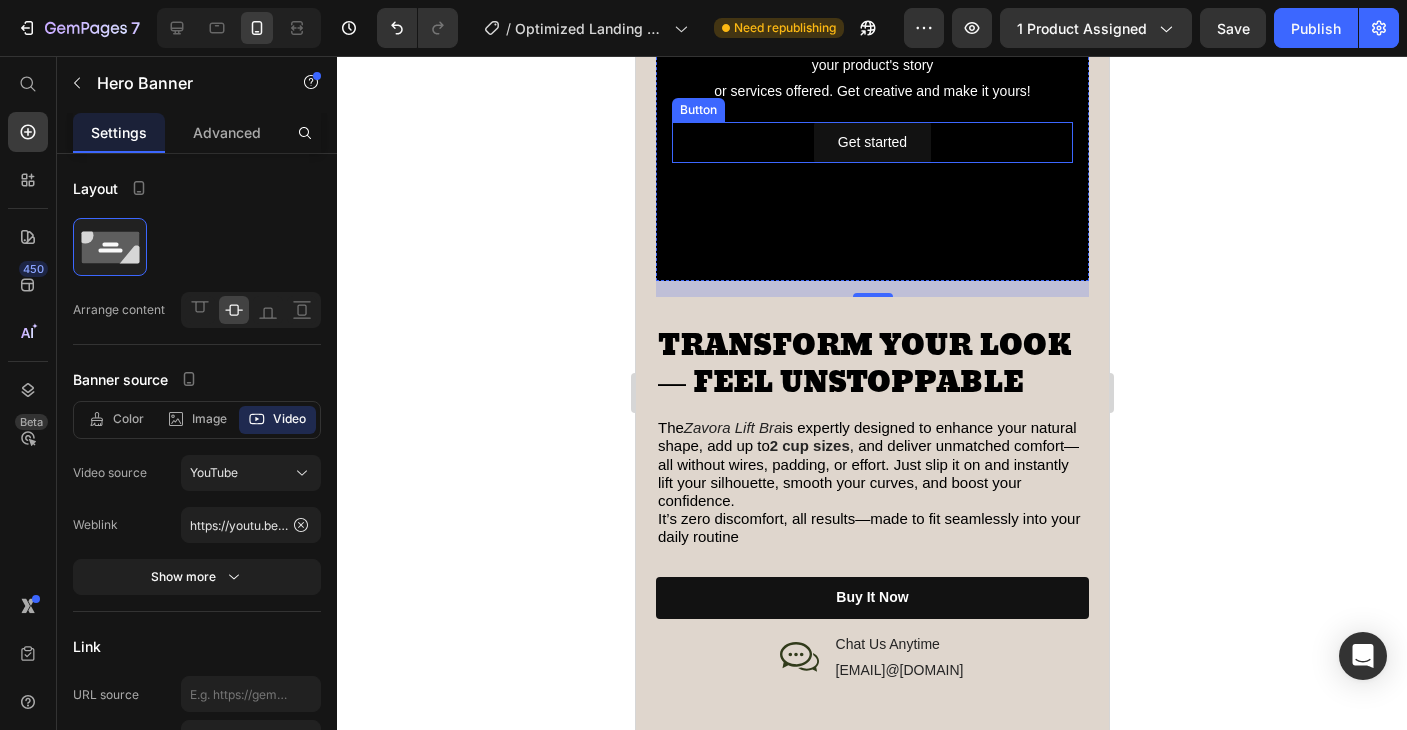 click on "Get started Button" at bounding box center (871, 142) 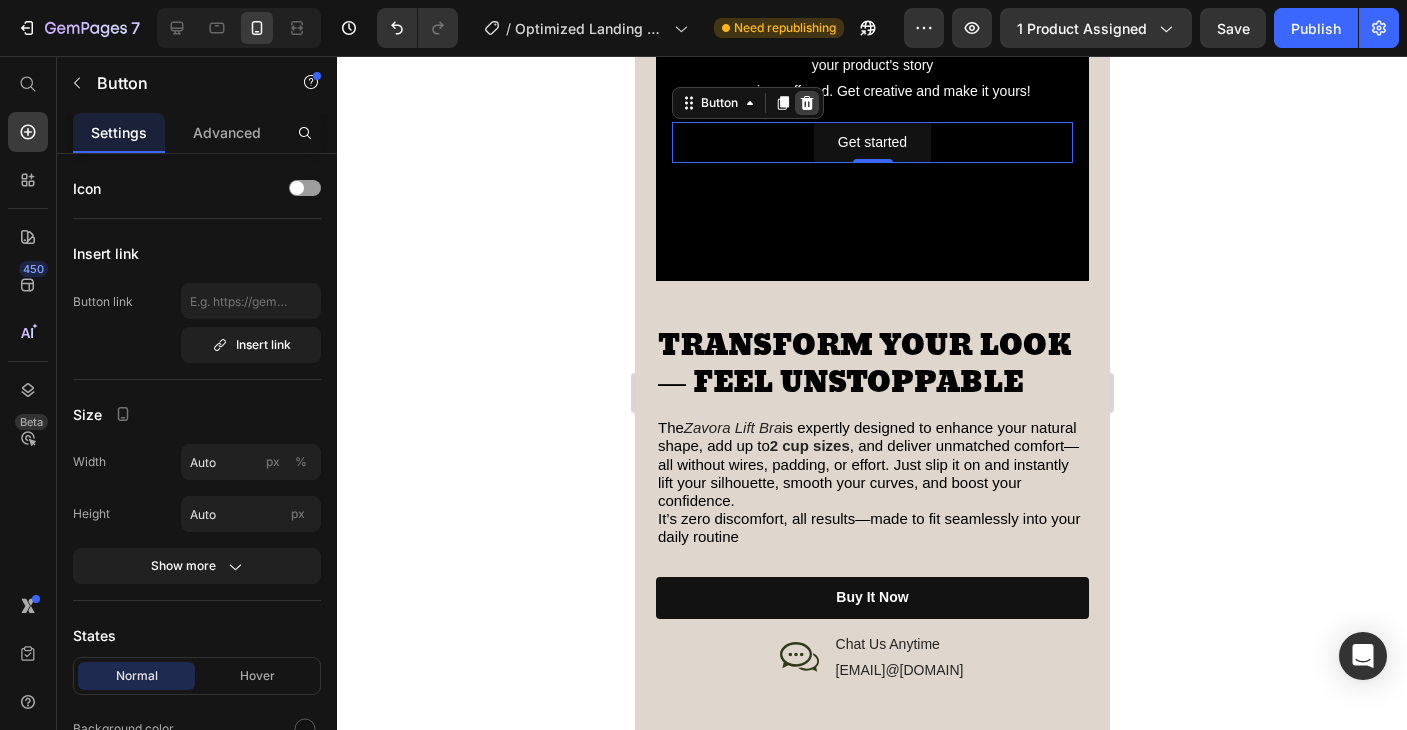 click 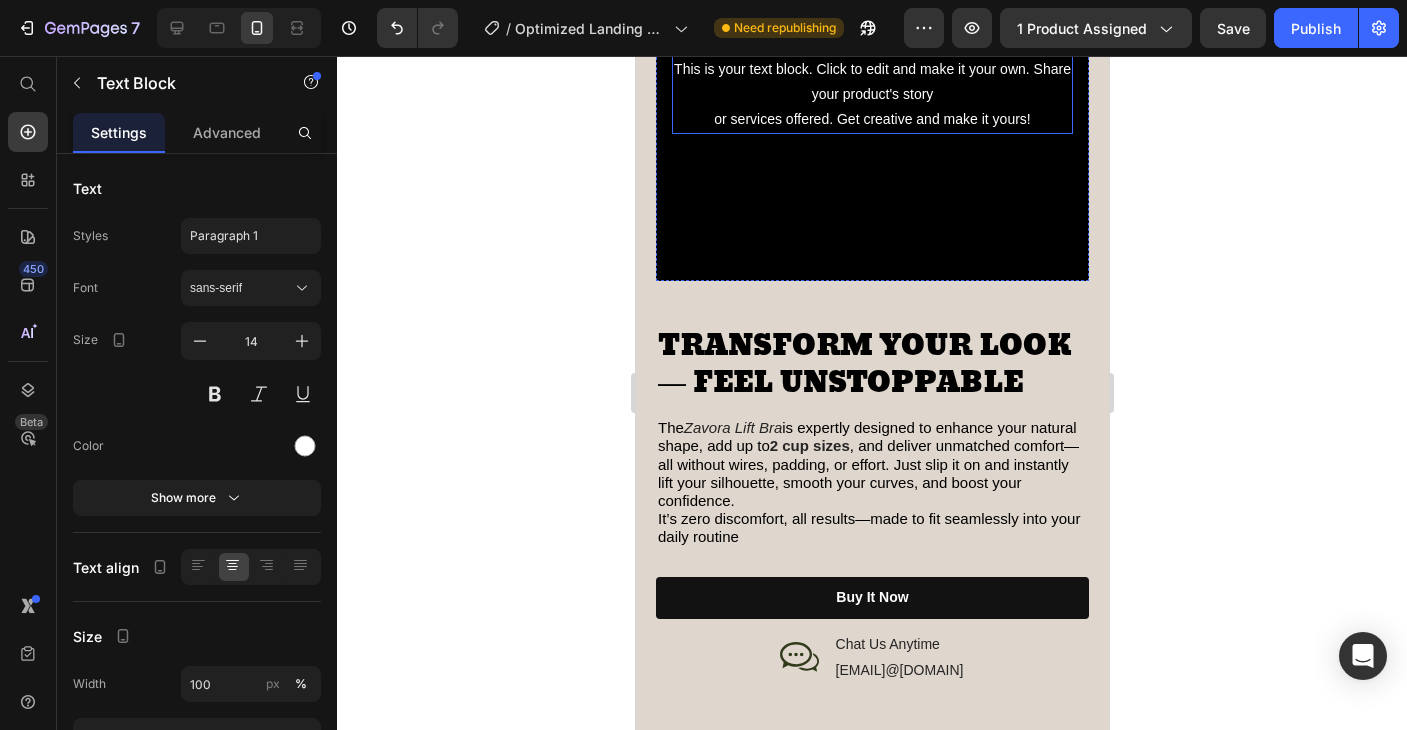 click on "This is your text block. Click to edit and make it your own. Share your product's story                   or services offered. Get creative and make it yours!" at bounding box center [871, 95] 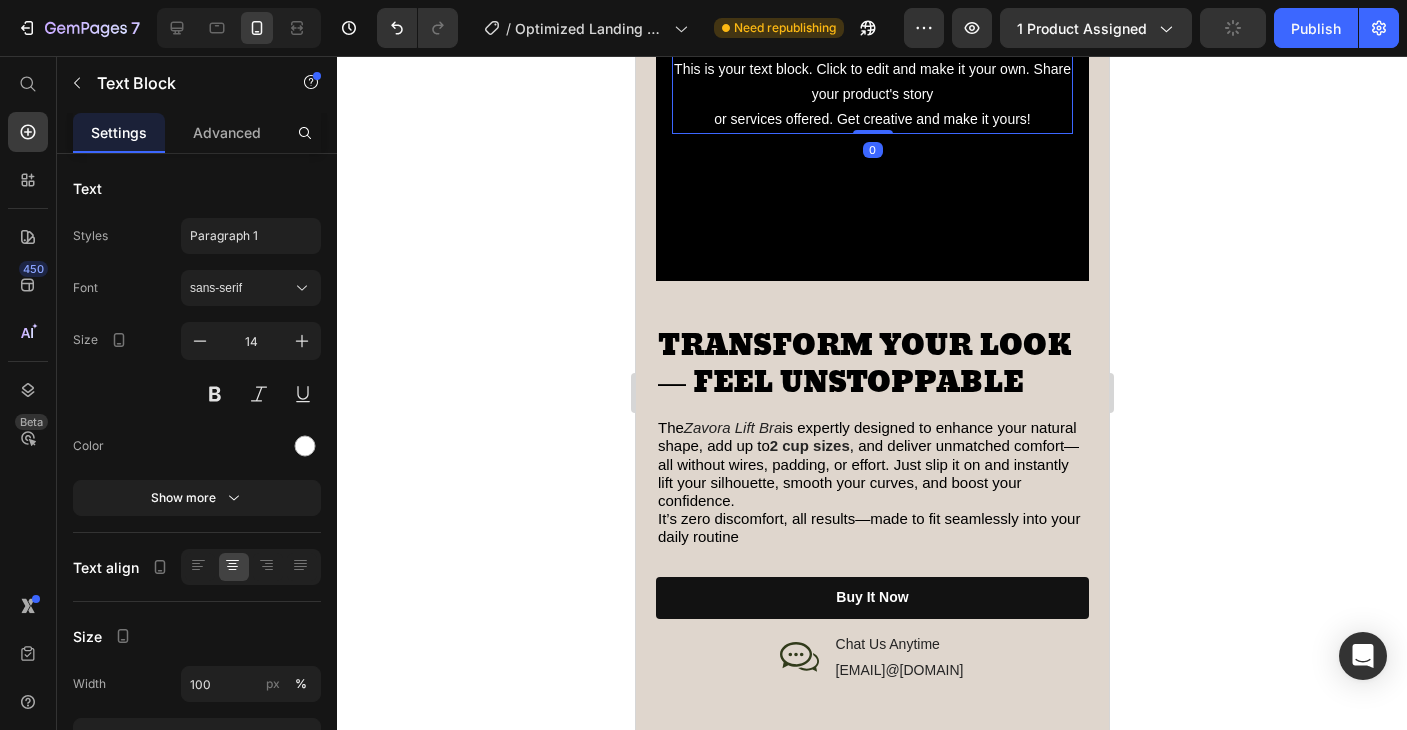 click at bounding box center [829, 36] 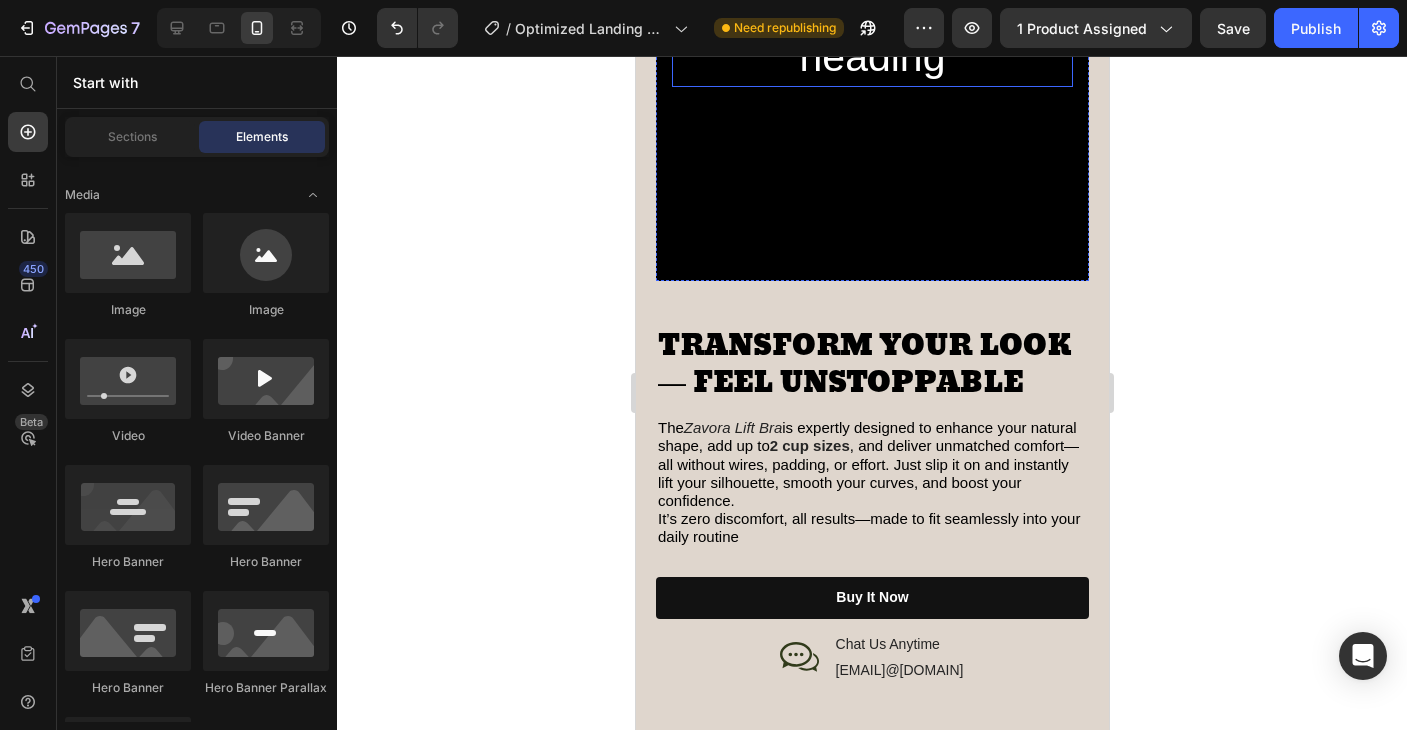 click on "Click here to edit heading" at bounding box center [871, 31] 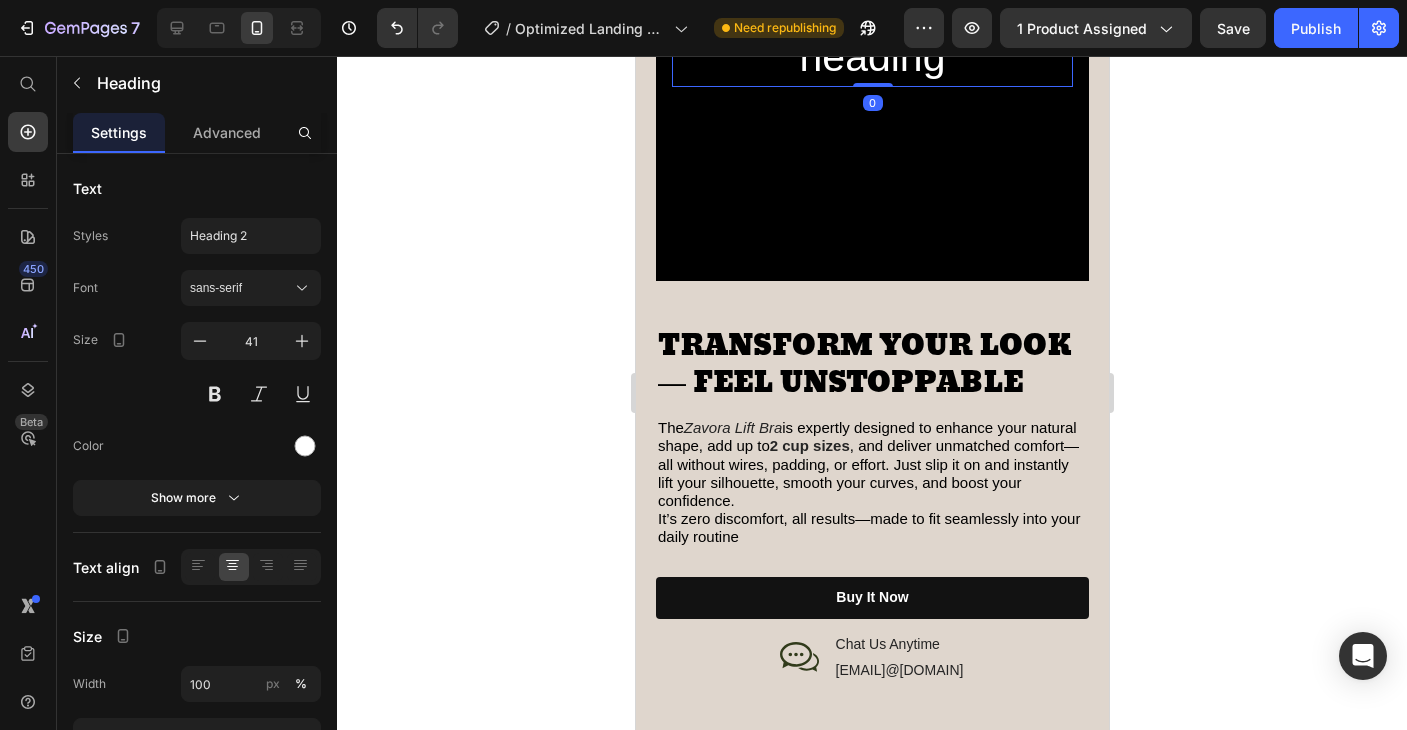 click 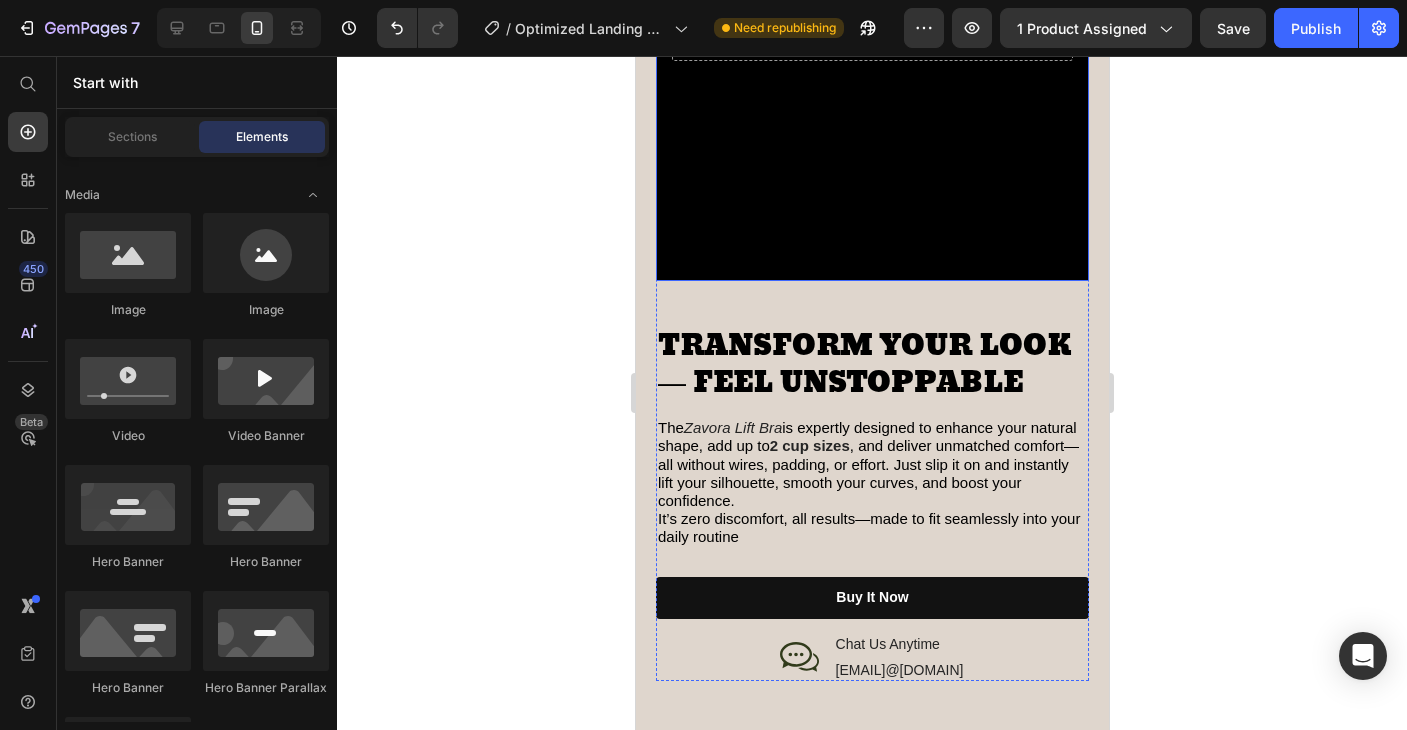 click on "Drop element here" at bounding box center [872, 31] 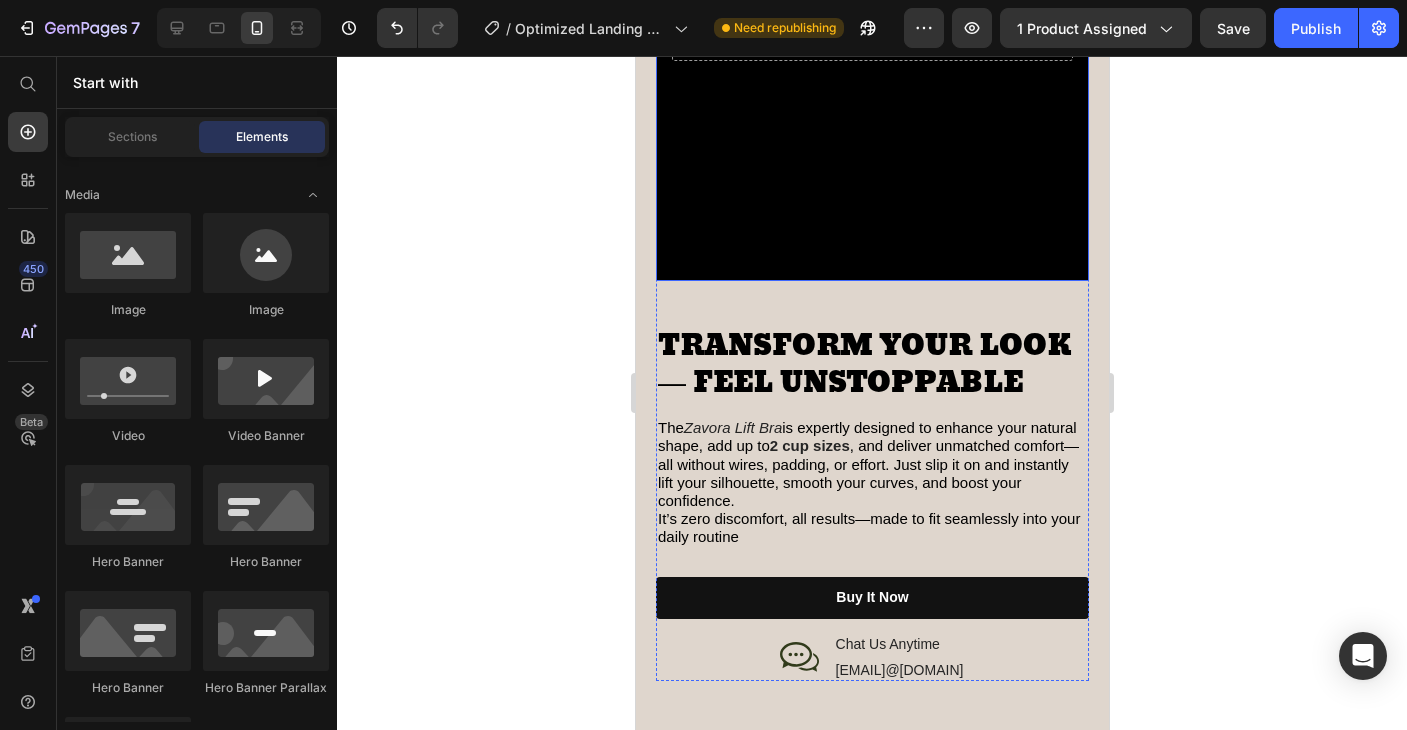 click at bounding box center (871, 31) 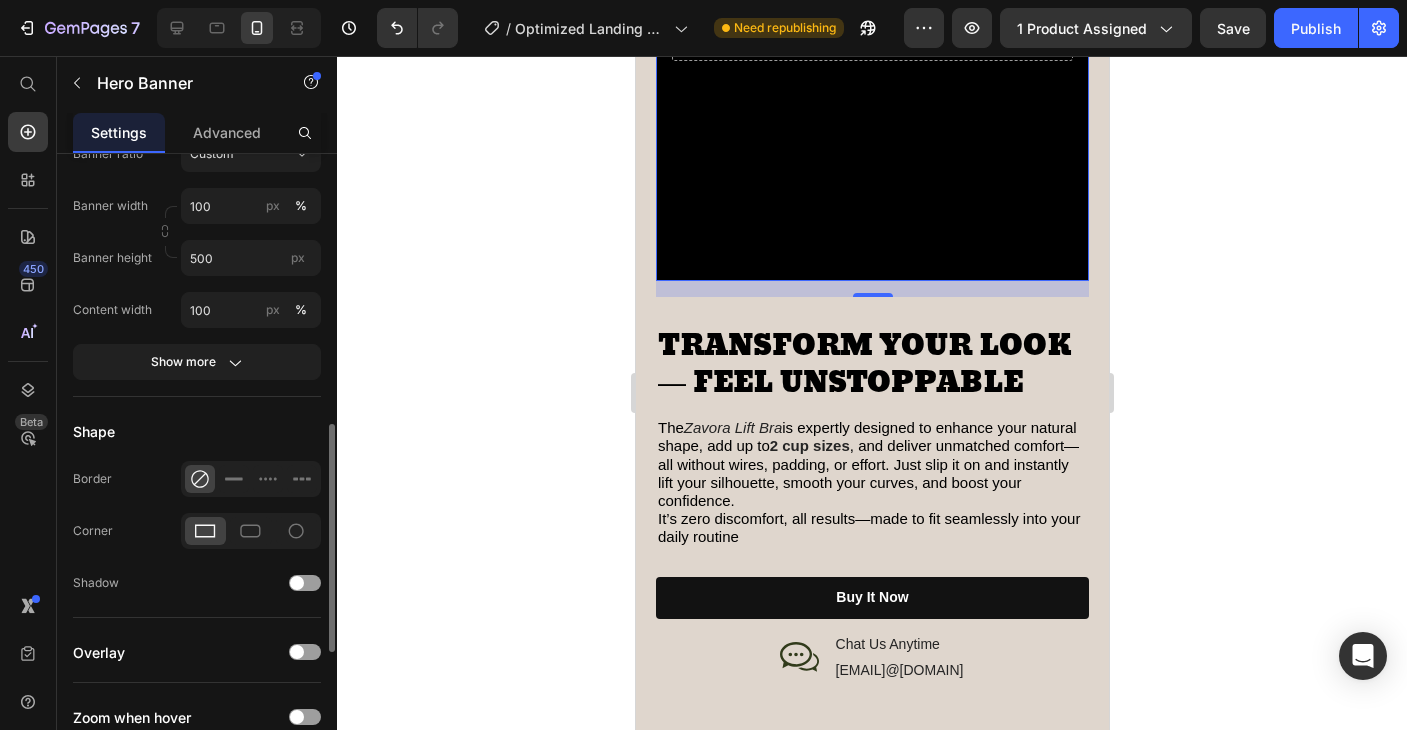 scroll, scrollTop: 424, scrollLeft: 0, axis: vertical 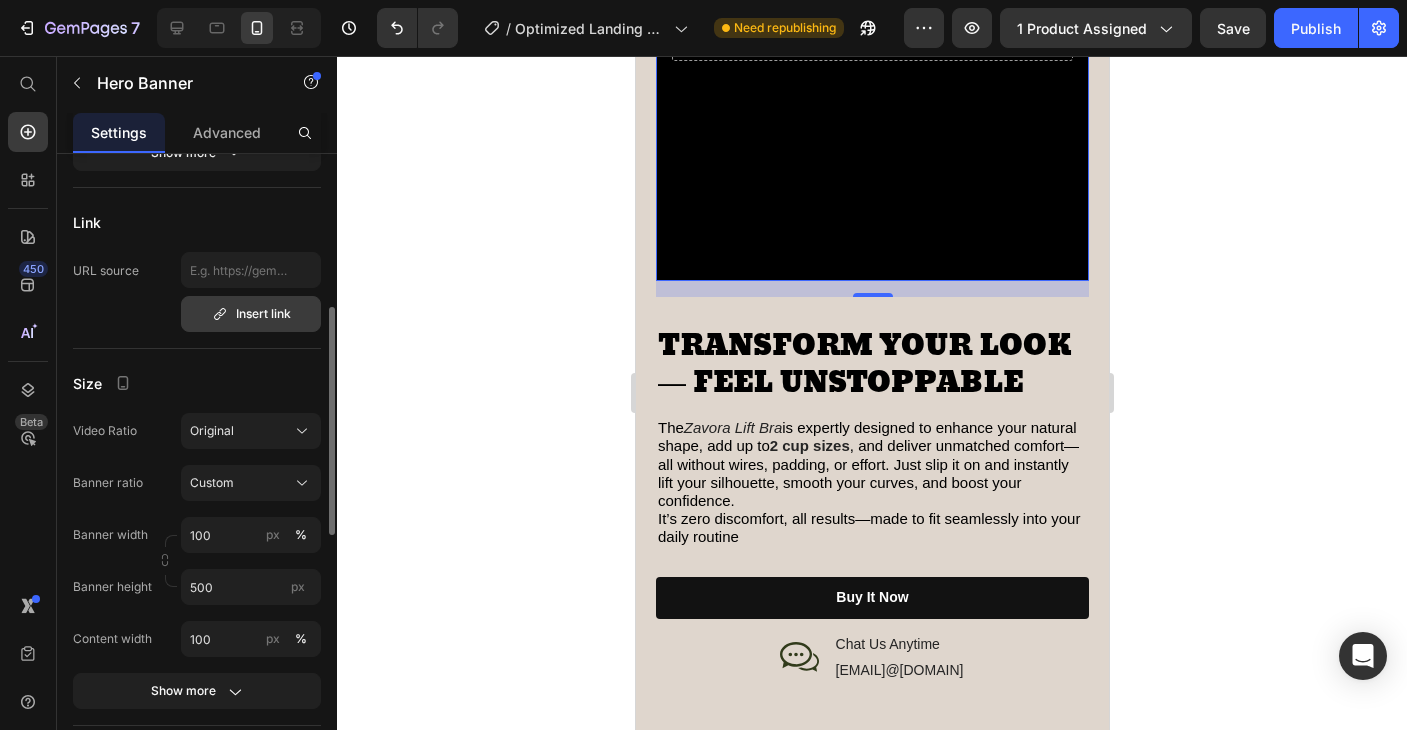 click on "Insert link" at bounding box center (251, 314) 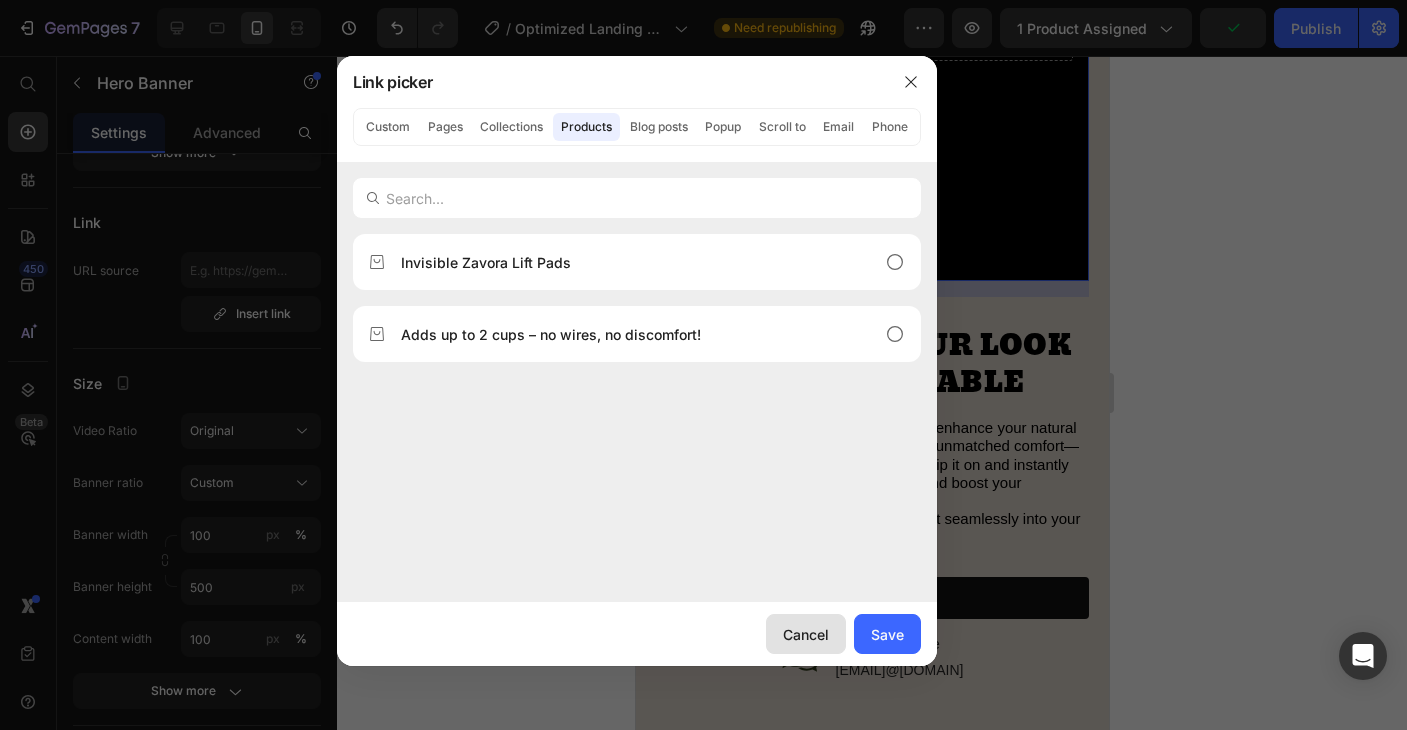 click on "Cancel" at bounding box center (806, 634) 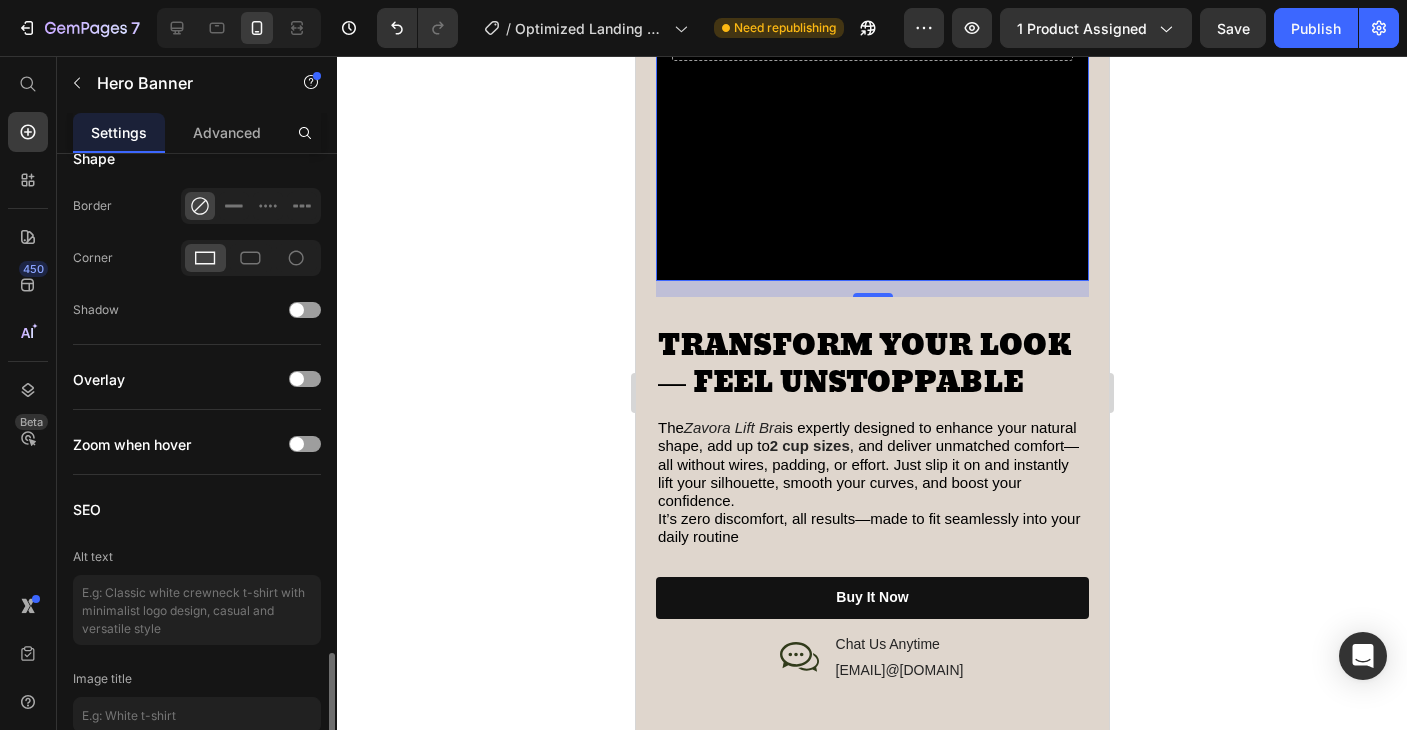 scroll, scrollTop: 1120, scrollLeft: 0, axis: vertical 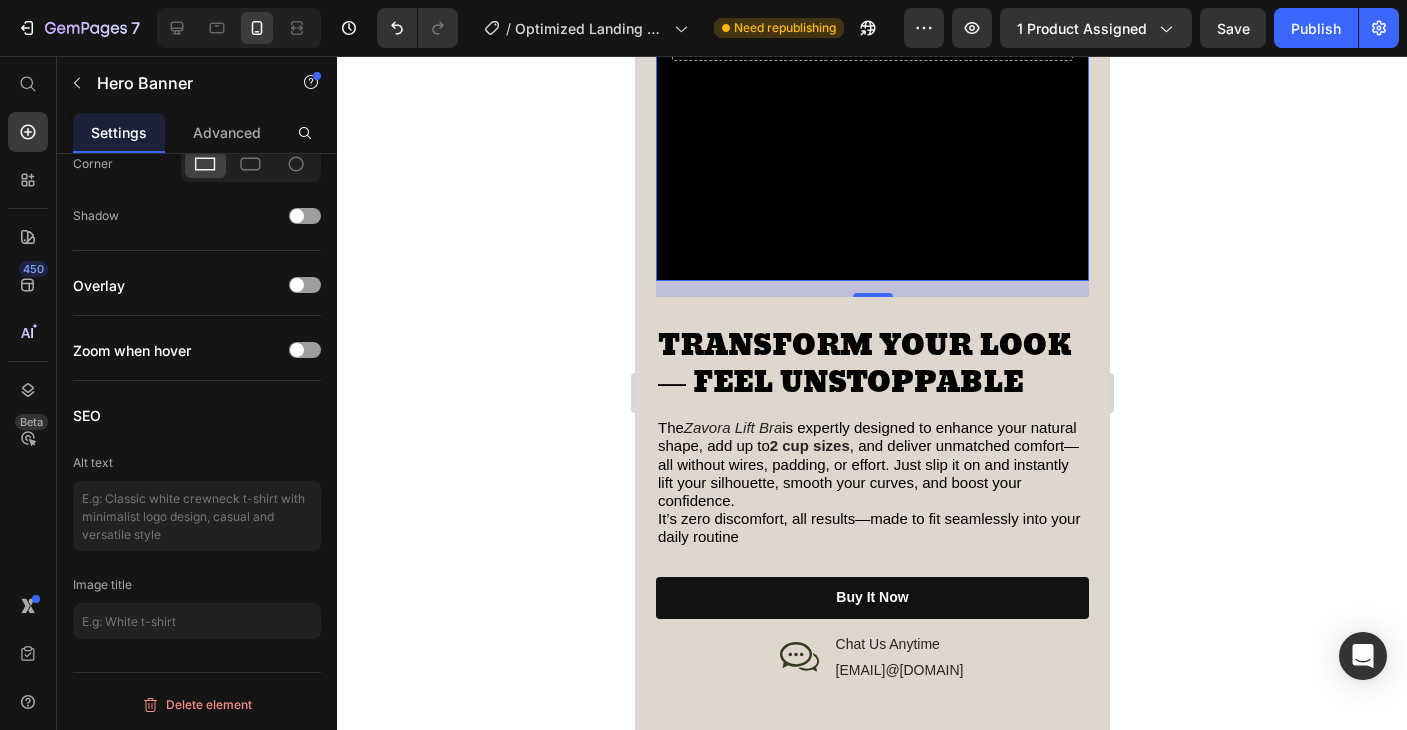 click at bounding box center [871, 31] 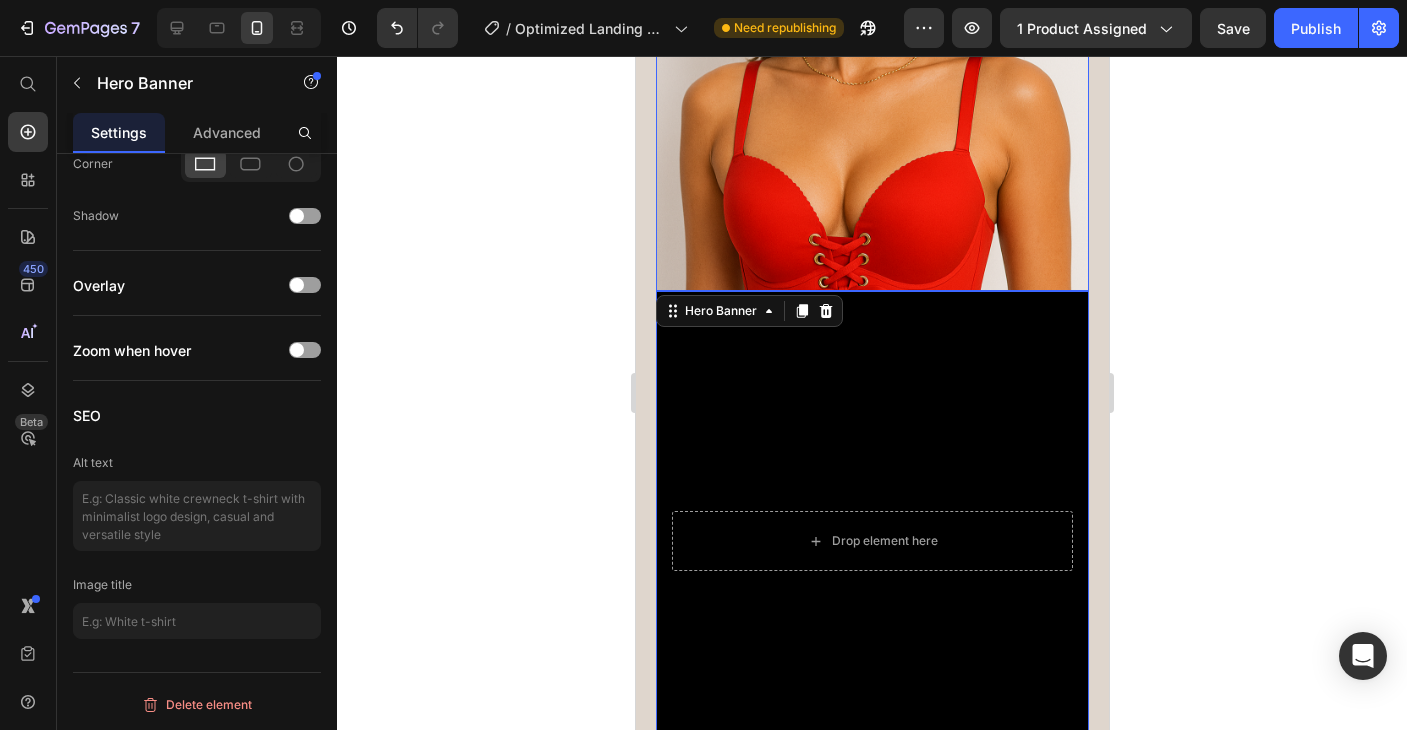 scroll, scrollTop: 2854, scrollLeft: 0, axis: vertical 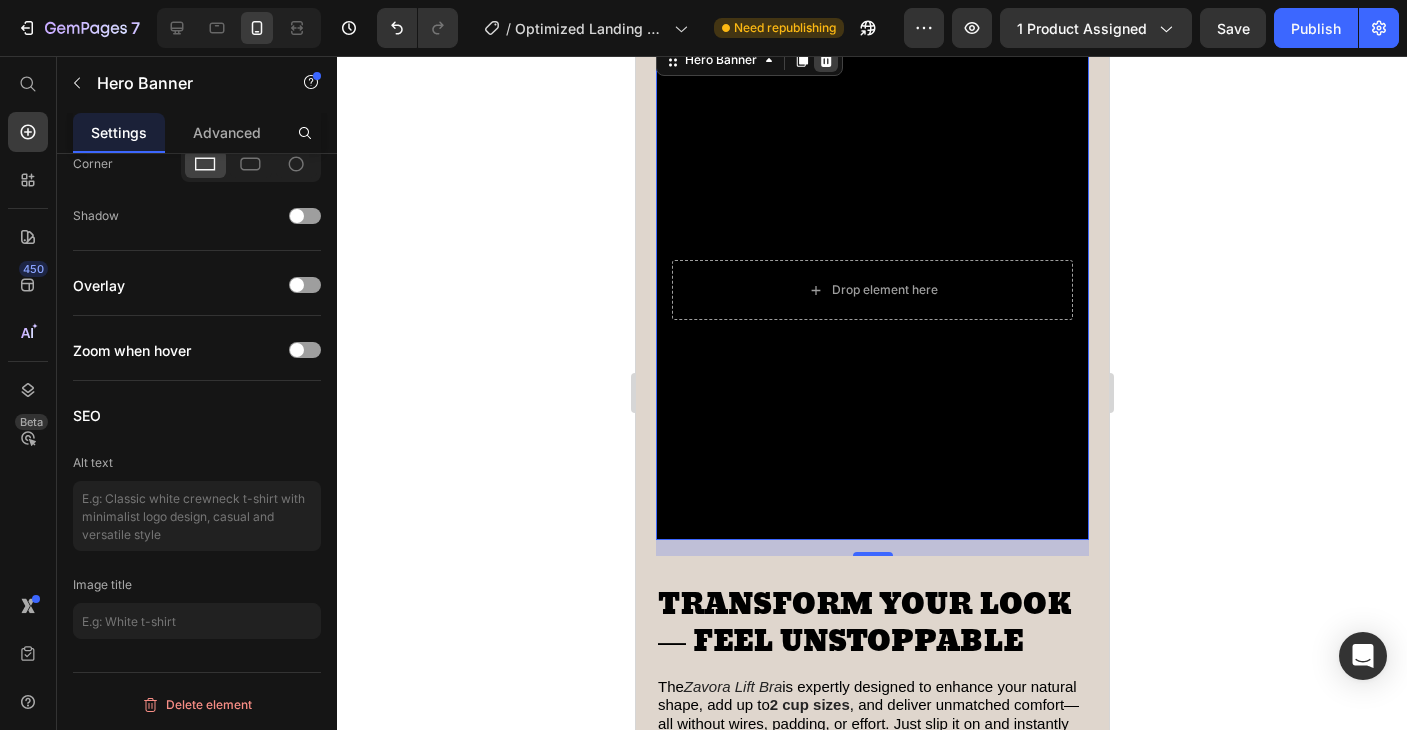 click 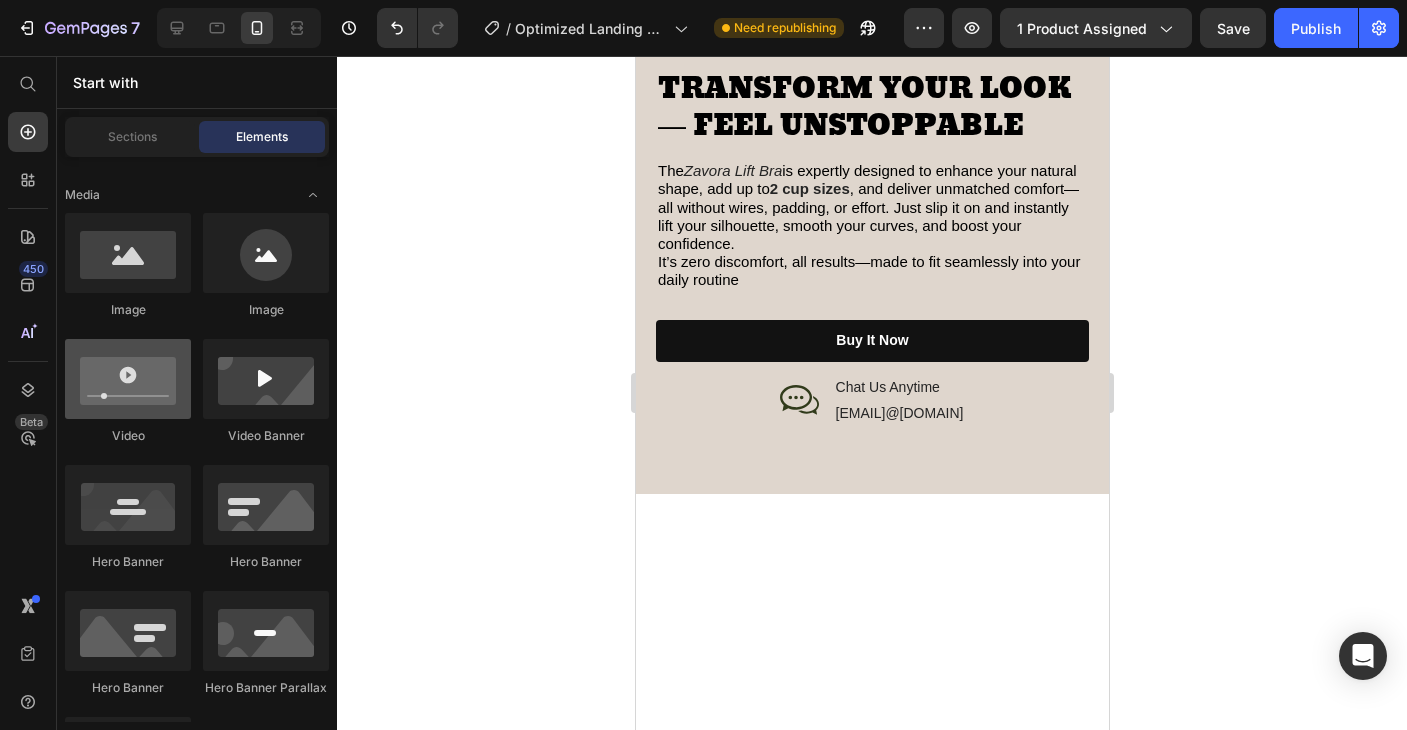 click at bounding box center [128, 379] 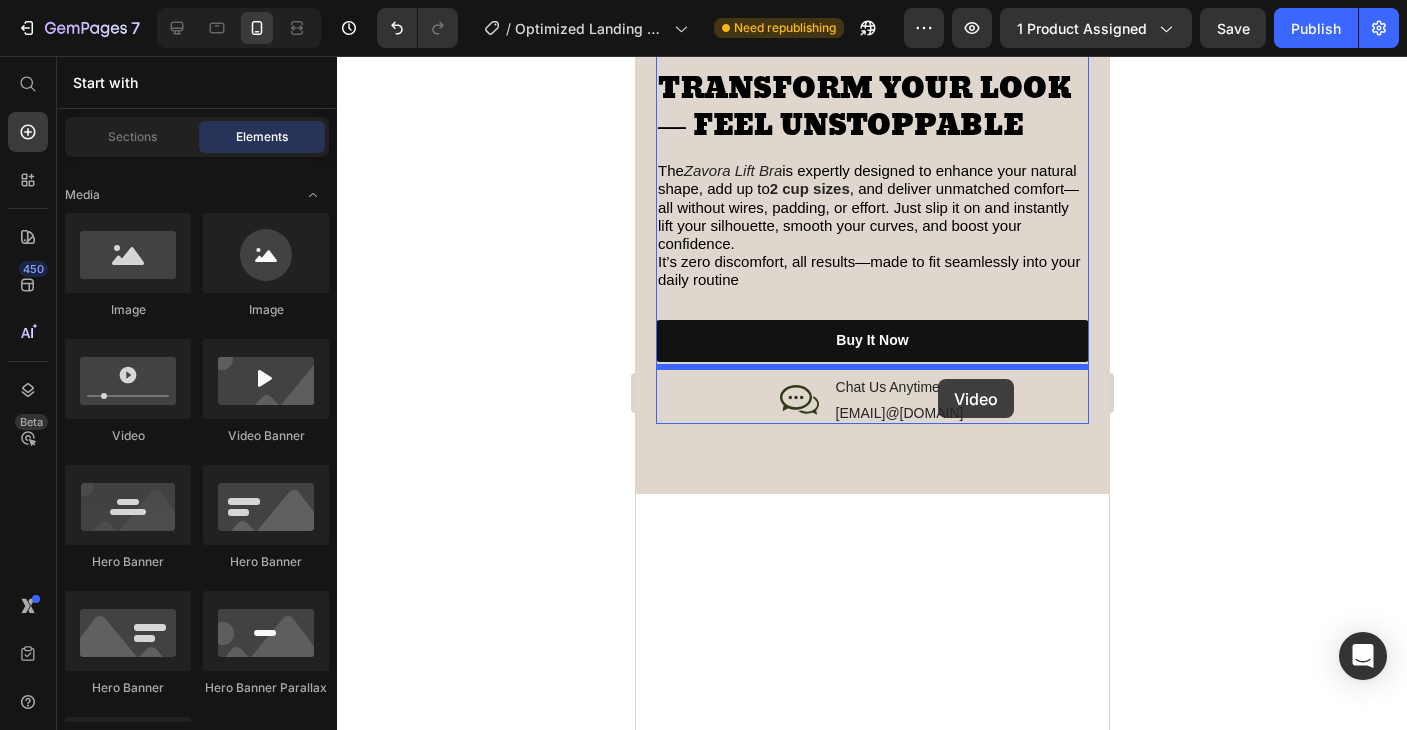 drag, startPoint x: 775, startPoint y: 457, endPoint x: 936, endPoint y: 378, distance: 179.33768 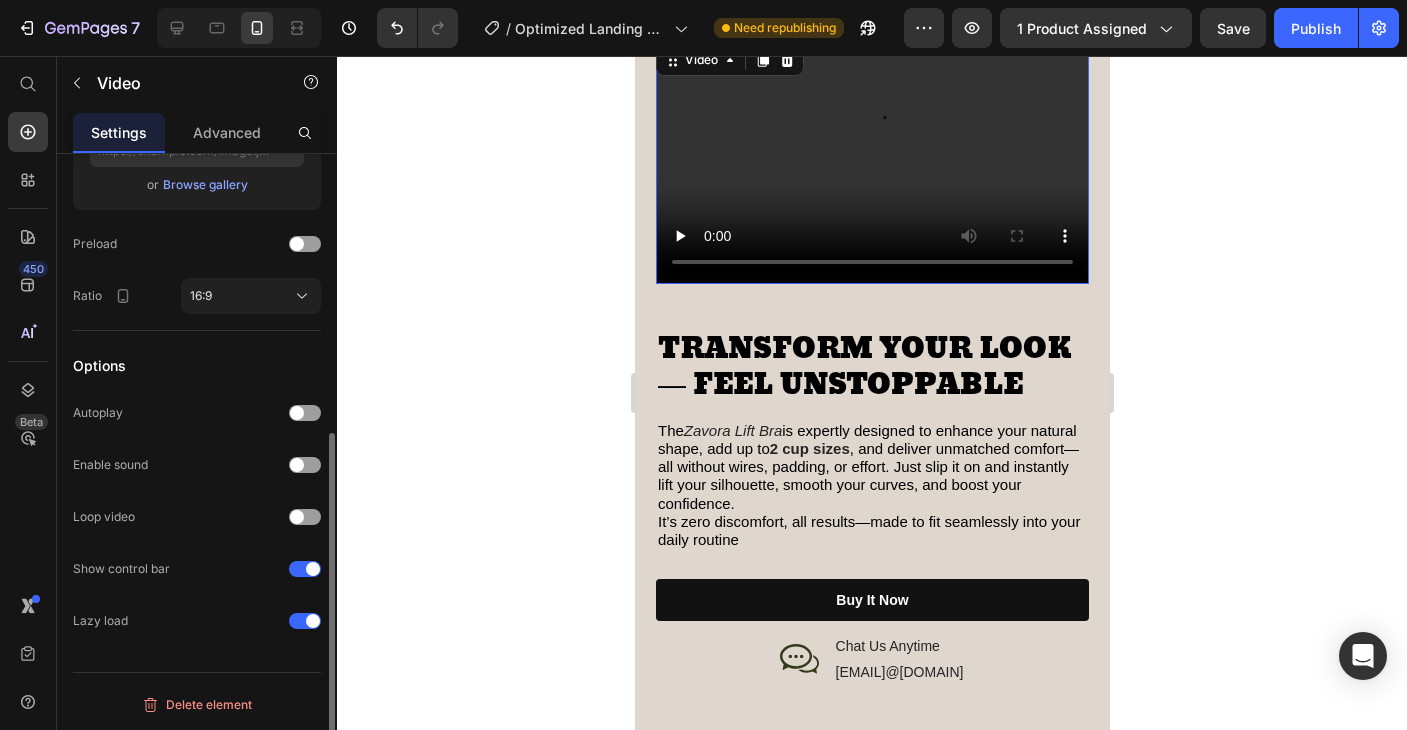 scroll, scrollTop: 0, scrollLeft: 0, axis: both 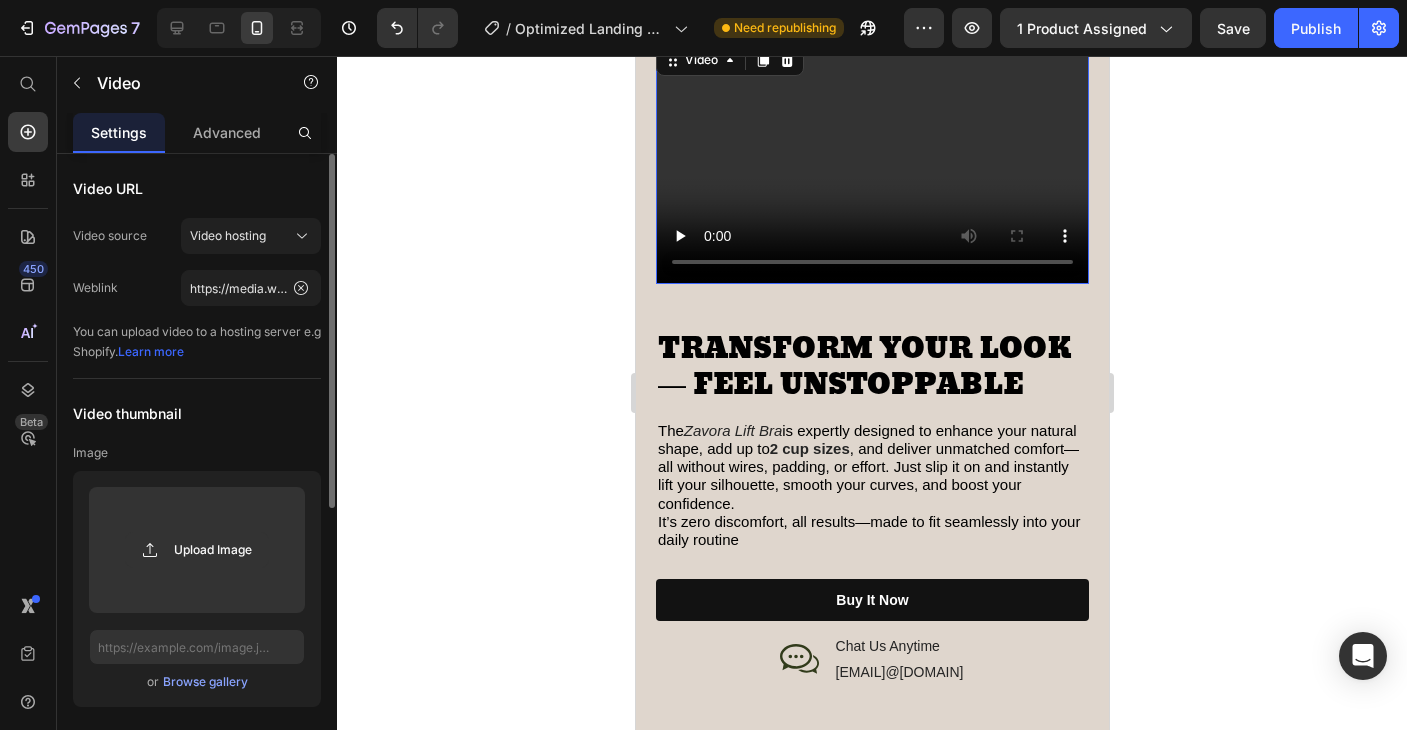 click on "Upload Image  or   Browse gallery" 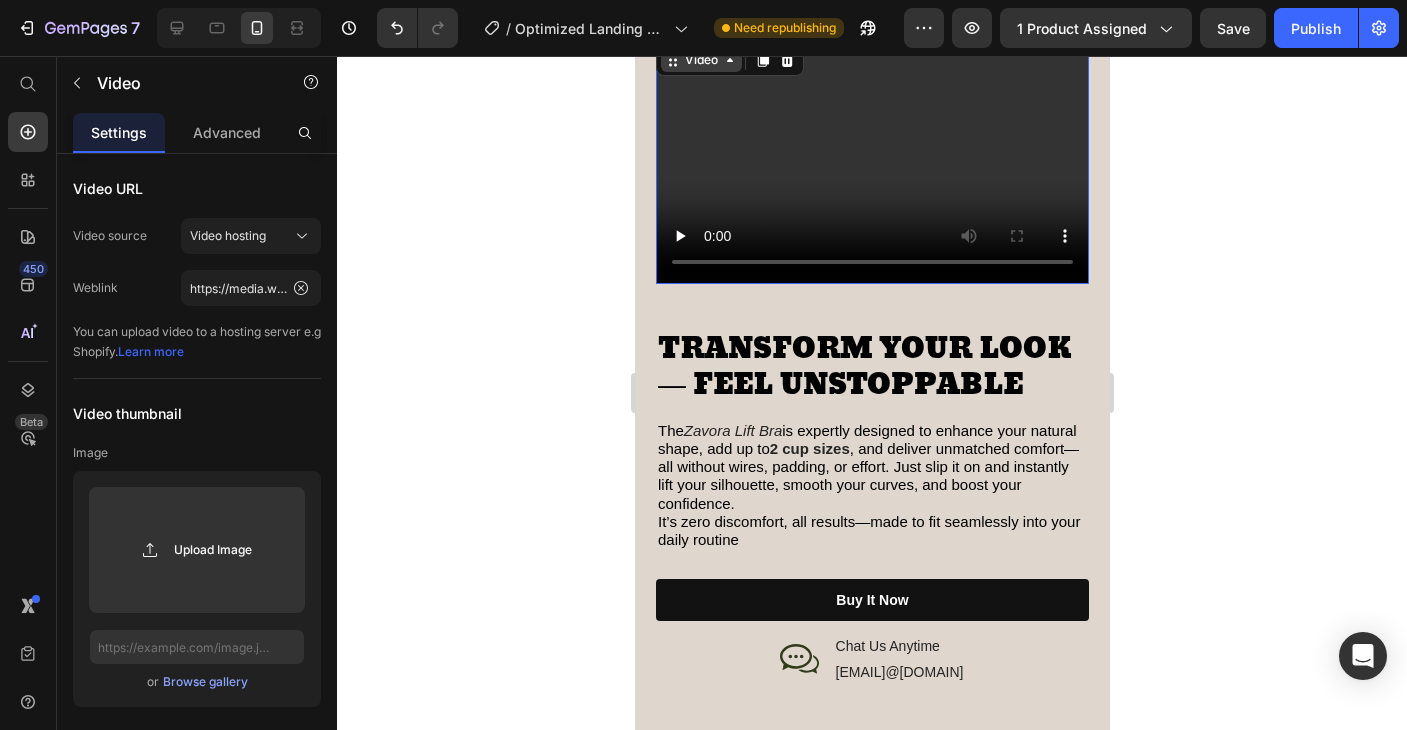 click 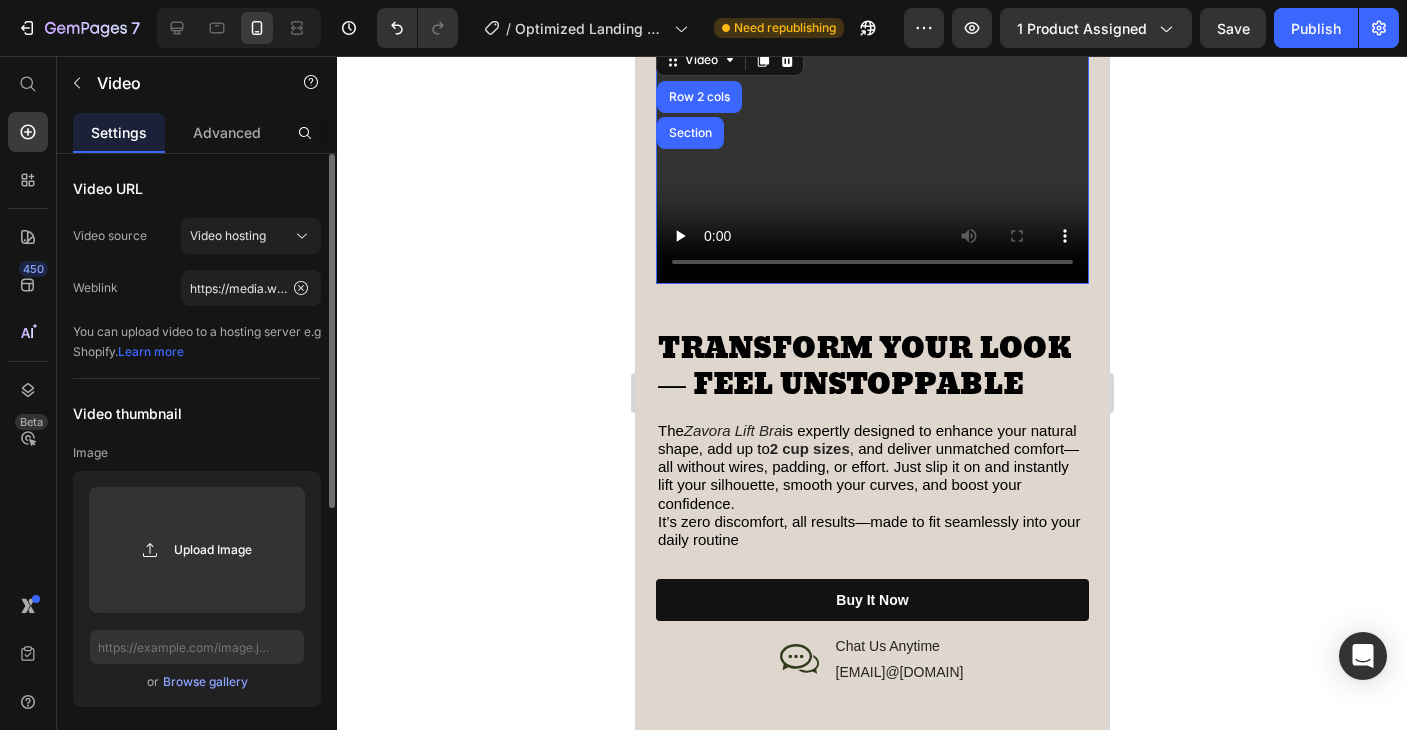click on "Video thumbnail" at bounding box center [197, 413] 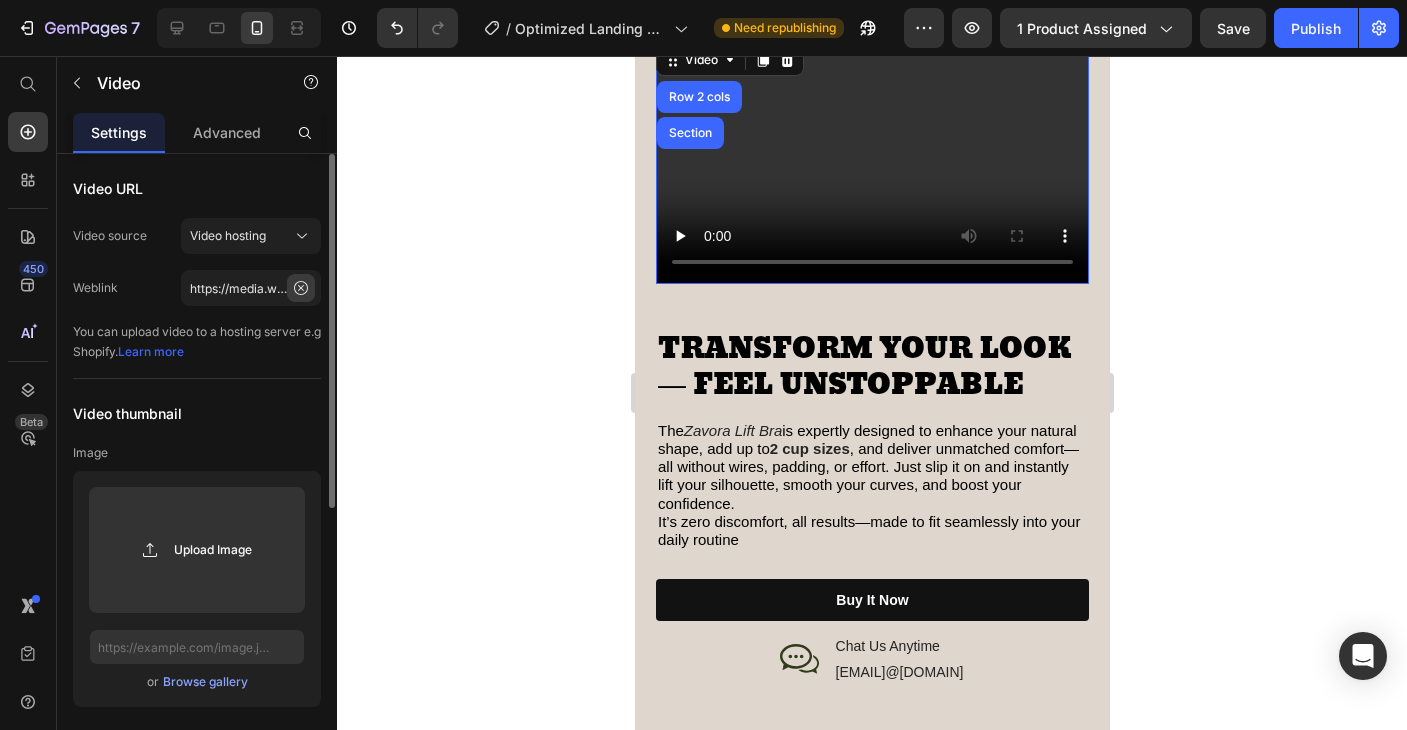 click 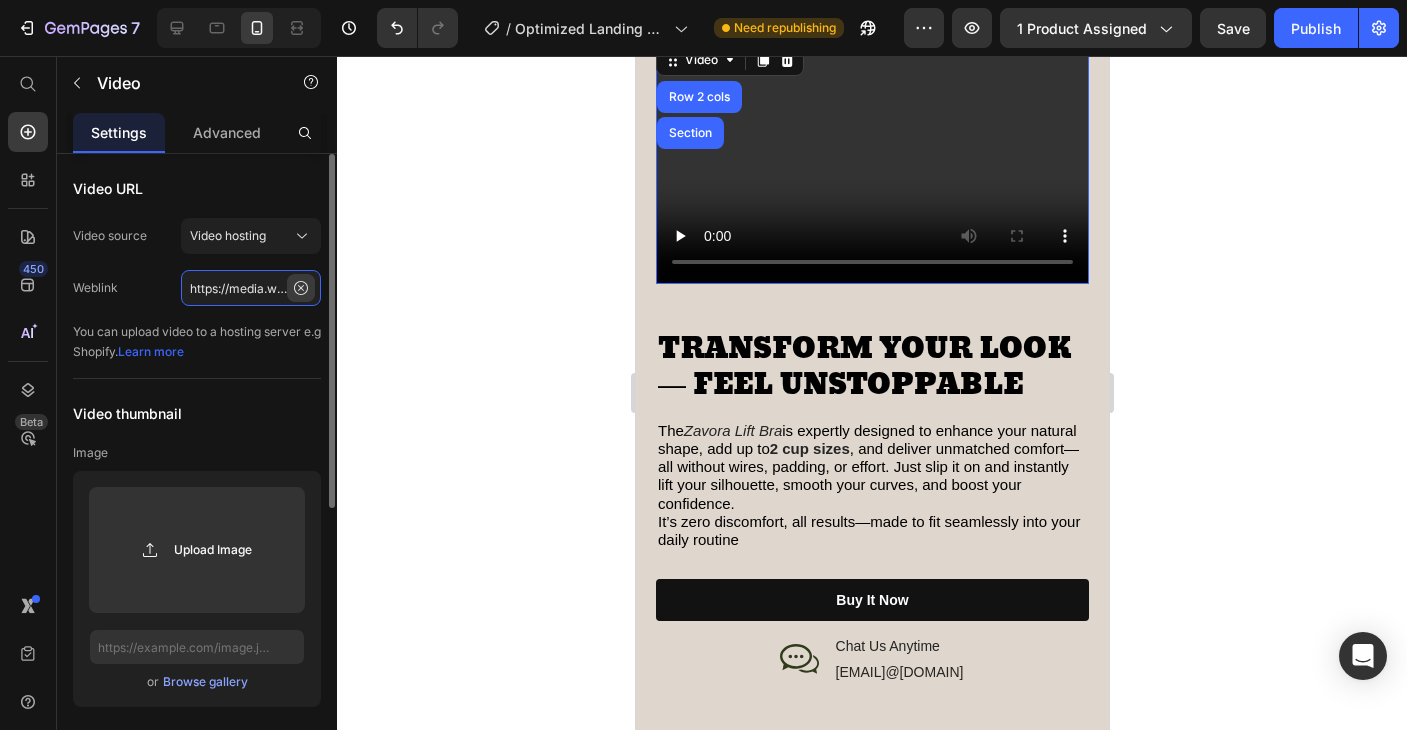 type 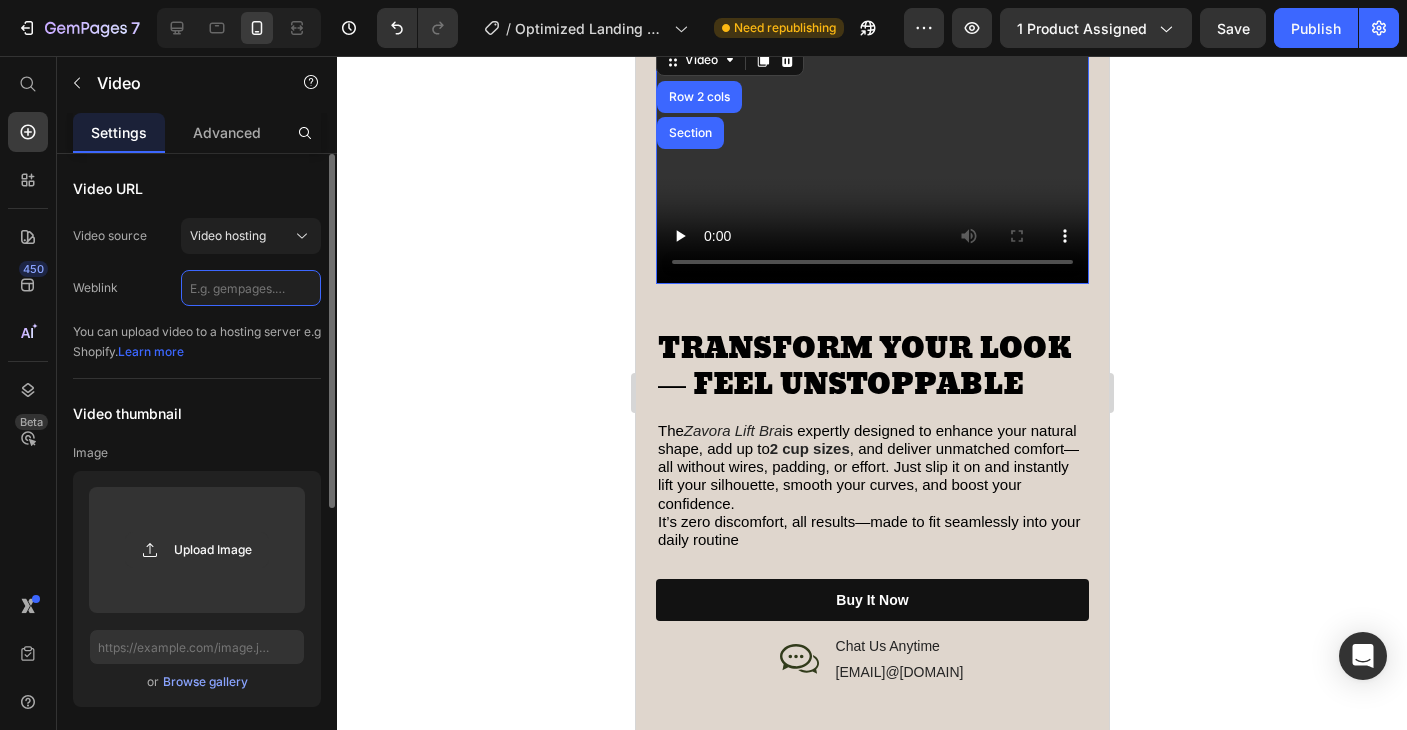 scroll, scrollTop: 0, scrollLeft: 0, axis: both 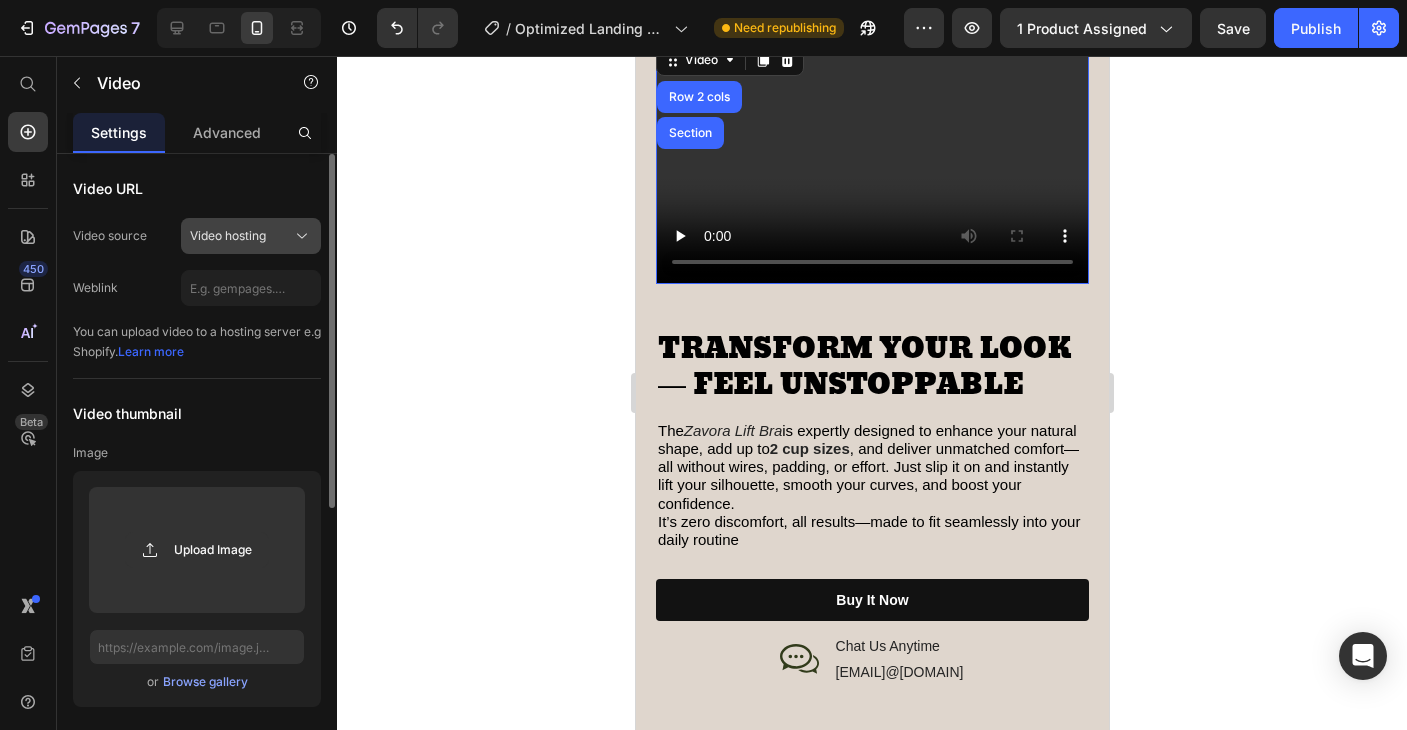 click on "Video hosting" at bounding box center [251, 236] 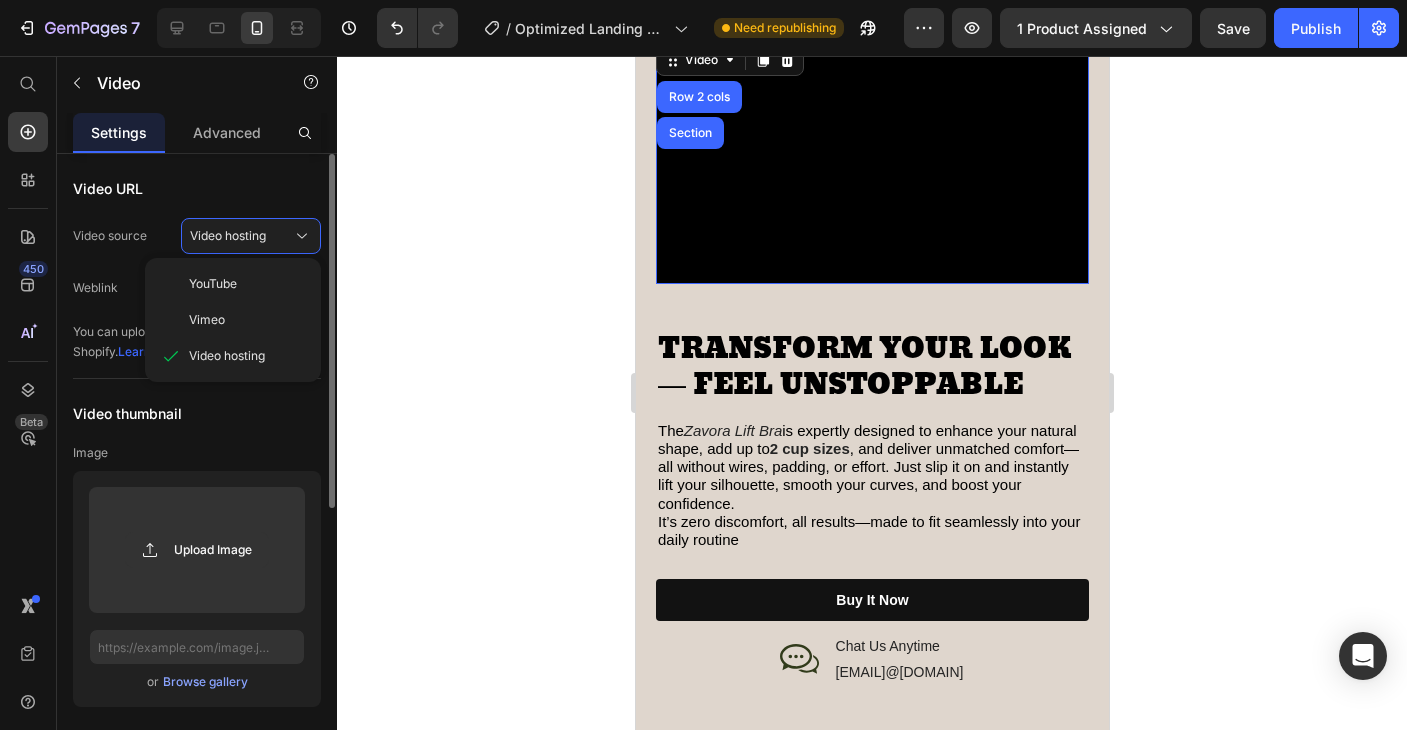 click on "Video URL" at bounding box center [197, 188] 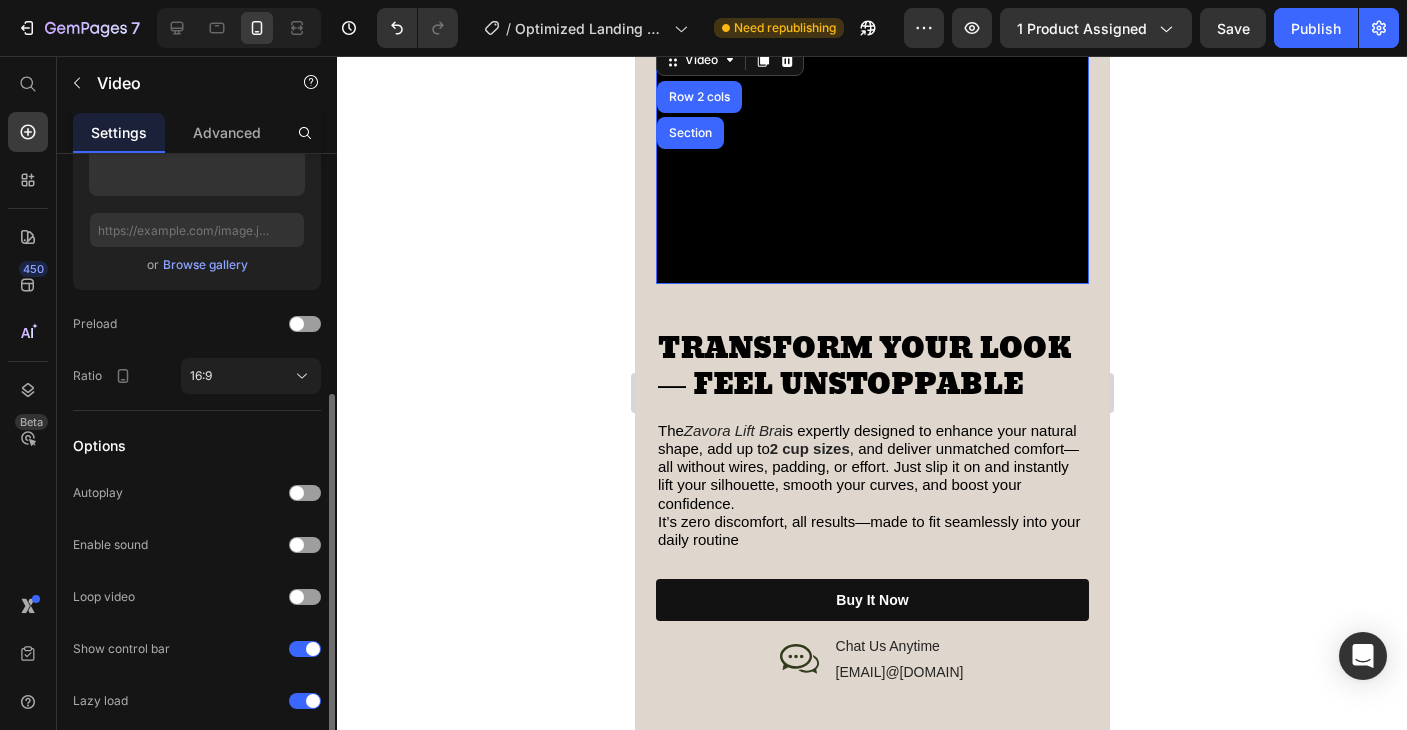 scroll, scrollTop: 422, scrollLeft: 0, axis: vertical 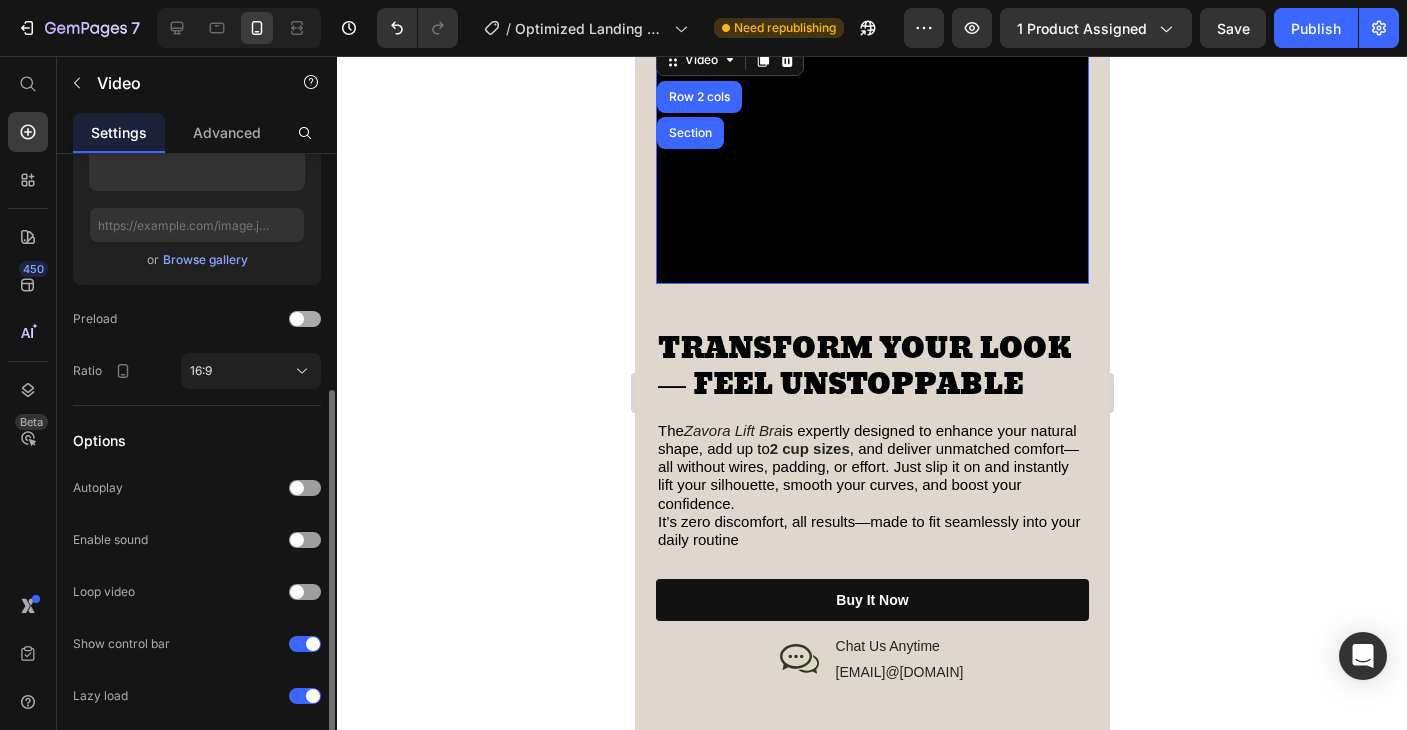 click at bounding box center [297, 319] 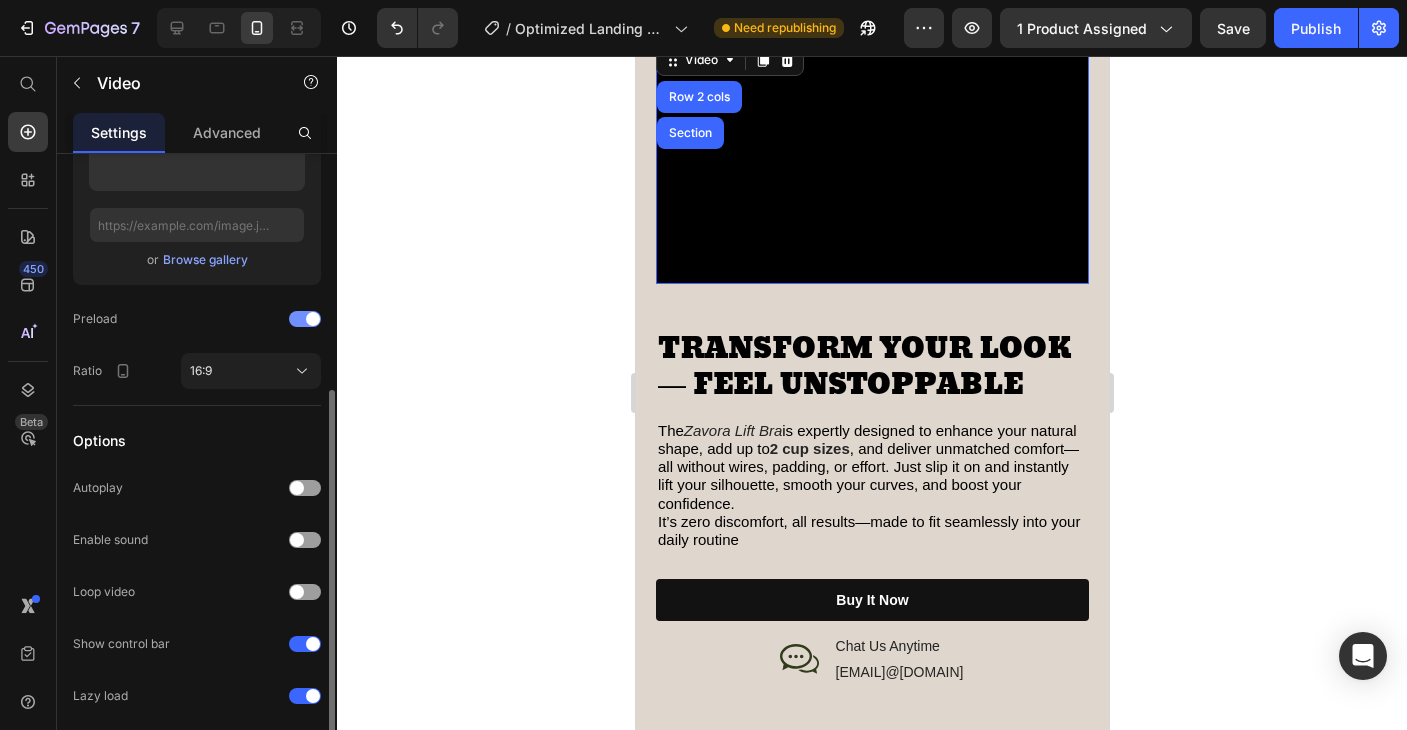 click at bounding box center [313, 319] 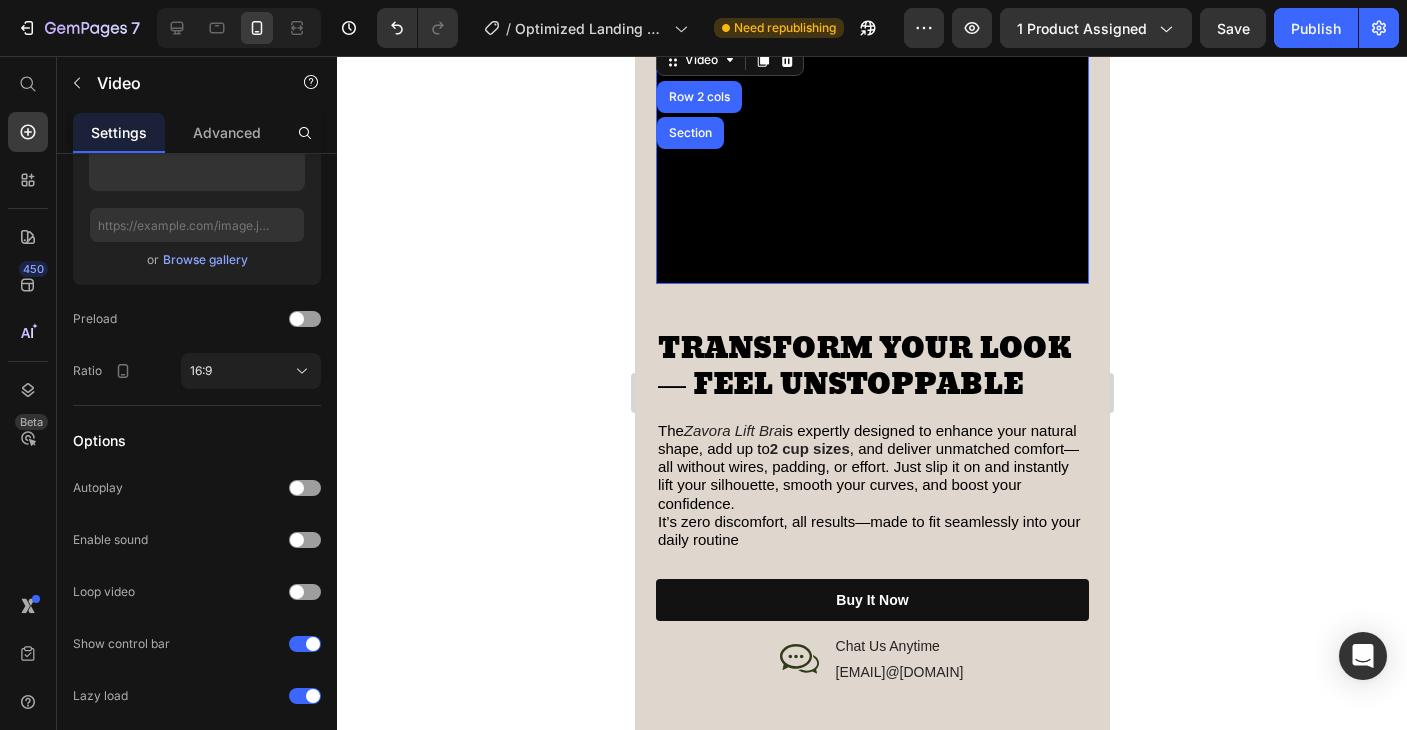 click on "Video Row 2 cols Section   16" at bounding box center [871, 162] 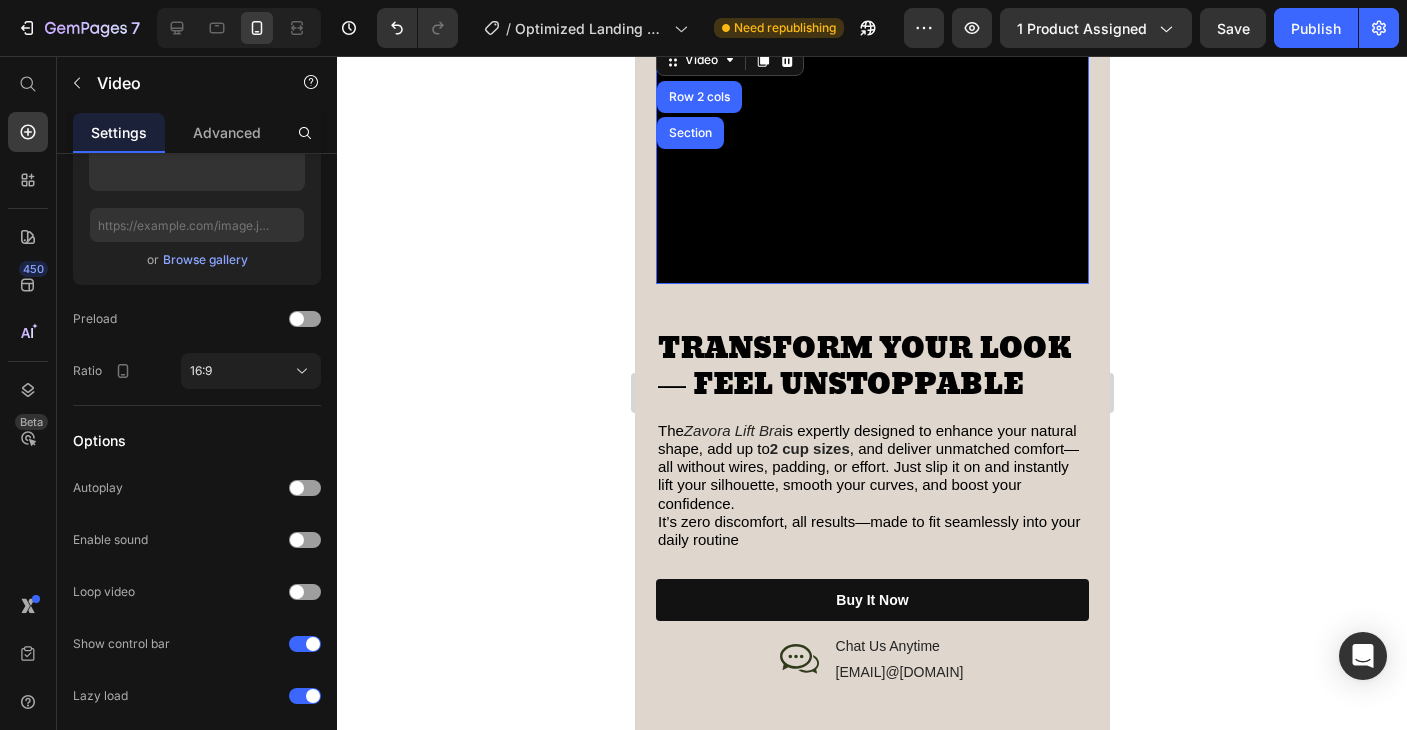 click 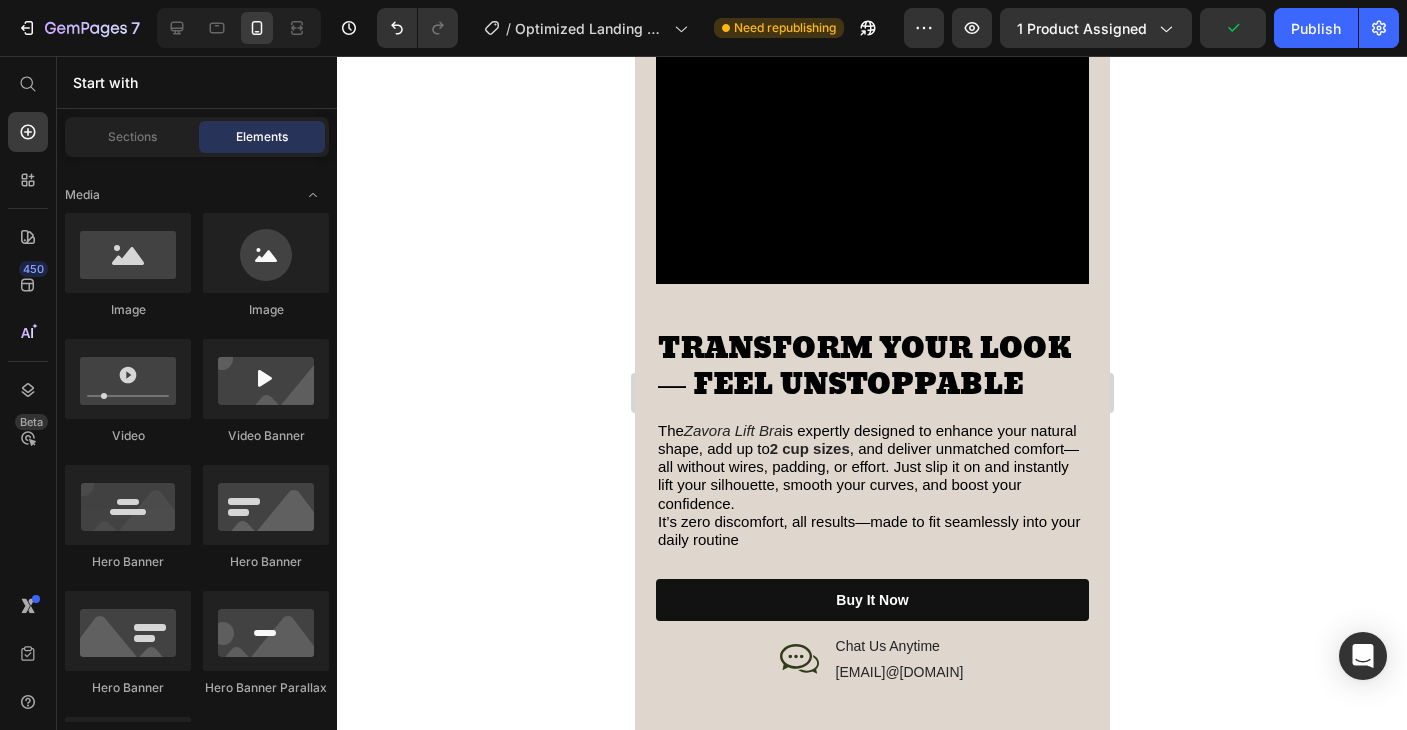 click on "Video" at bounding box center [871, 162] 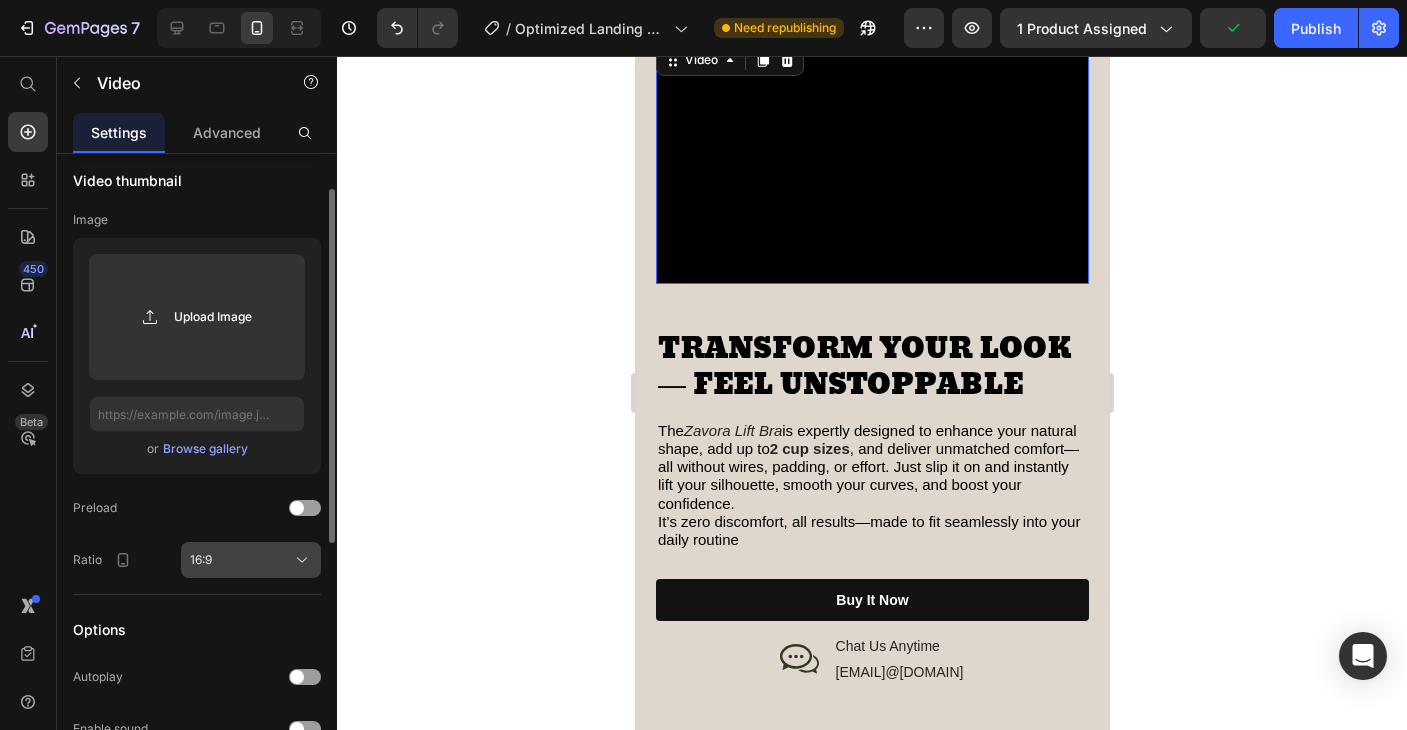 scroll, scrollTop: 0, scrollLeft: 0, axis: both 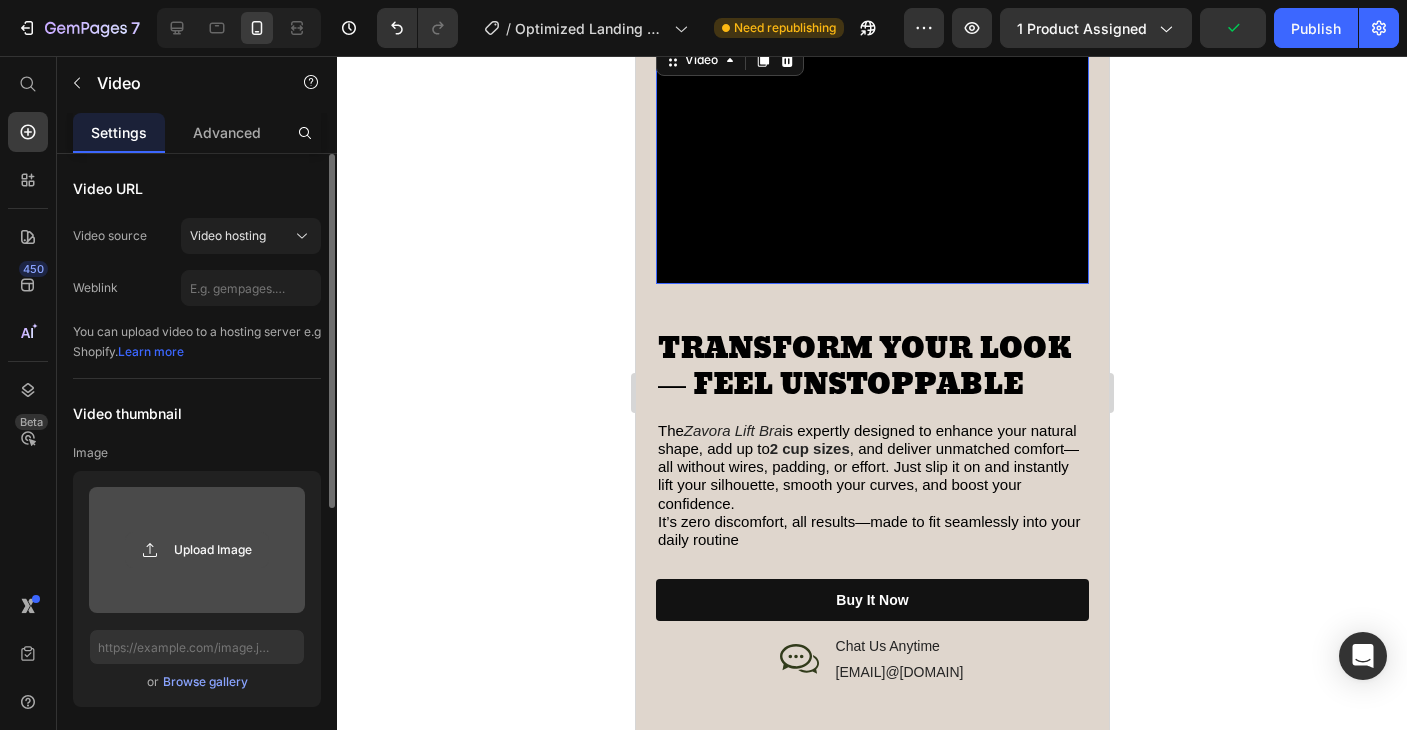 click 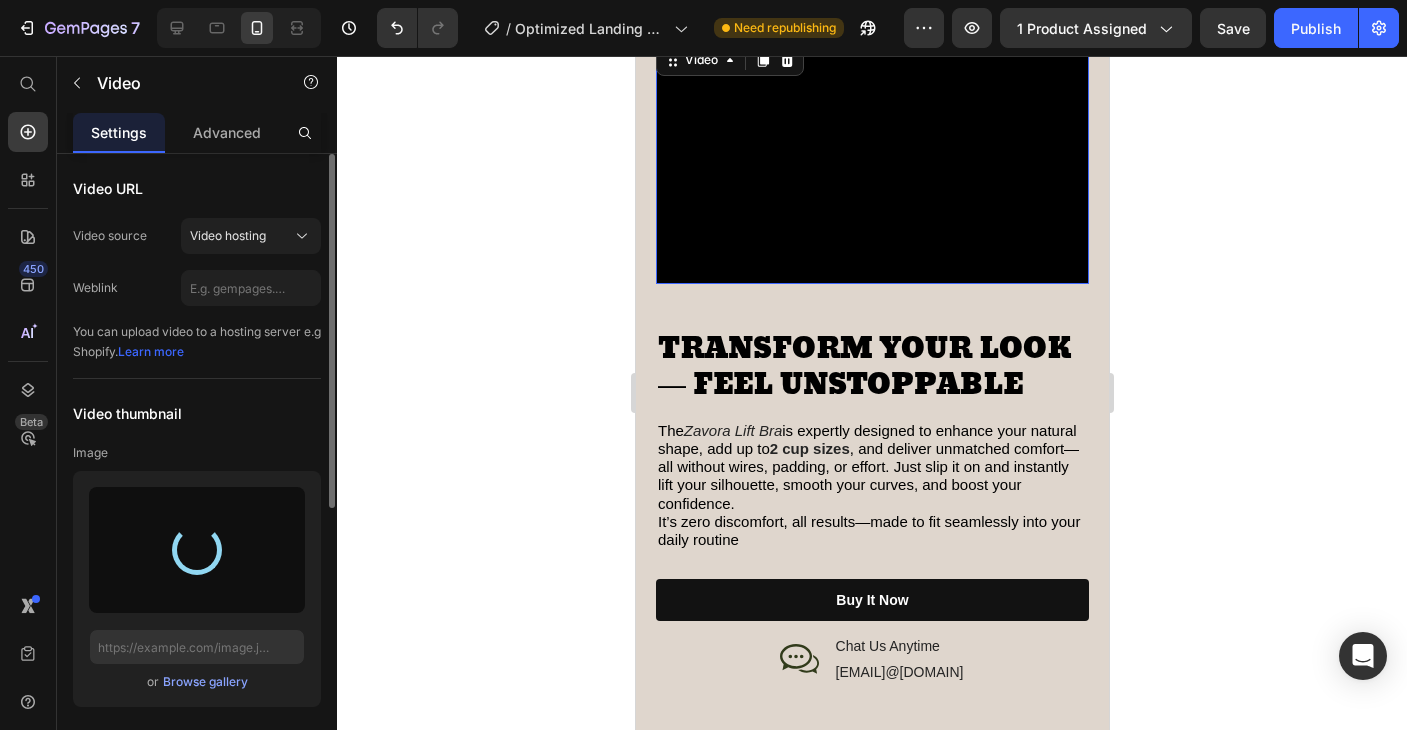 type on "https://cdn.shopify.com/s/files/1/0935/8603/0871/files/gempages_571422614250062663-ba60db95-3c62-4696-acc3-31f9b91ee05e.gif" 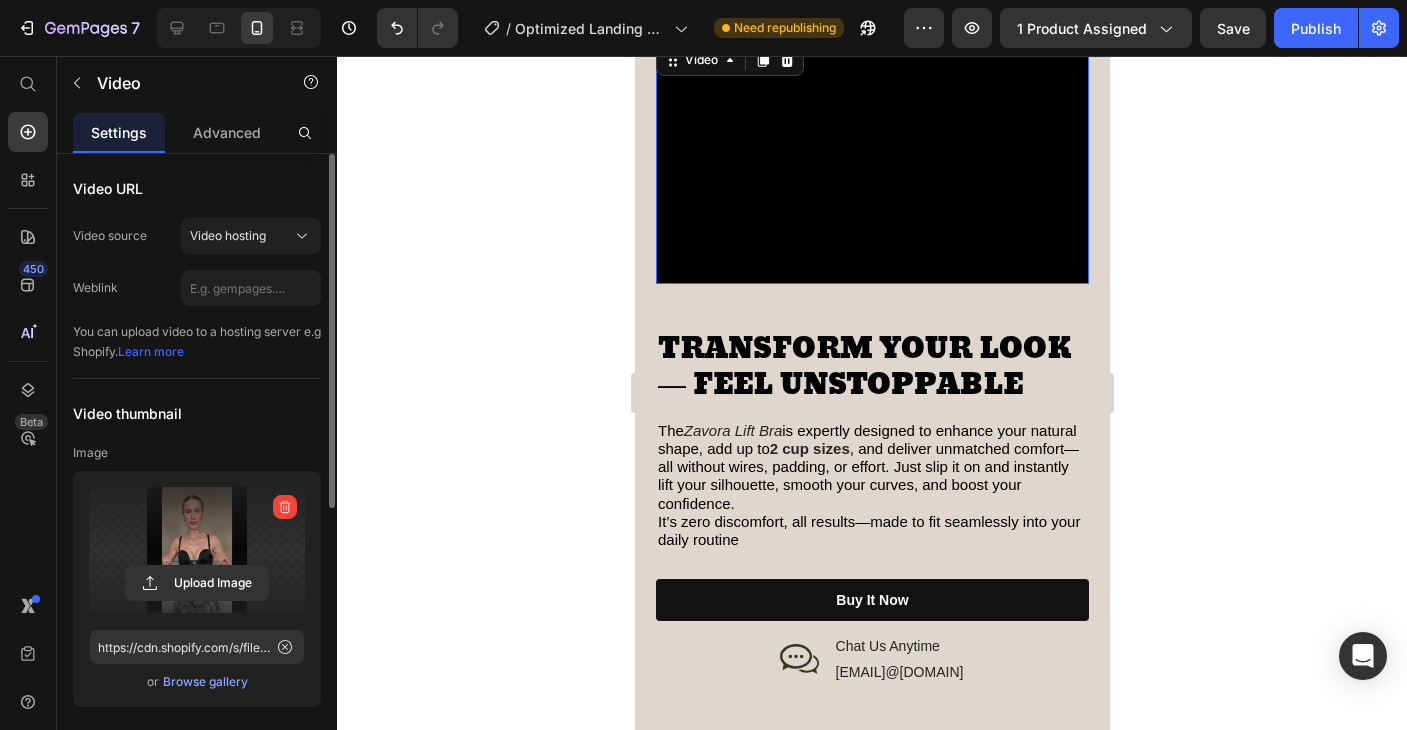 click at bounding box center [197, 550] 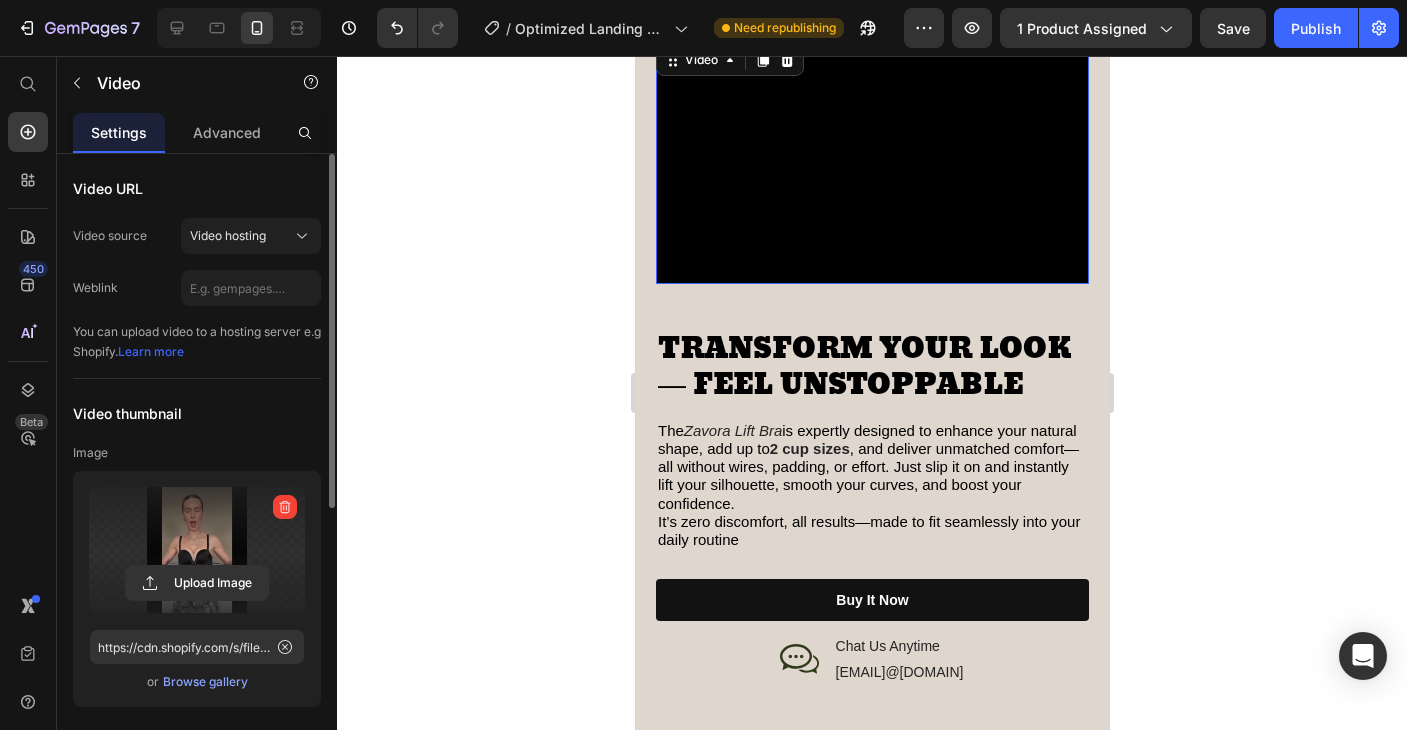 click 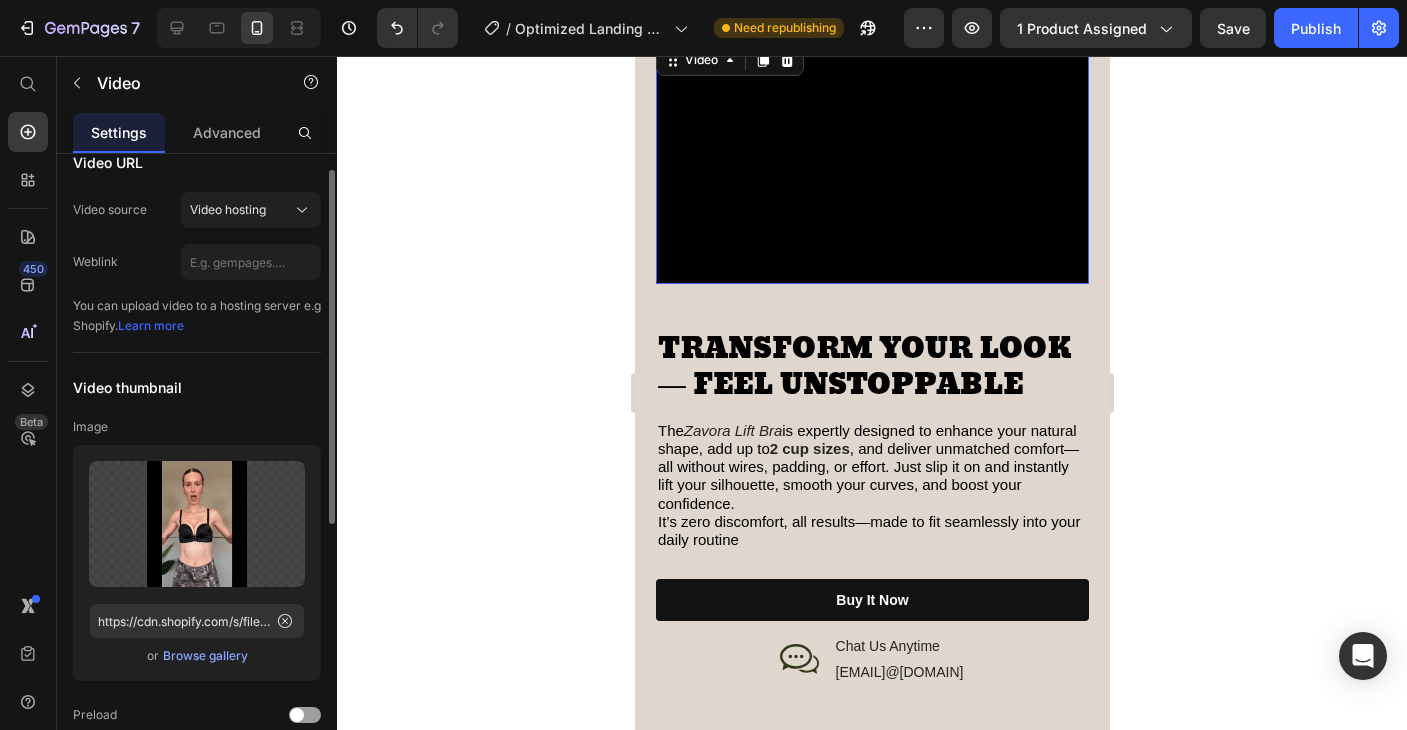 scroll, scrollTop: 27, scrollLeft: 0, axis: vertical 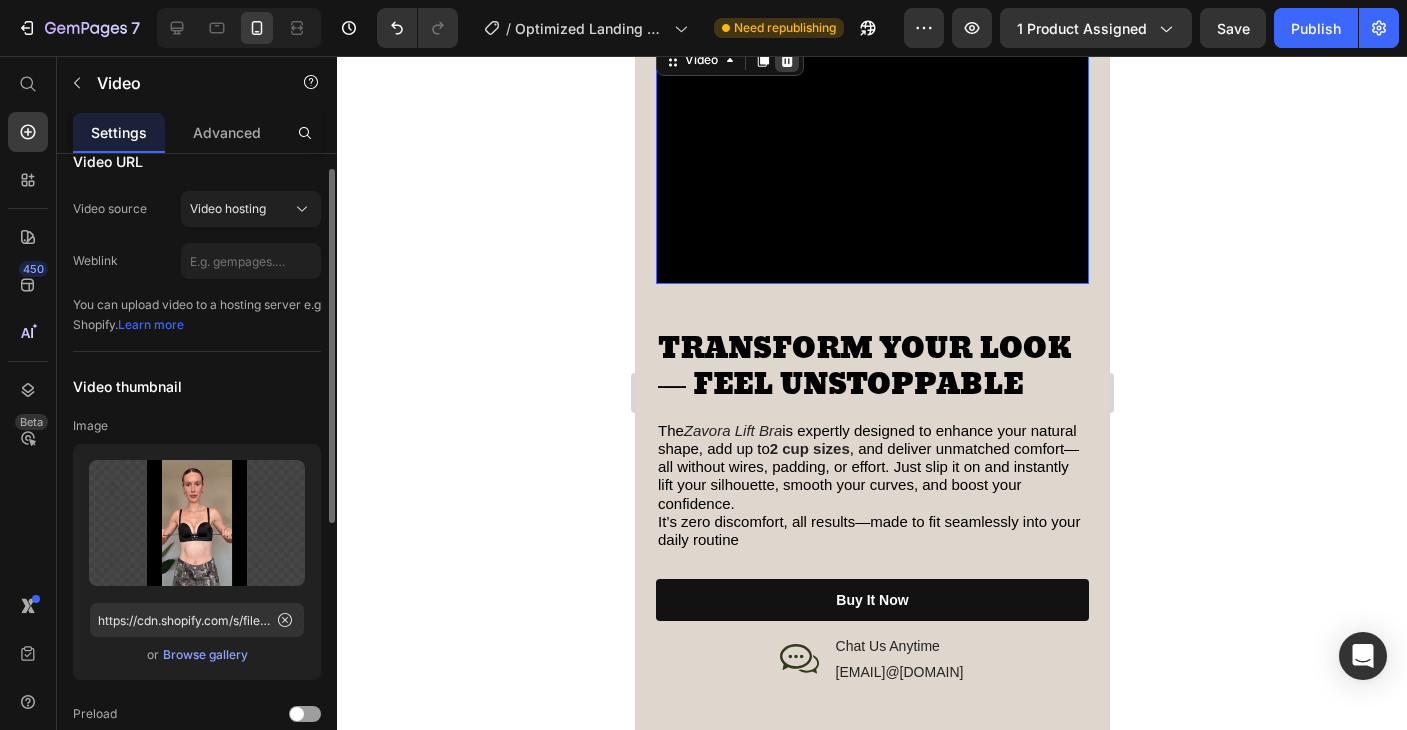 click 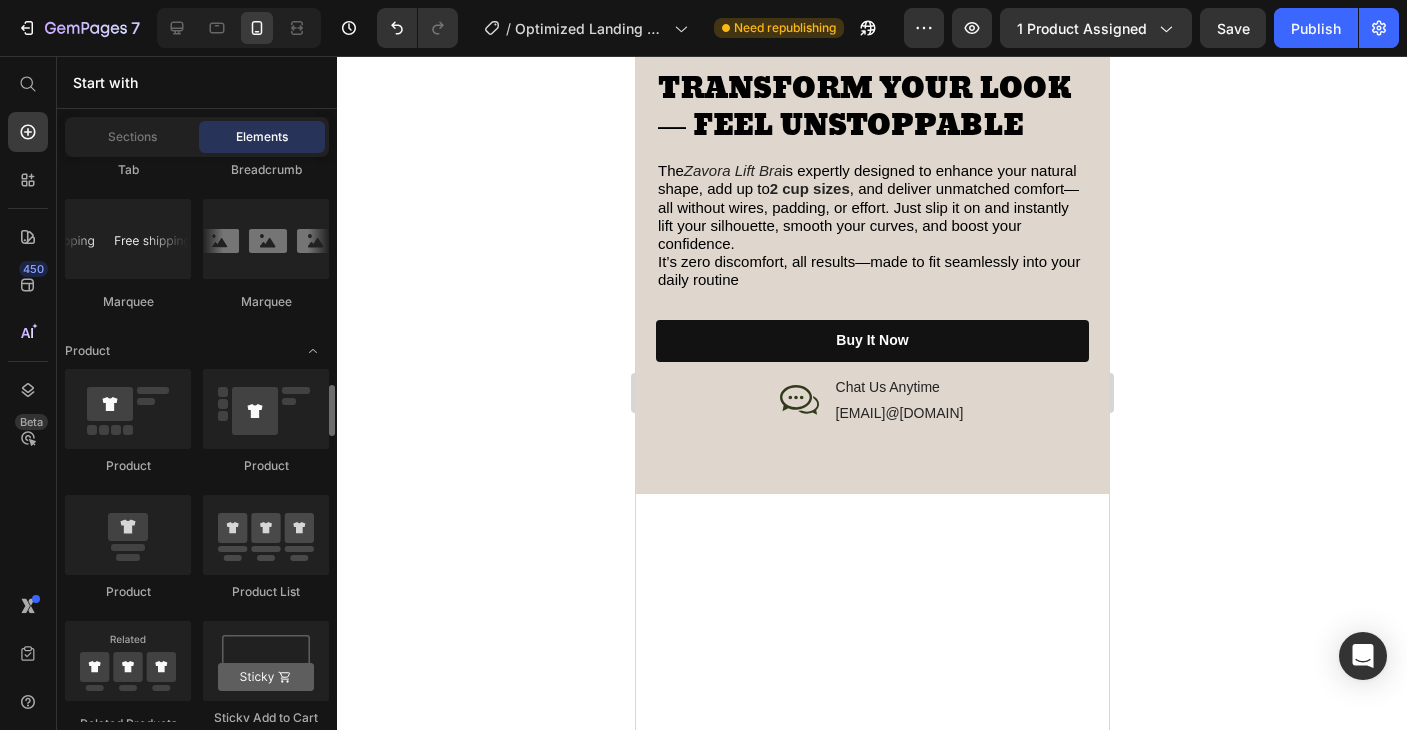 scroll, scrollTop: 2235, scrollLeft: 0, axis: vertical 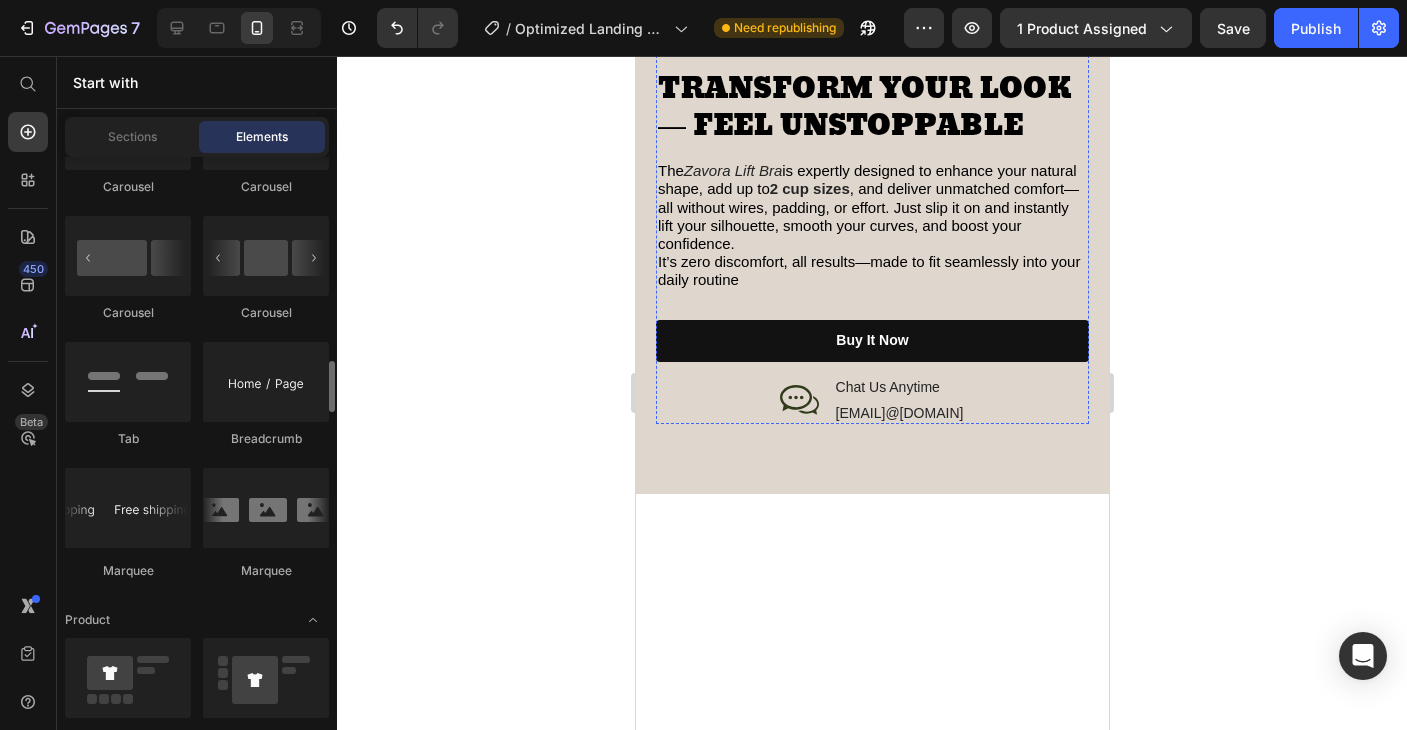 click at bounding box center (871, -133) 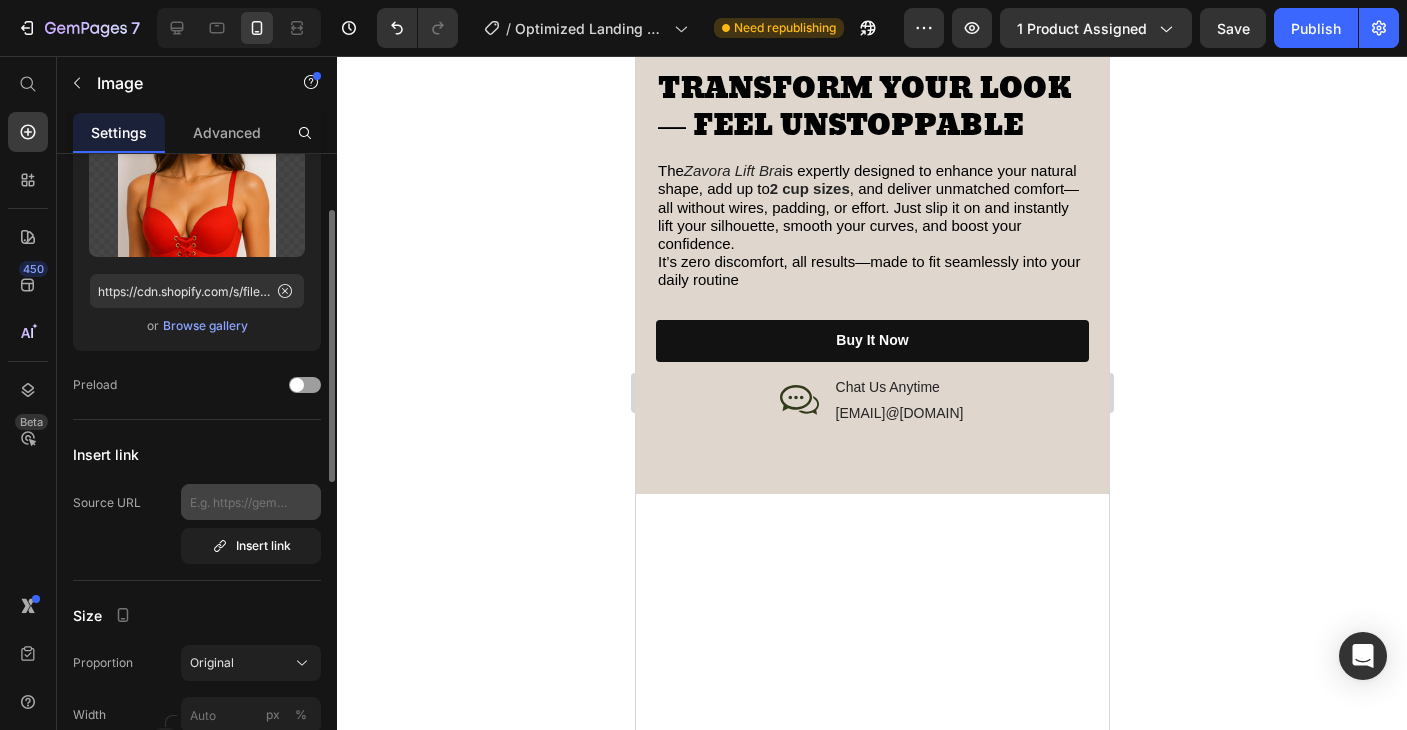 scroll, scrollTop: 132, scrollLeft: 0, axis: vertical 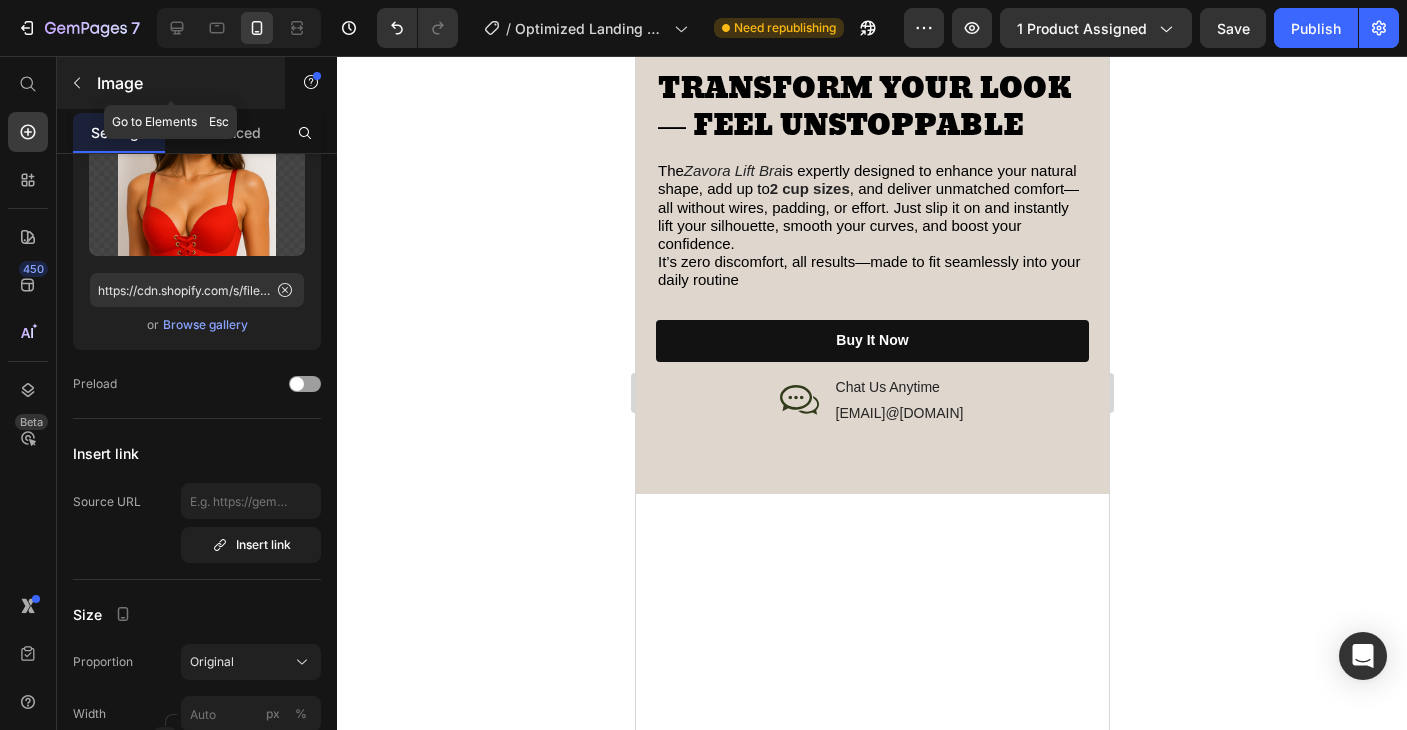 click 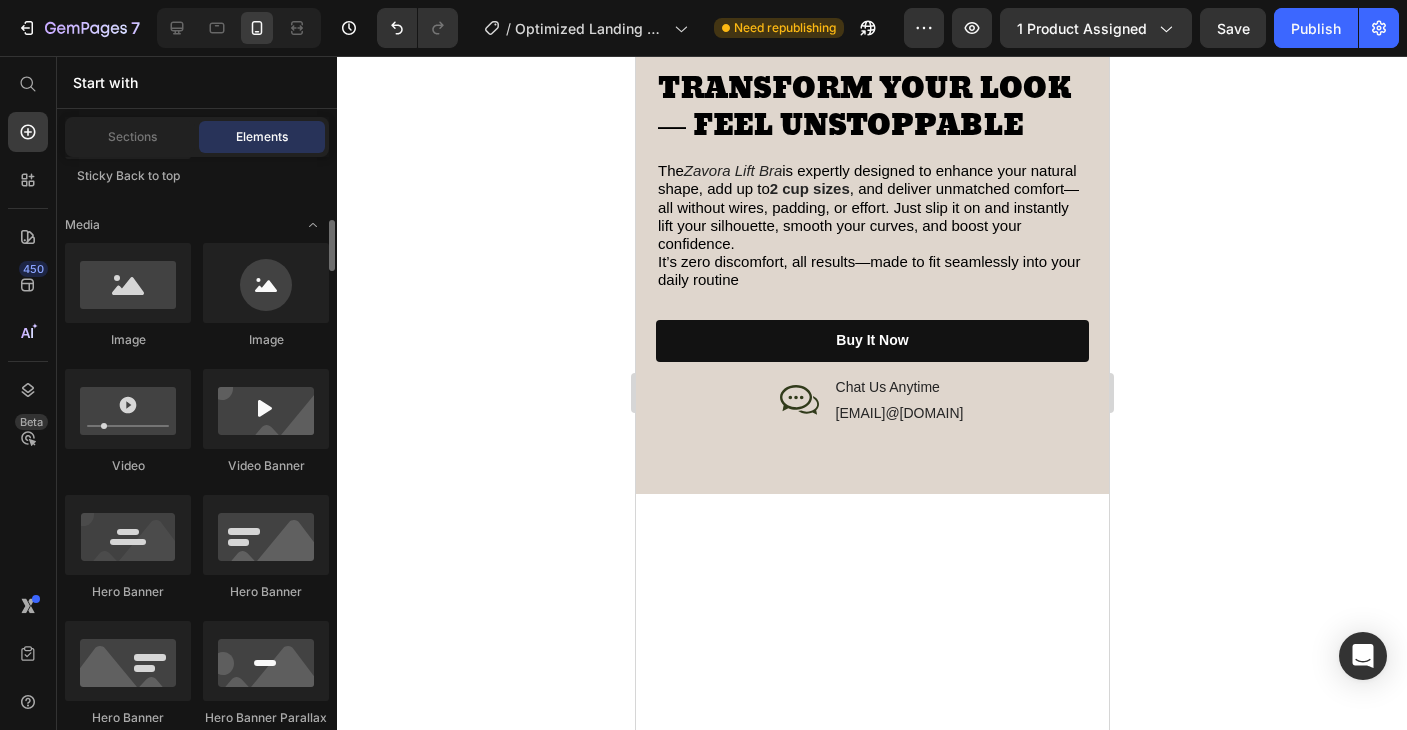 scroll, scrollTop: 701, scrollLeft: 0, axis: vertical 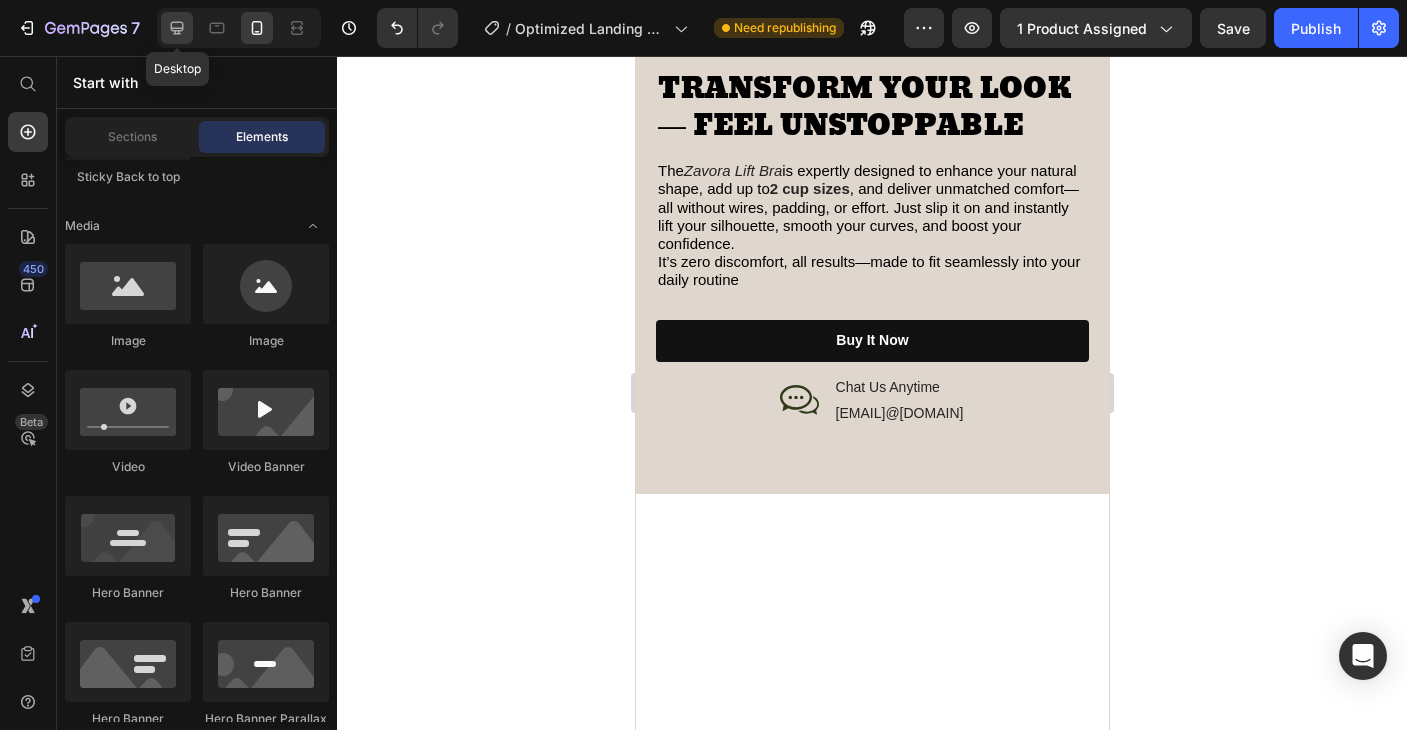 click 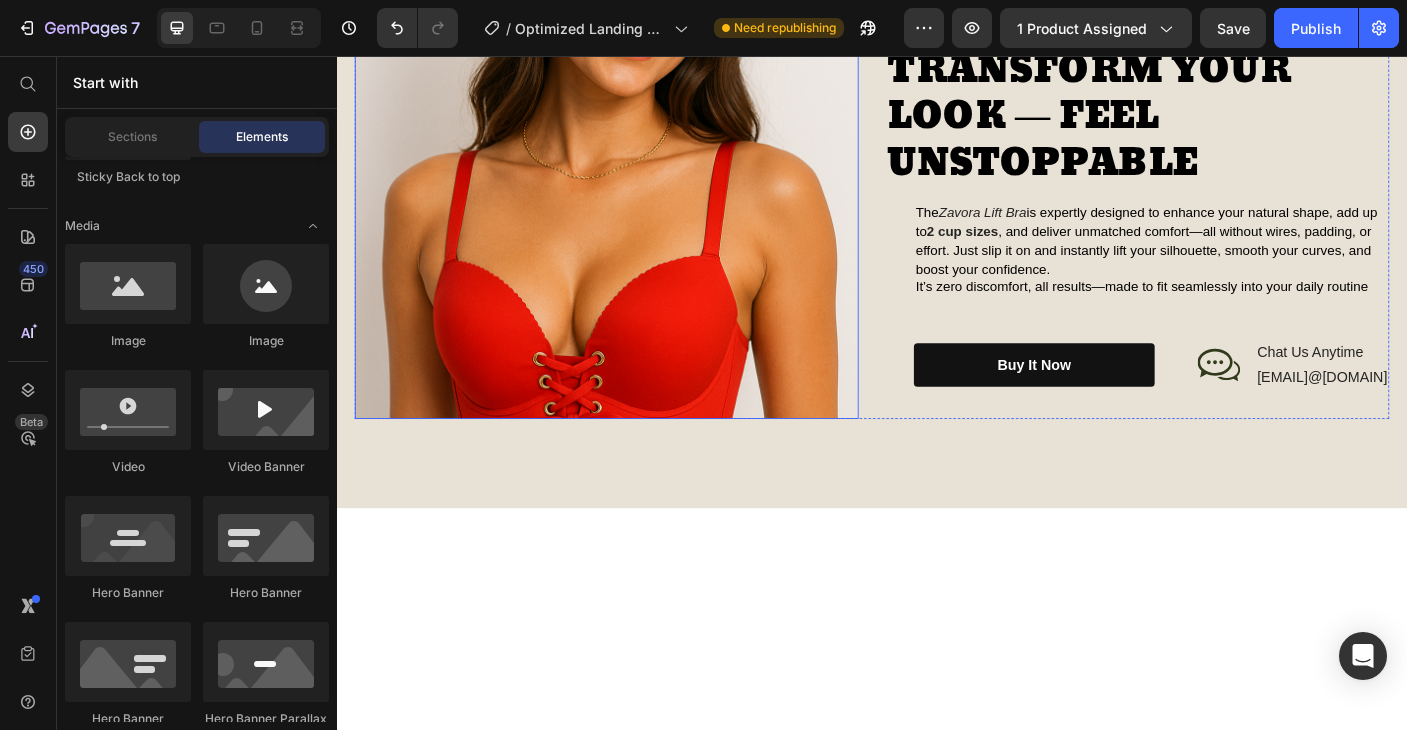scroll, scrollTop: 2107, scrollLeft: 0, axis: vertical 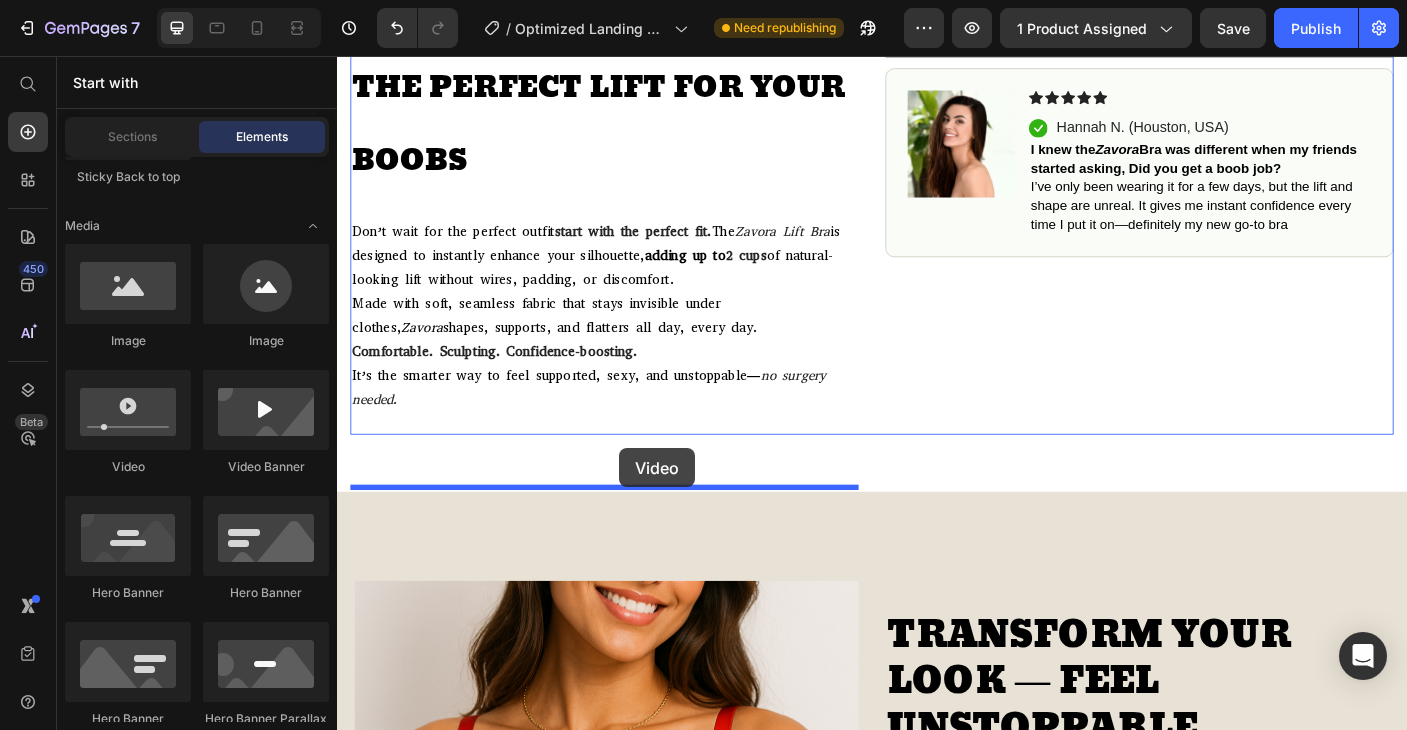 drag, startPoint x: 473, startPoint y: 497, endPoint x: 656, endPoint y: 497, distance: 183 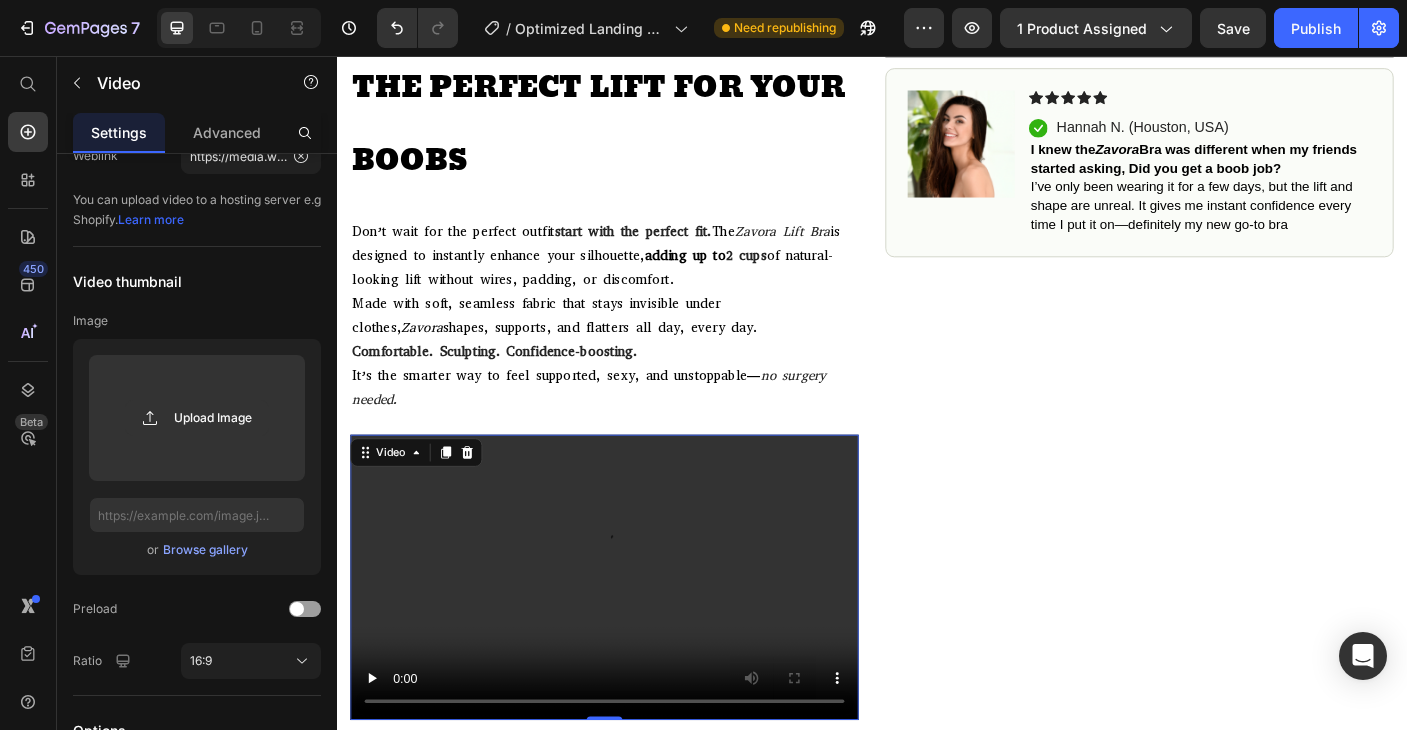 scroll, scrollTop: 0, scrollLeft: 0, axis: both 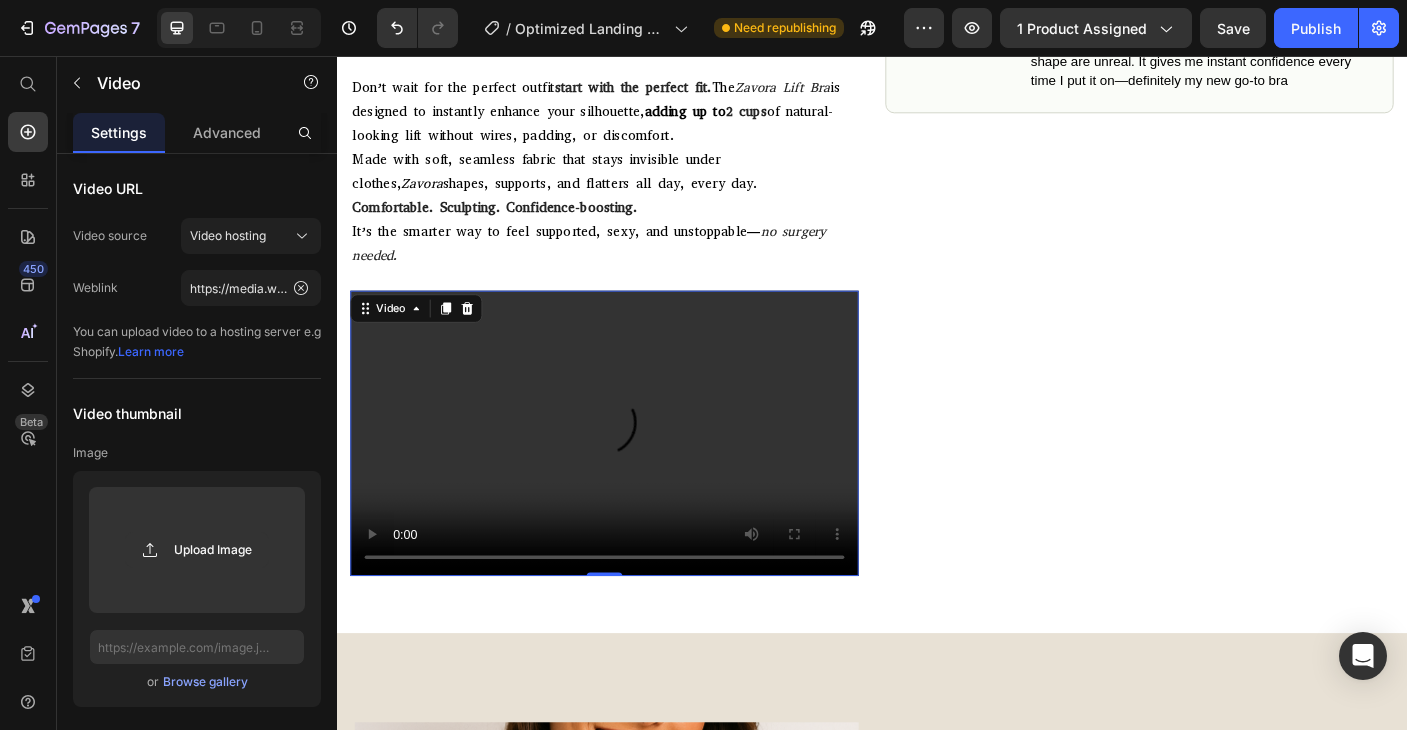 type 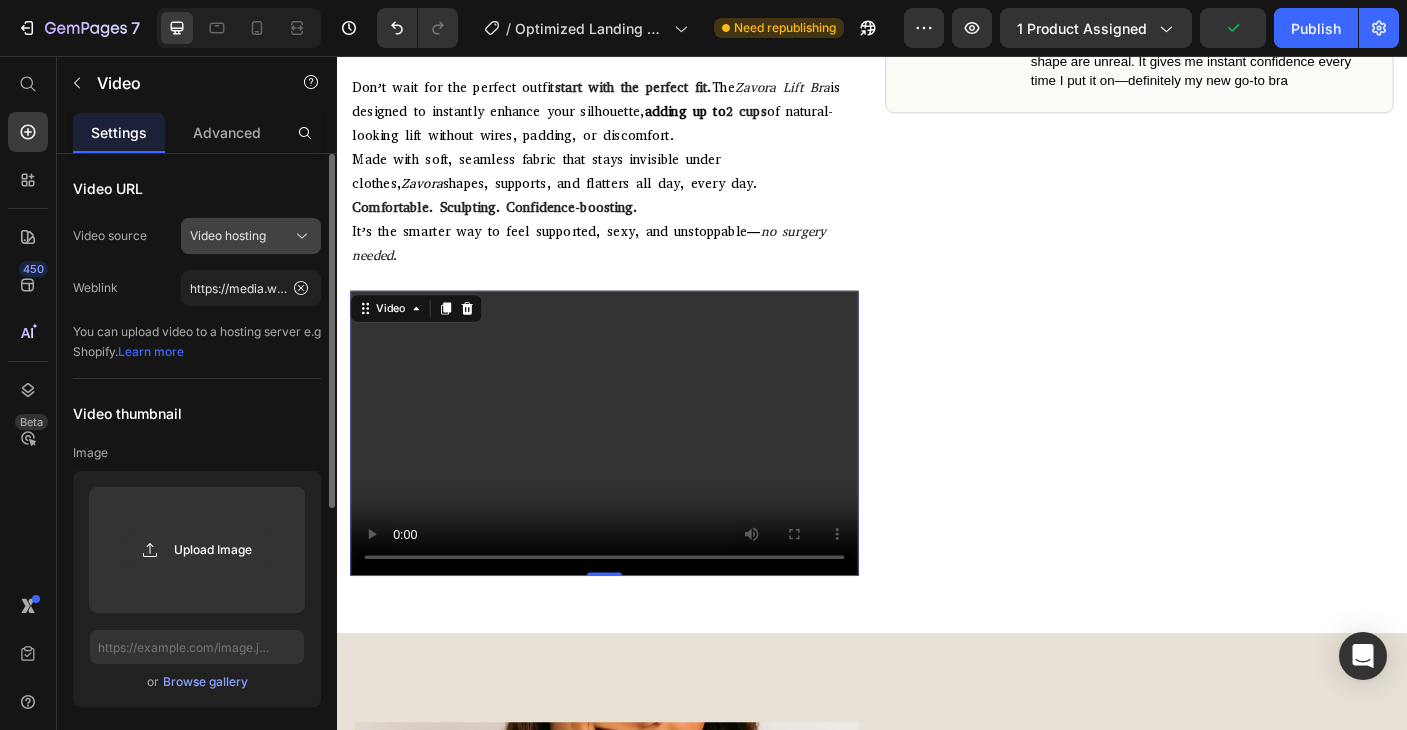 click on "Video hosting" 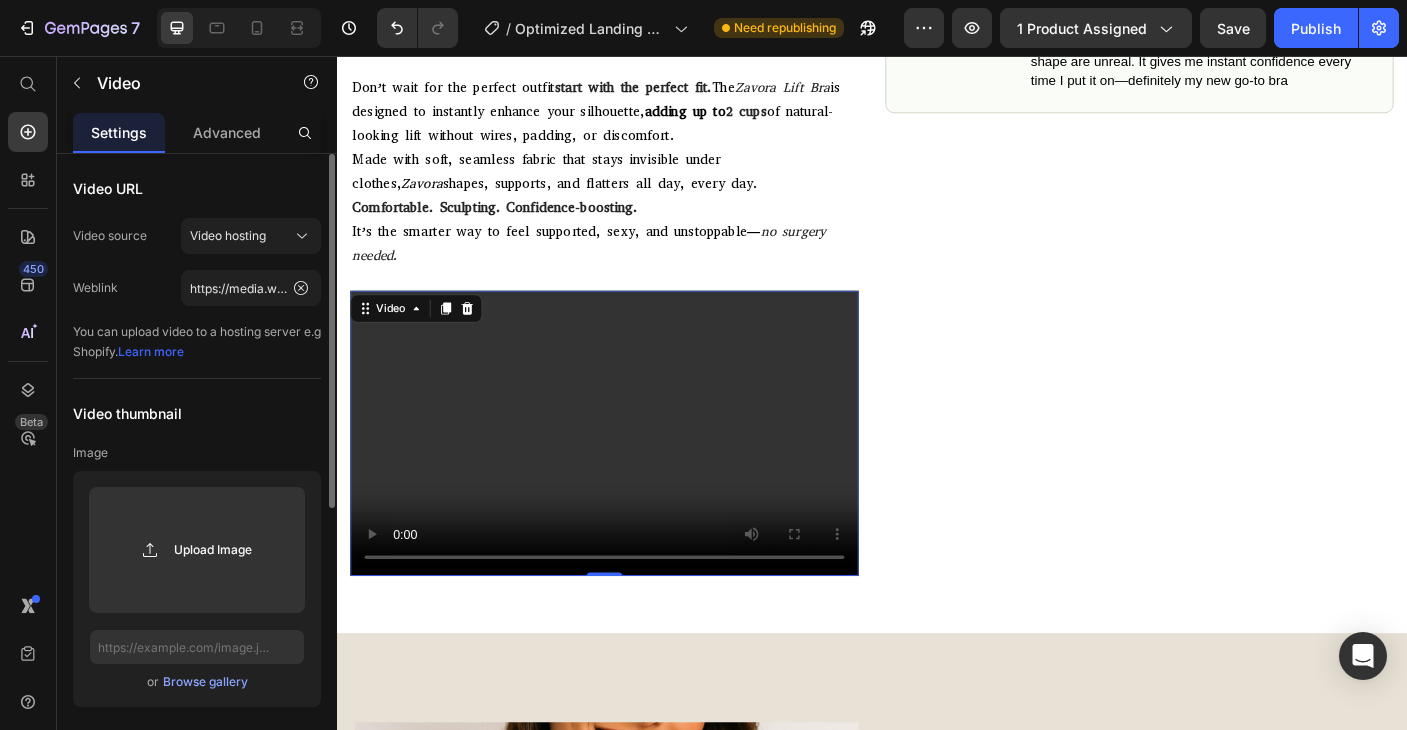 click on "Video URL Video source Video hosting Weblink https://media.w3.org/2010/05/sintel/trailer.mp4 You can upload video to a hosting server e.g Shopify.   Learn more Video thumbnail Image Upload Image  or   Browse gallery  Preload Ratio 16:9 Options Autoplay Enable sound Loop video Show control bar Lazy load  Delete element" at bounding box center (197, 719) 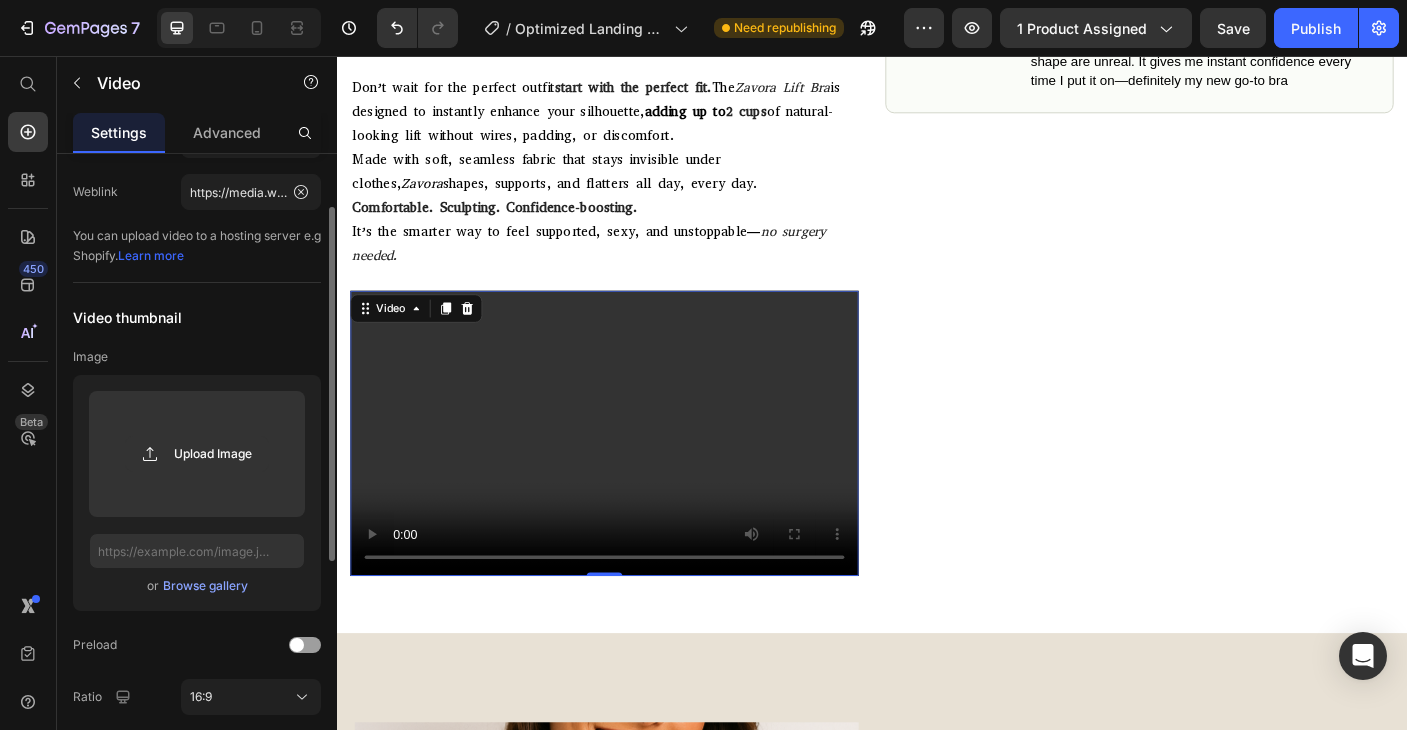 scroll, scrollTop: 102, scrollLeft: 0, axis: vertical 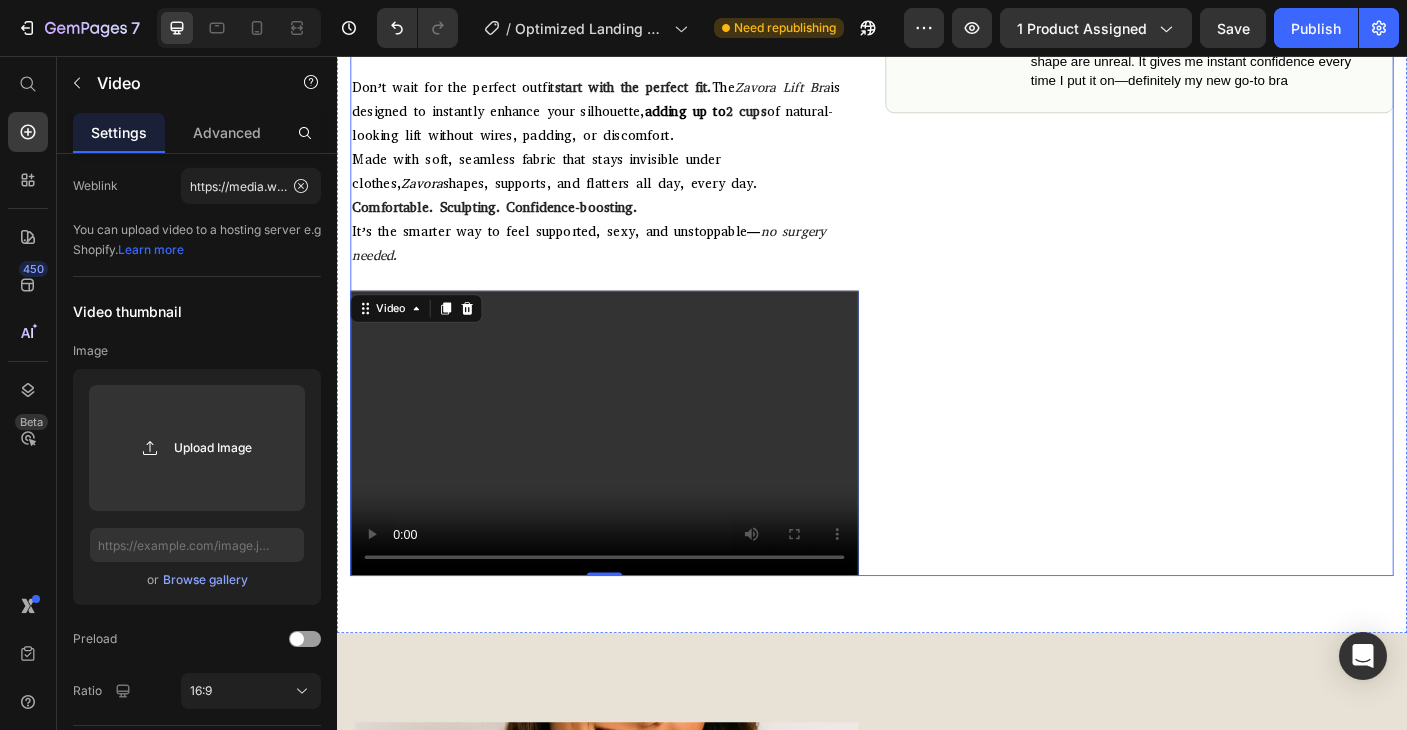 click on "Title Line Image Icon Icon Icon Icon Icon Icon List
Icon [FIRST] [LAST]. ([CITY], [COUNTRY]) Text Block Row I knew the  Zavora  Bra was different when my friends started asking, Did you get a boob job? I’ve only been wearing it for a few days, but the lift and shape are unreal. It gives me instant confidence every time I put it on—definitely my new go-to bra Text Block Row" at bounding box center [1237, 261] 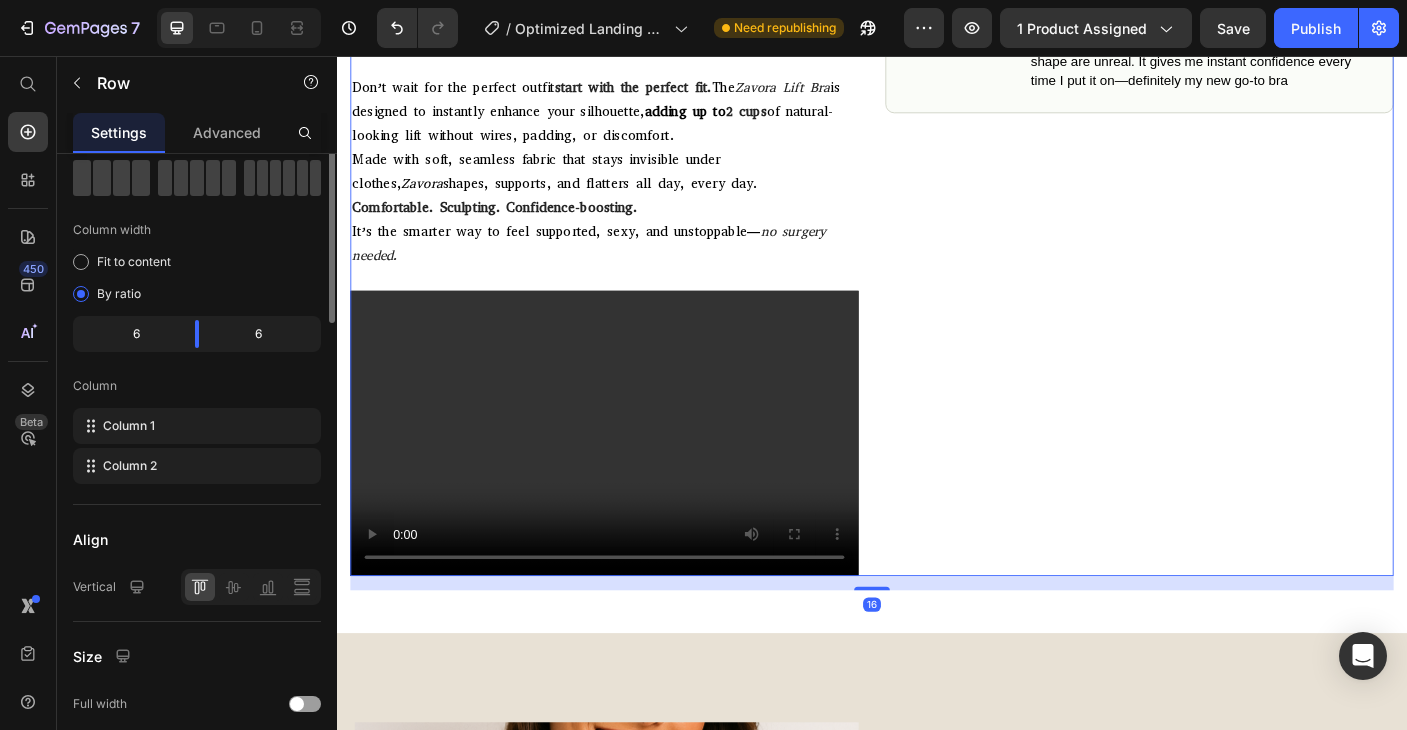 scroll, scrollTop: 0, scrollLeft: 0, axis: both 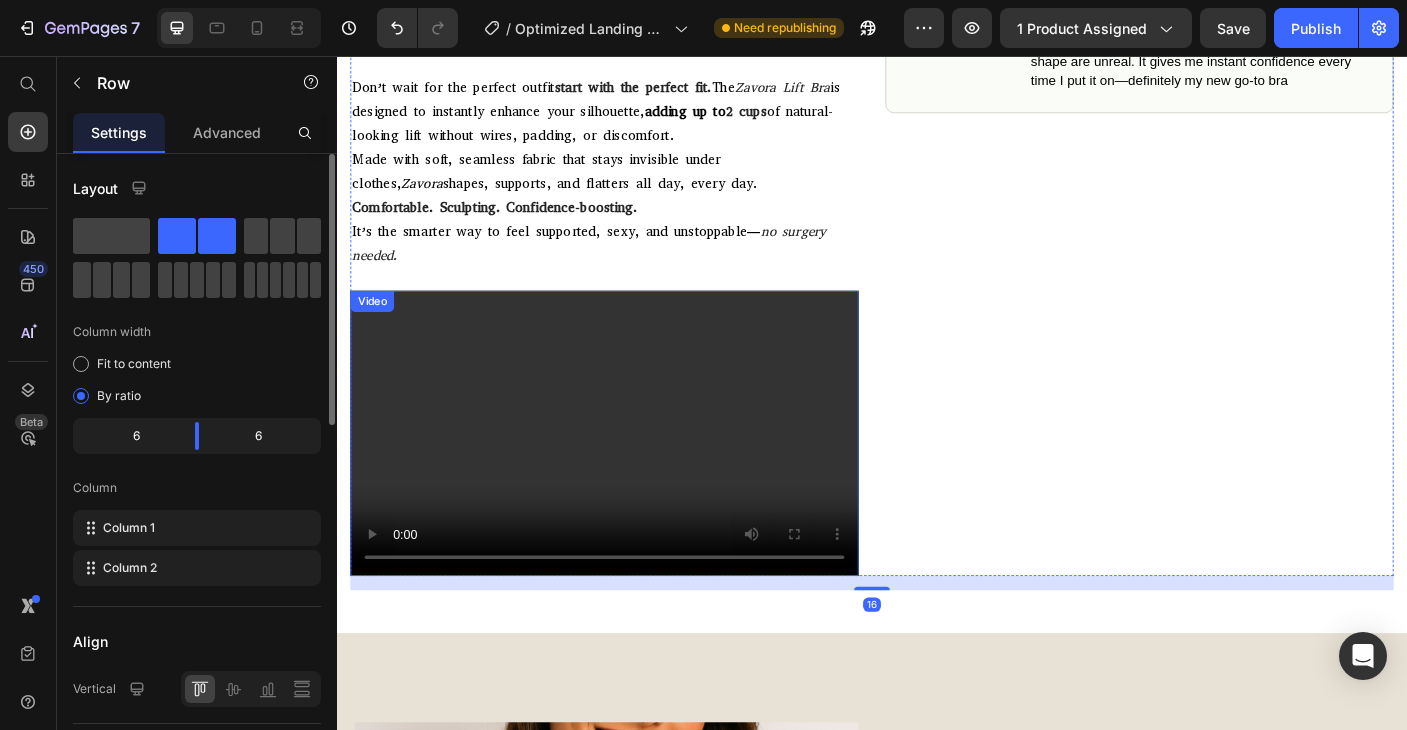click at bounding box center [637, 479] 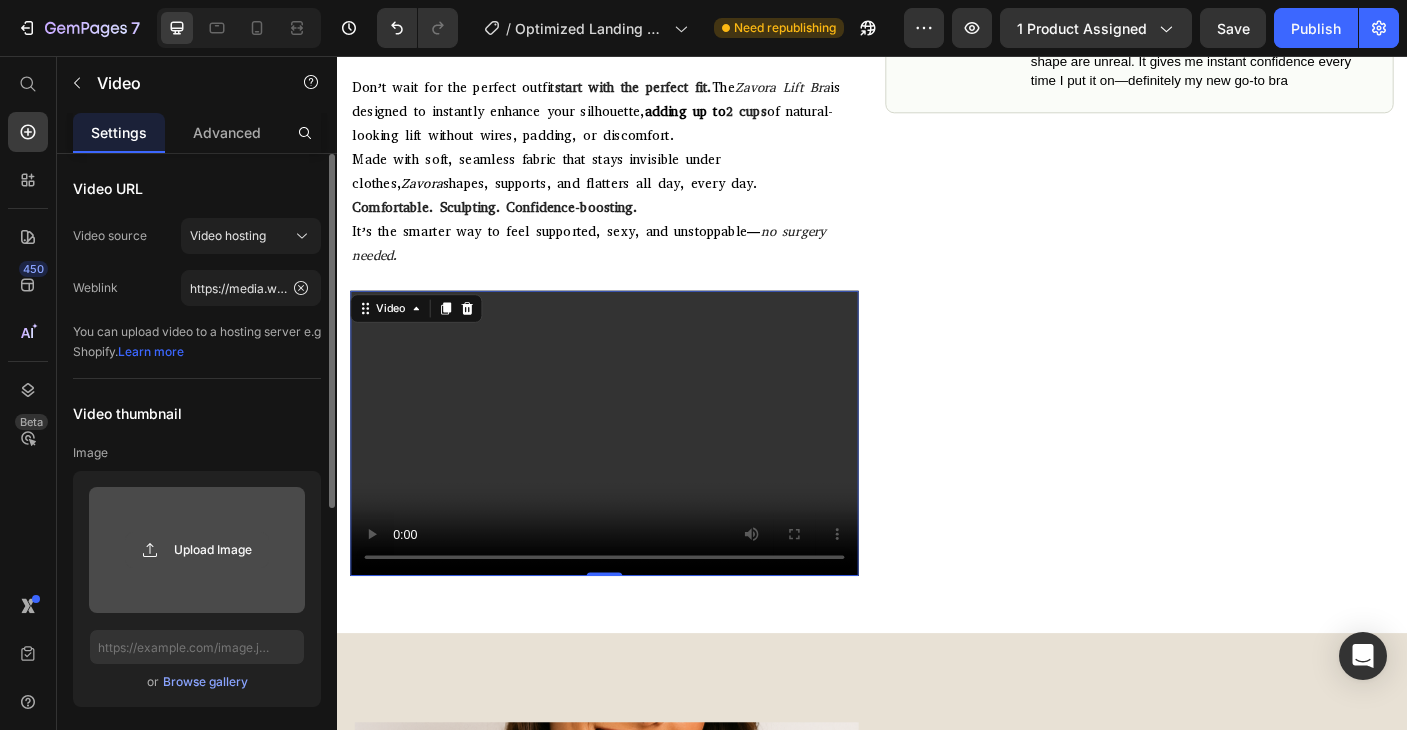 click 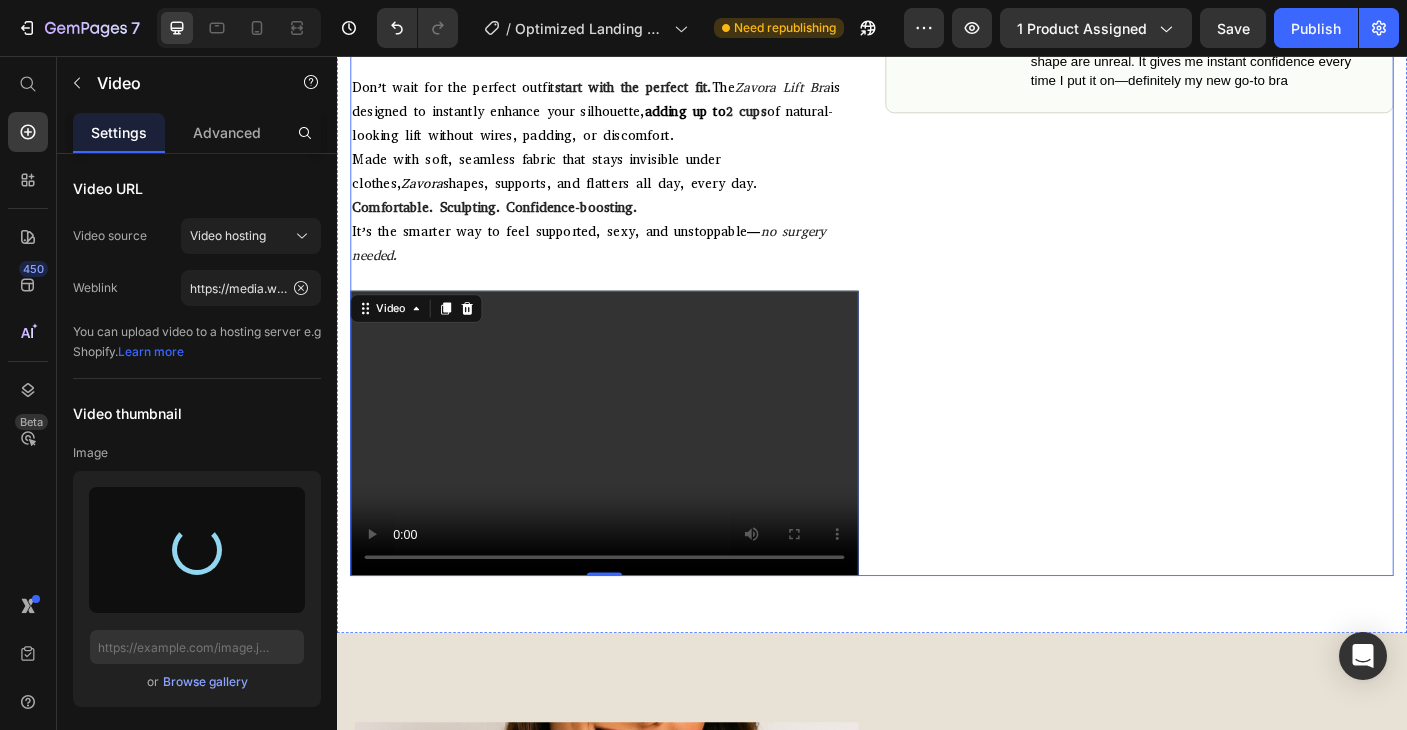 type on "https://cdn.shopify.com/s/files/1/0935/8603/0871/files/gempages_571422614250062663-ba60db95-3c62-4696-acc3-31f9b91ee05e.gif" 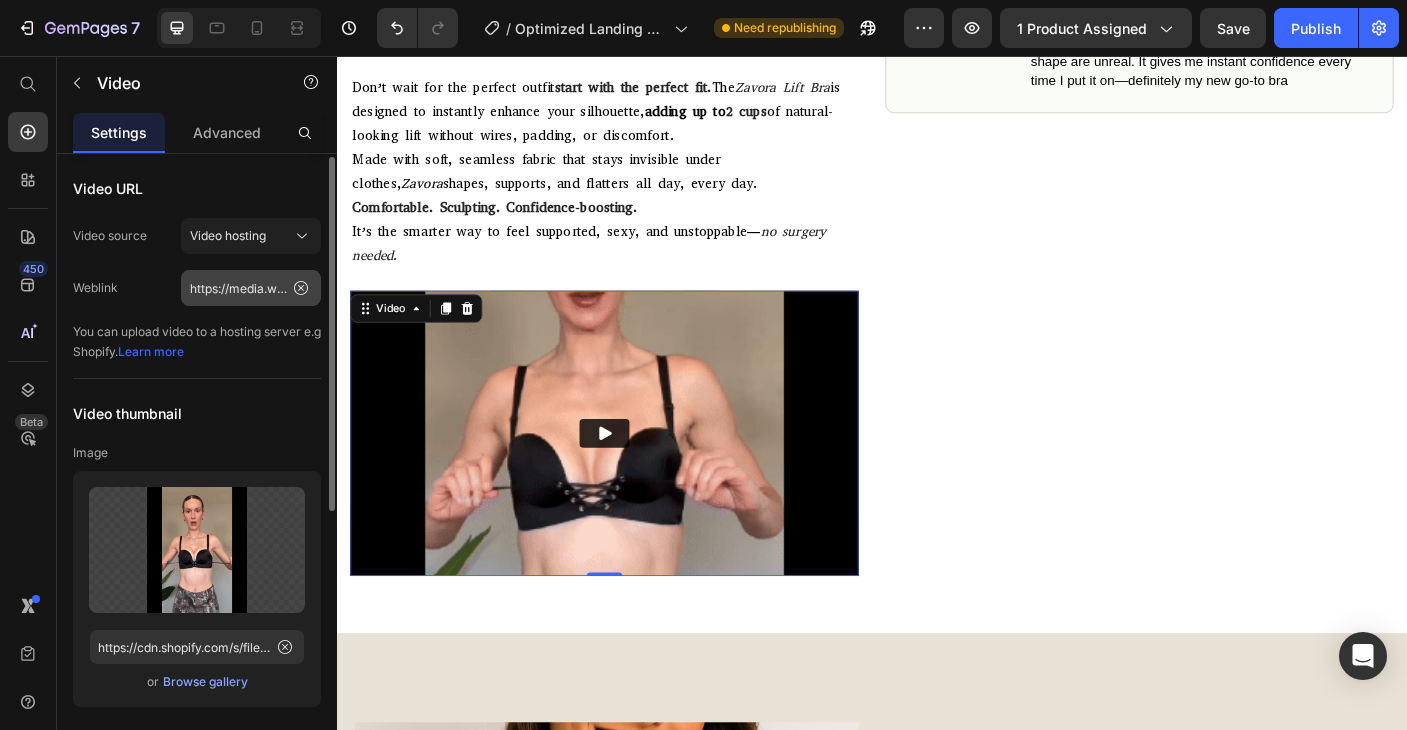 scroll, scrollTop: 2, scrollLeft: 0, axis: vertical 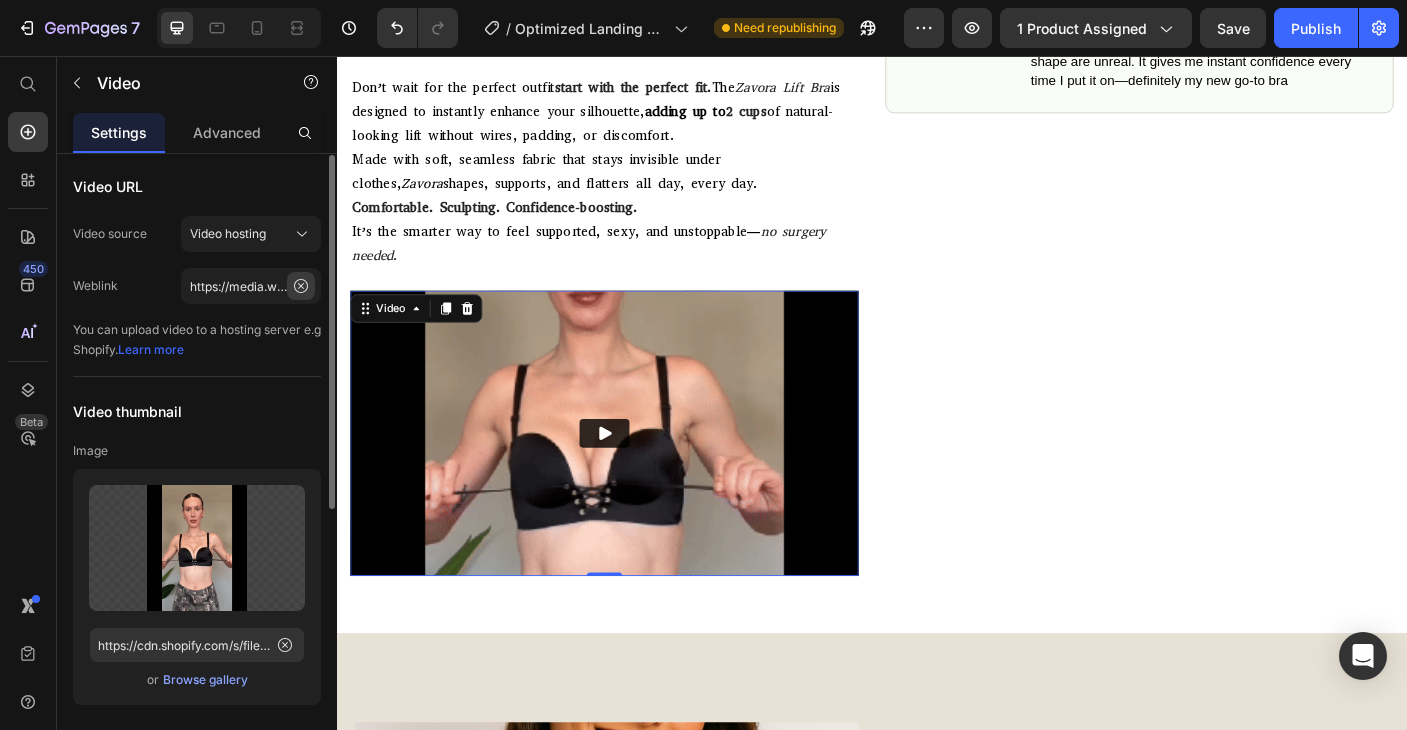 click 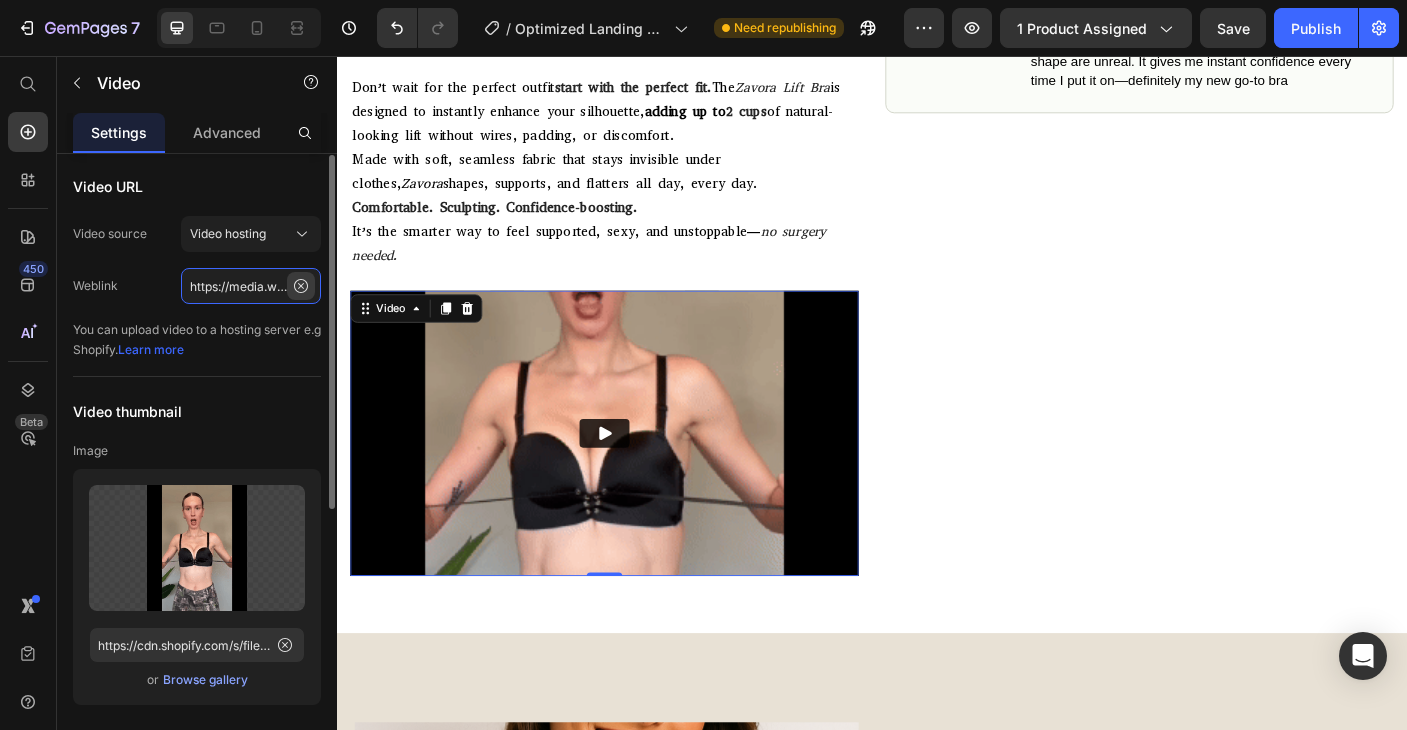 type 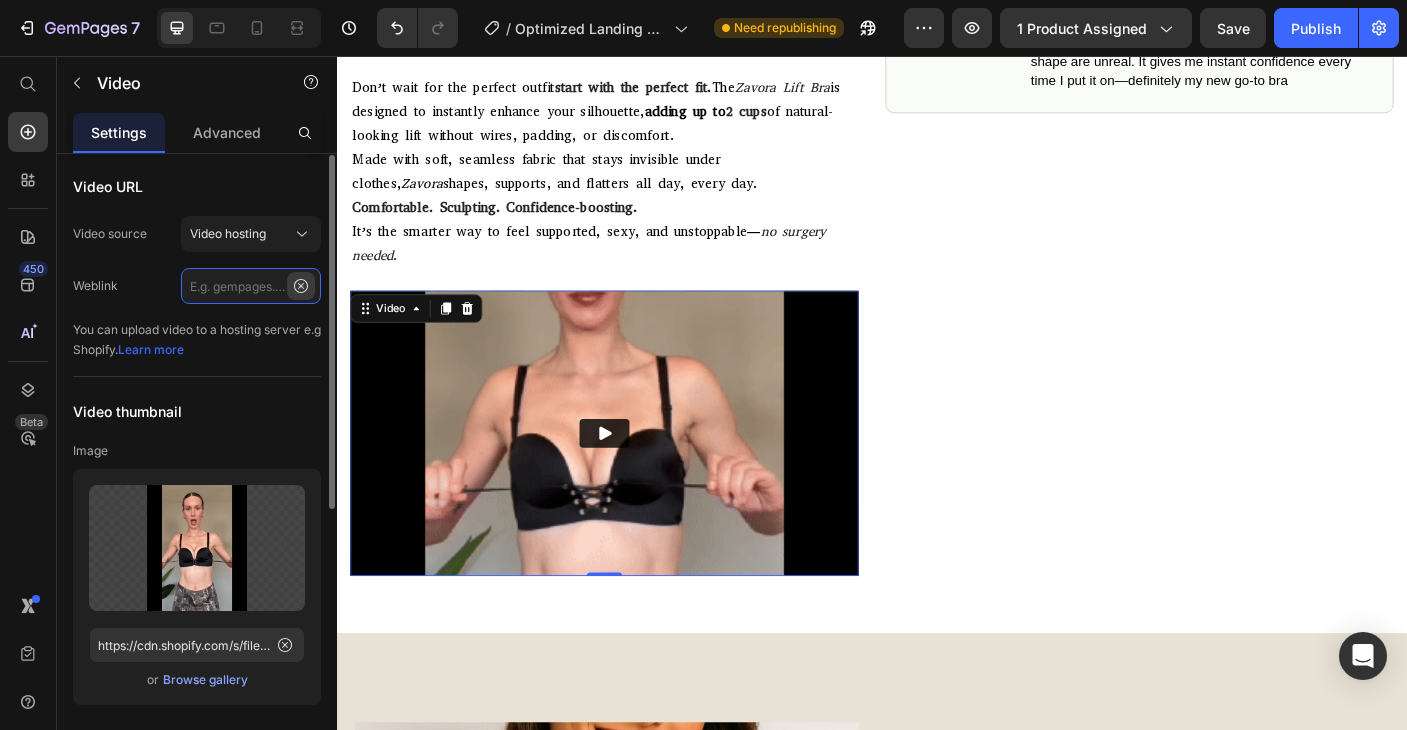 scroll, scrollTop: 0, scrollLeft: 0, axis: both 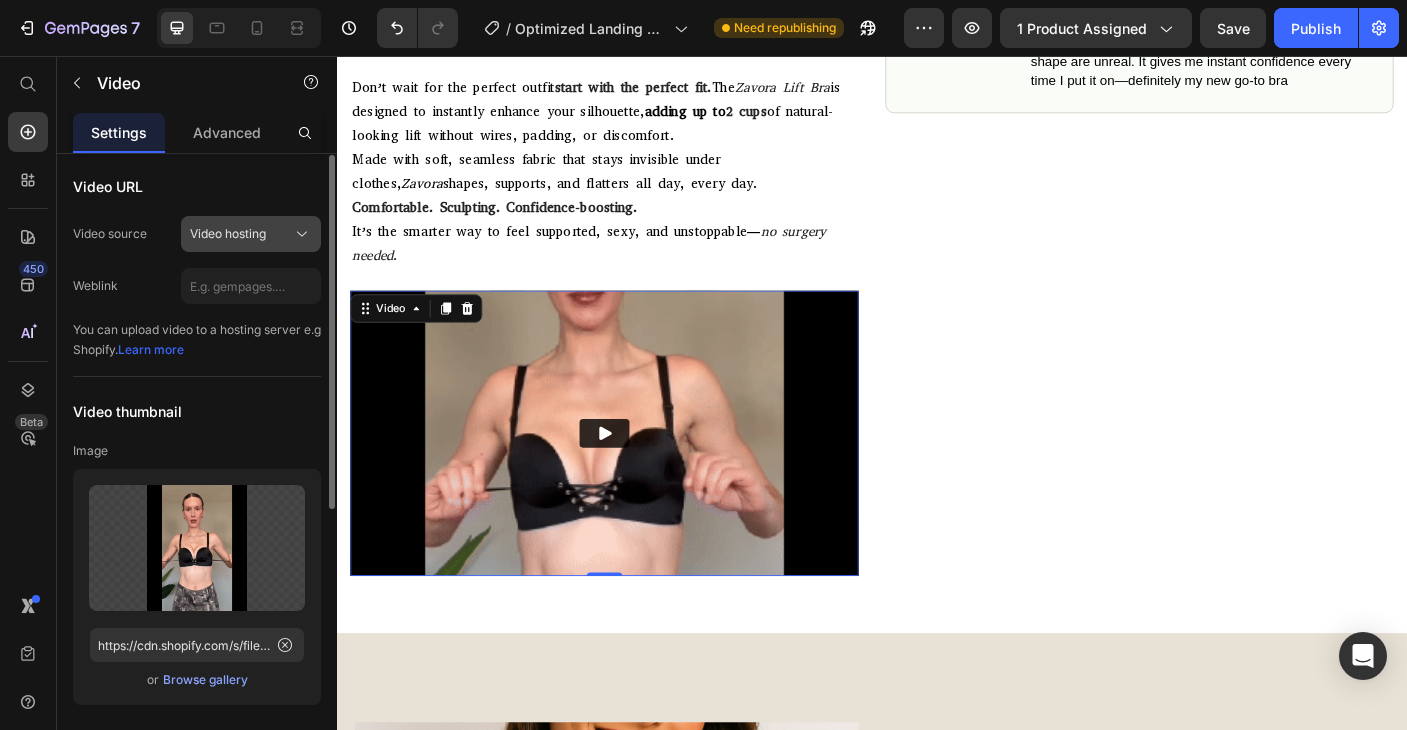 click 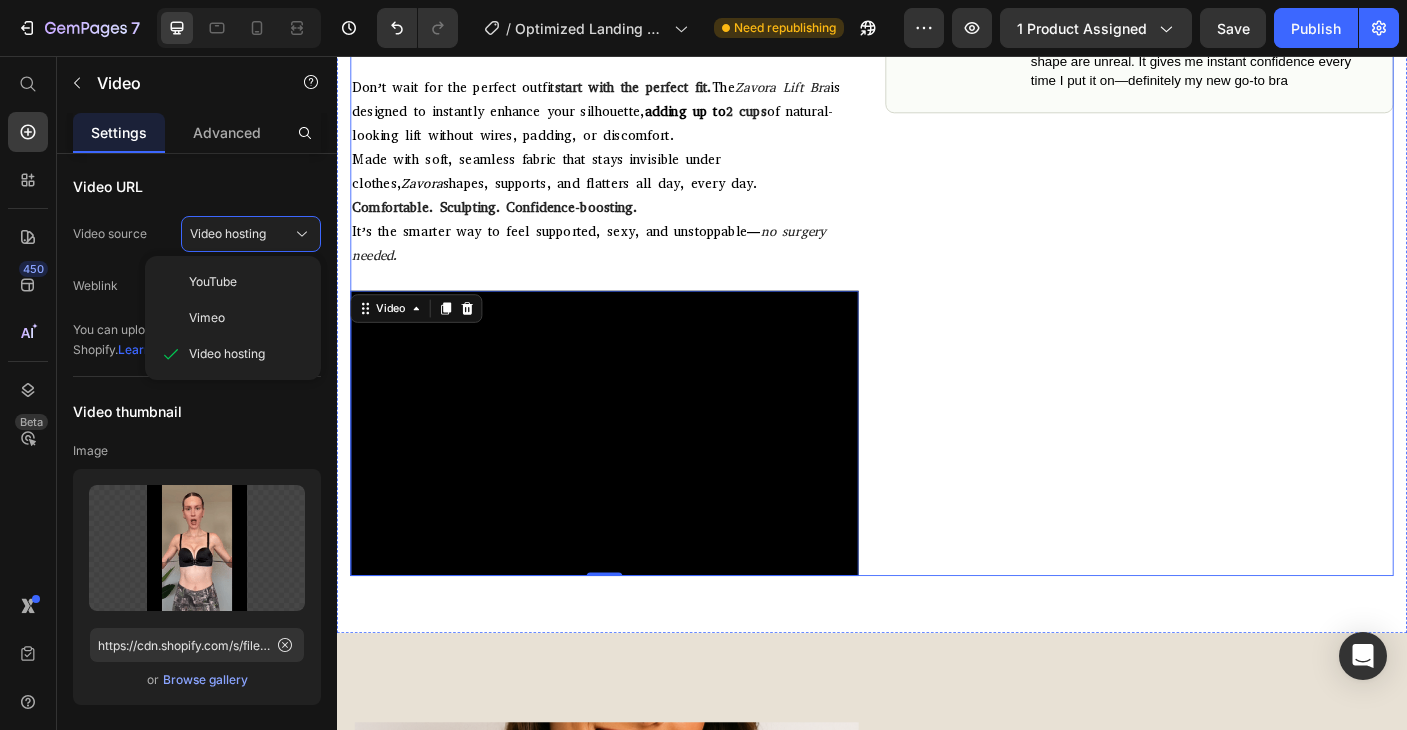 click on "Title Line Image Icon Icon Icon Icon Icon Icon List
Icon [FIRST] [LAST]. ([CITY], [COUNTRY]) Text Block Row I knew the  Zavora  Bra was different when my friends started asking, Did you get a boob job? I’ve only been wearing it for a few days, but the lift and shape are unreal. It gives me instant confidence every time I put it on—definitely my new go-to bra Text Block Row" at bounding box center [1237, 261] 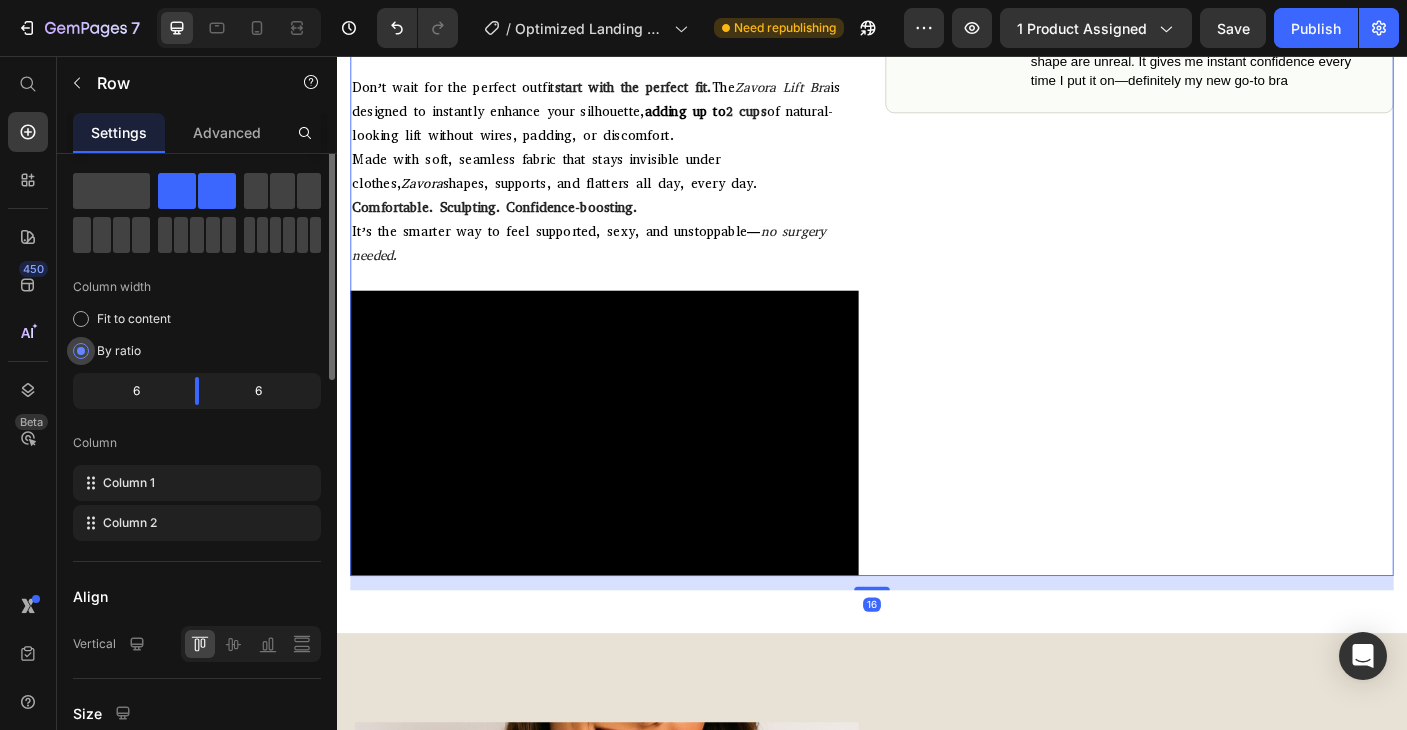 scroll, scrollTop: 0, scrollLeft: 0, axis: both 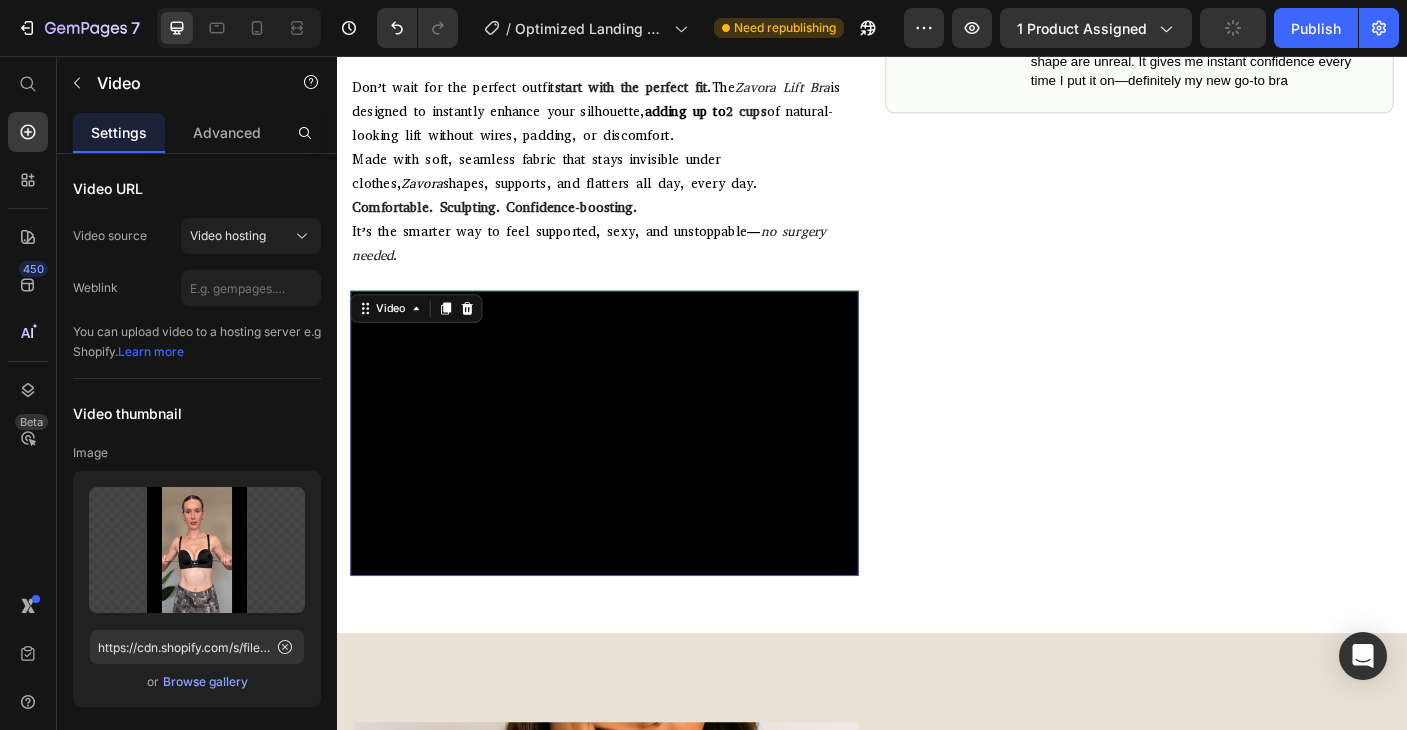 click on "Video   0" at bounding box center [637, 479] 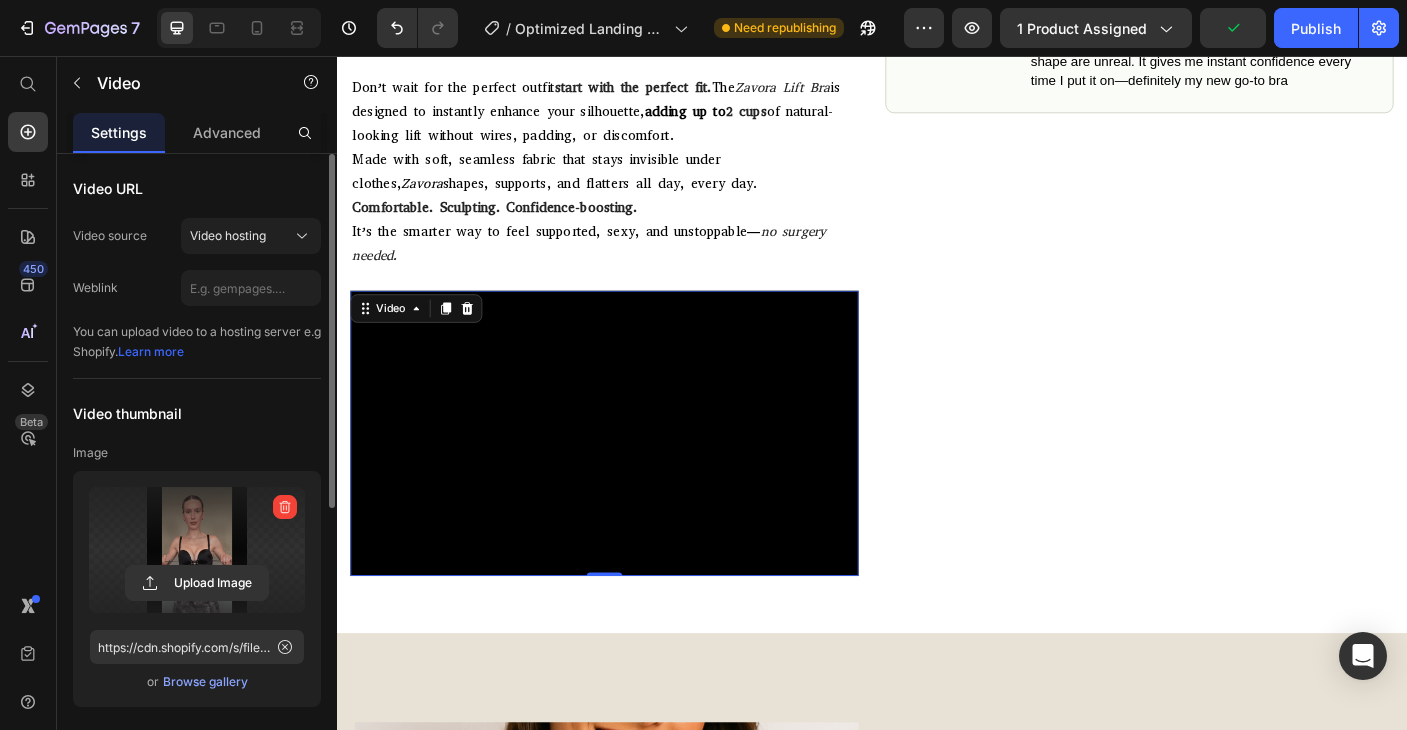 click at bounding box center [197, 550] 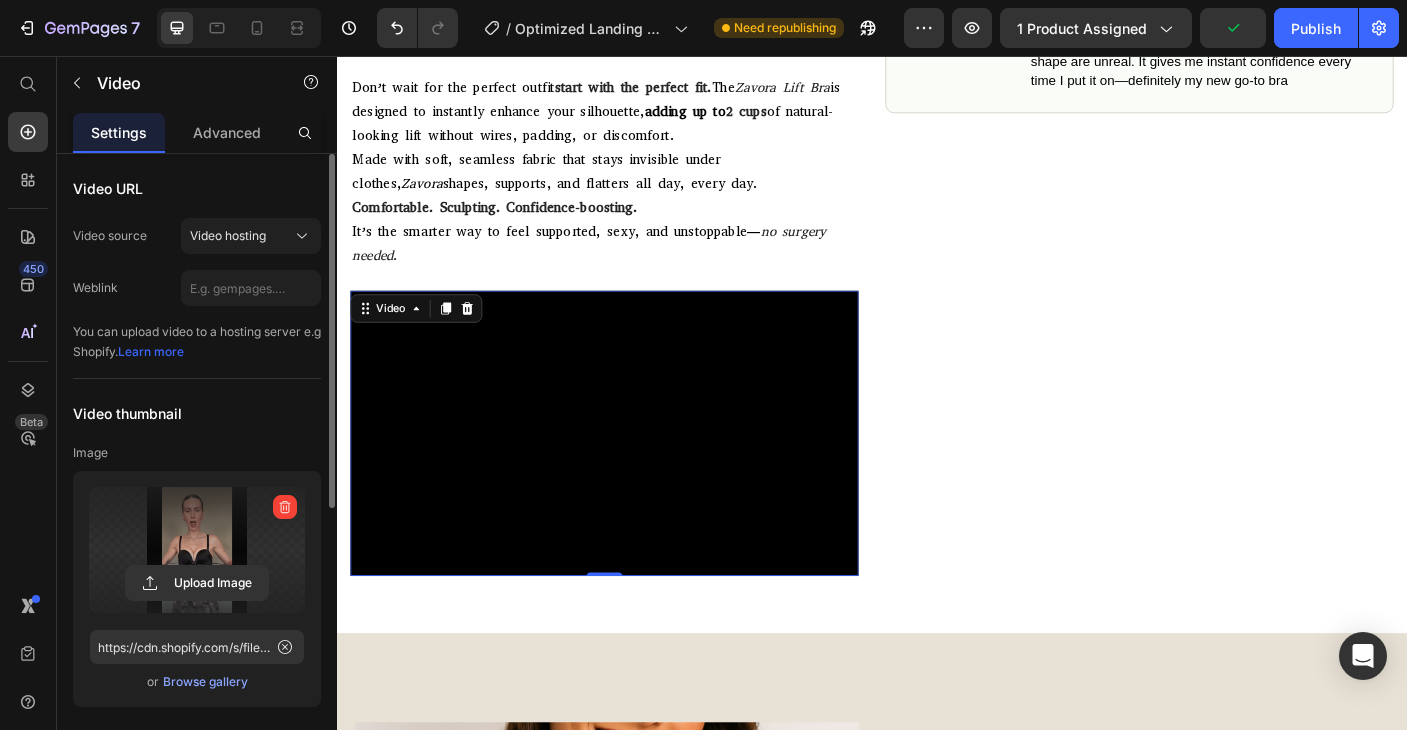 click 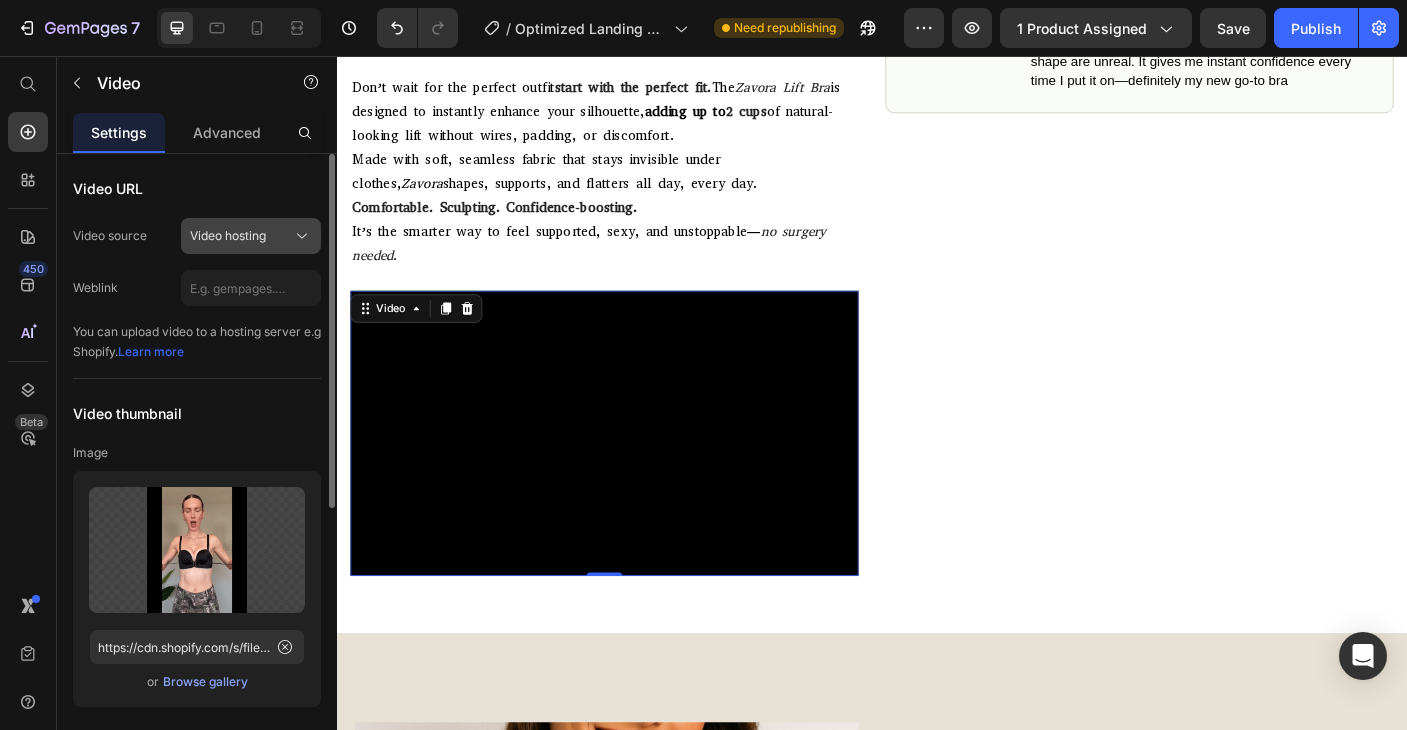 click on "Video hosting" at bounding box center (251, 236) 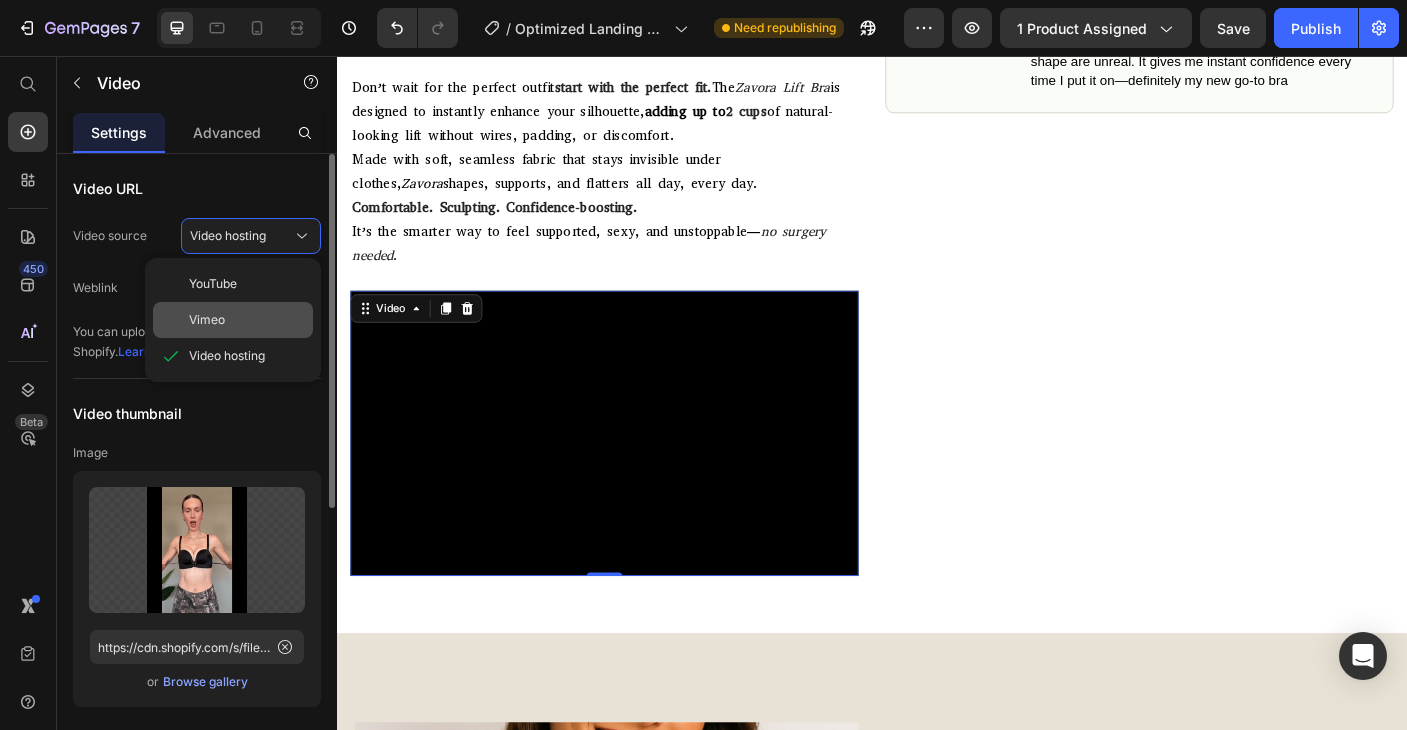 click on "Vimeo" at bounding box center (247, 320) 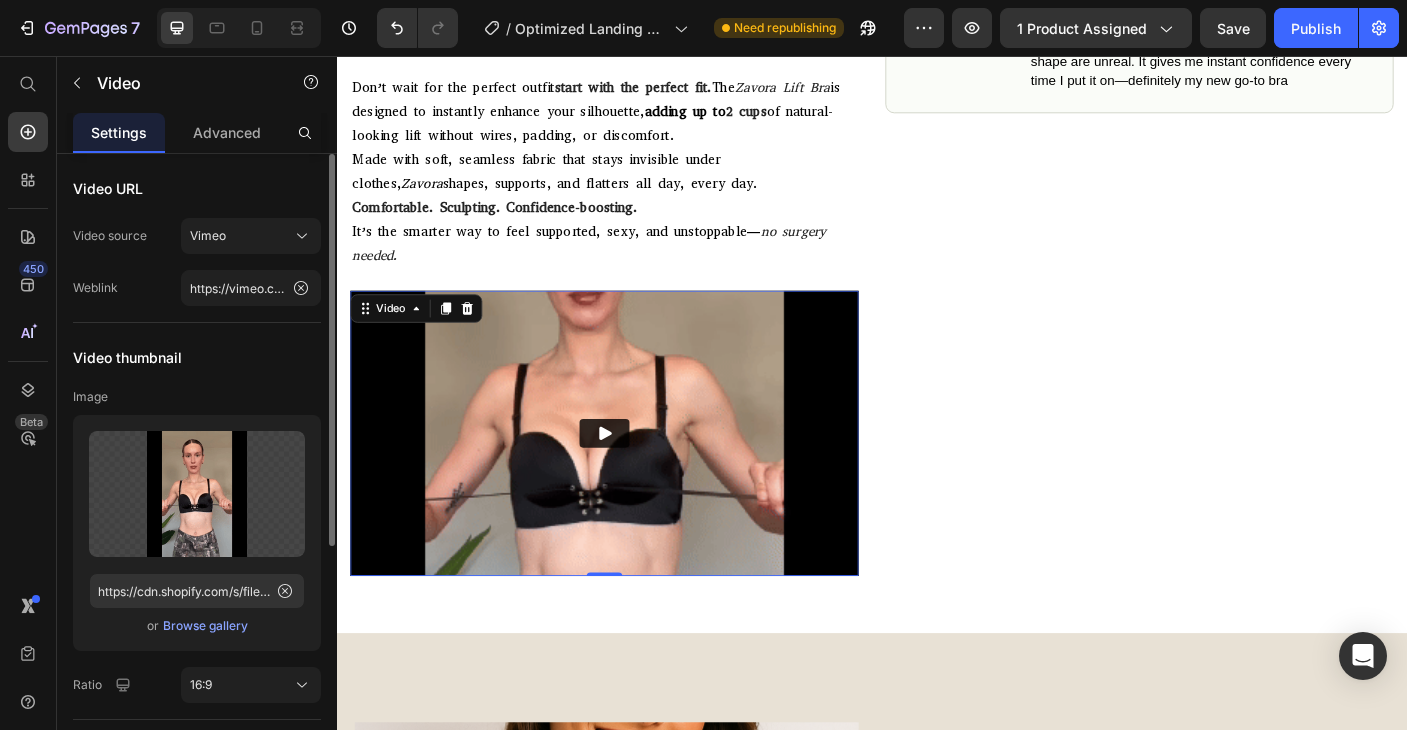 click 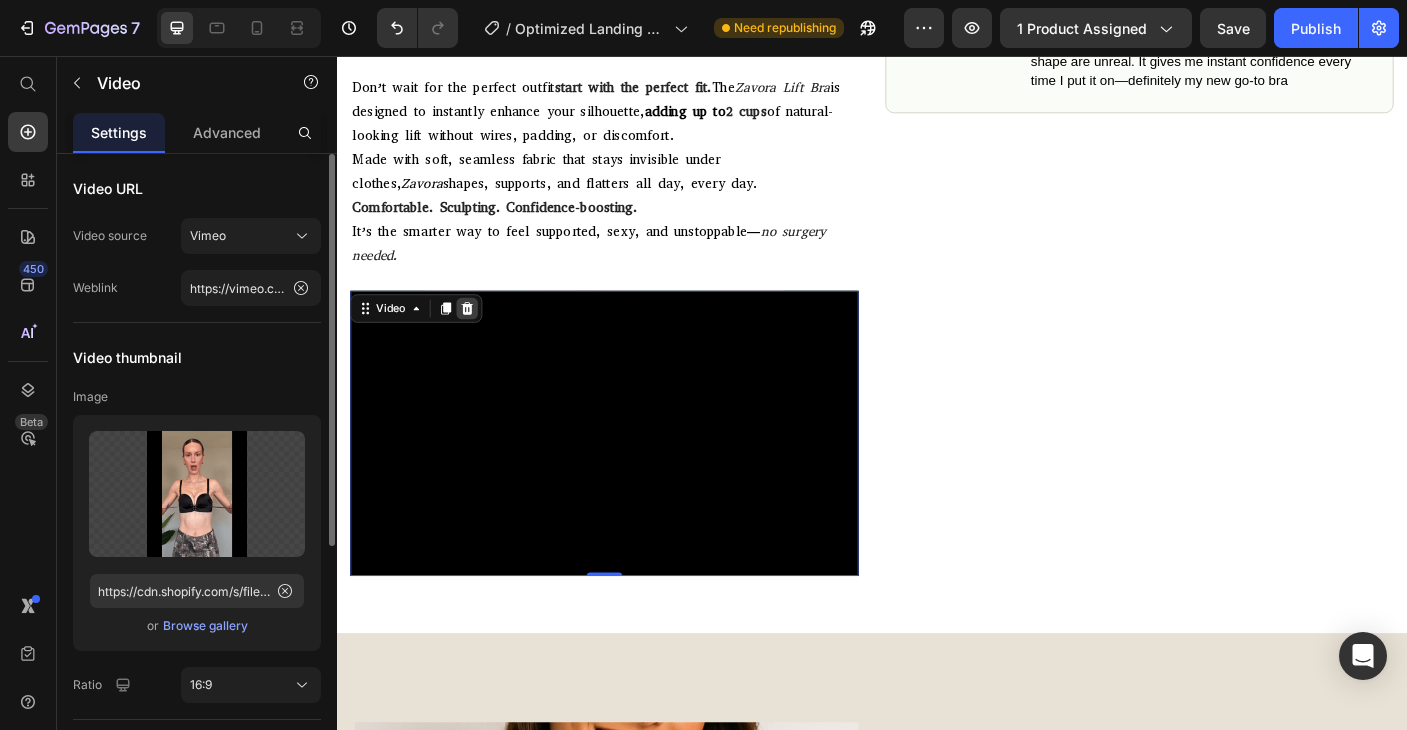 click 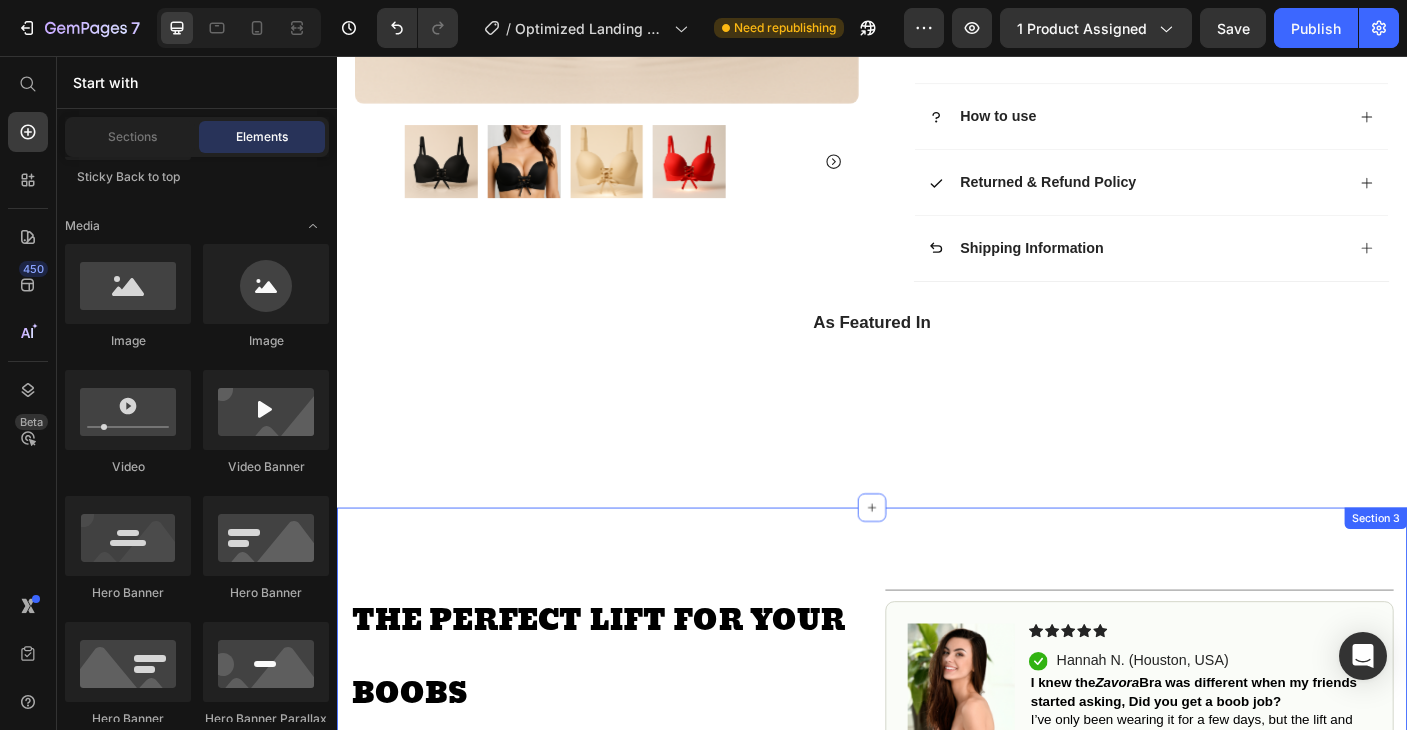 scroll, scrollTop: 1870, scrollLeft: 0, axis: vertical 